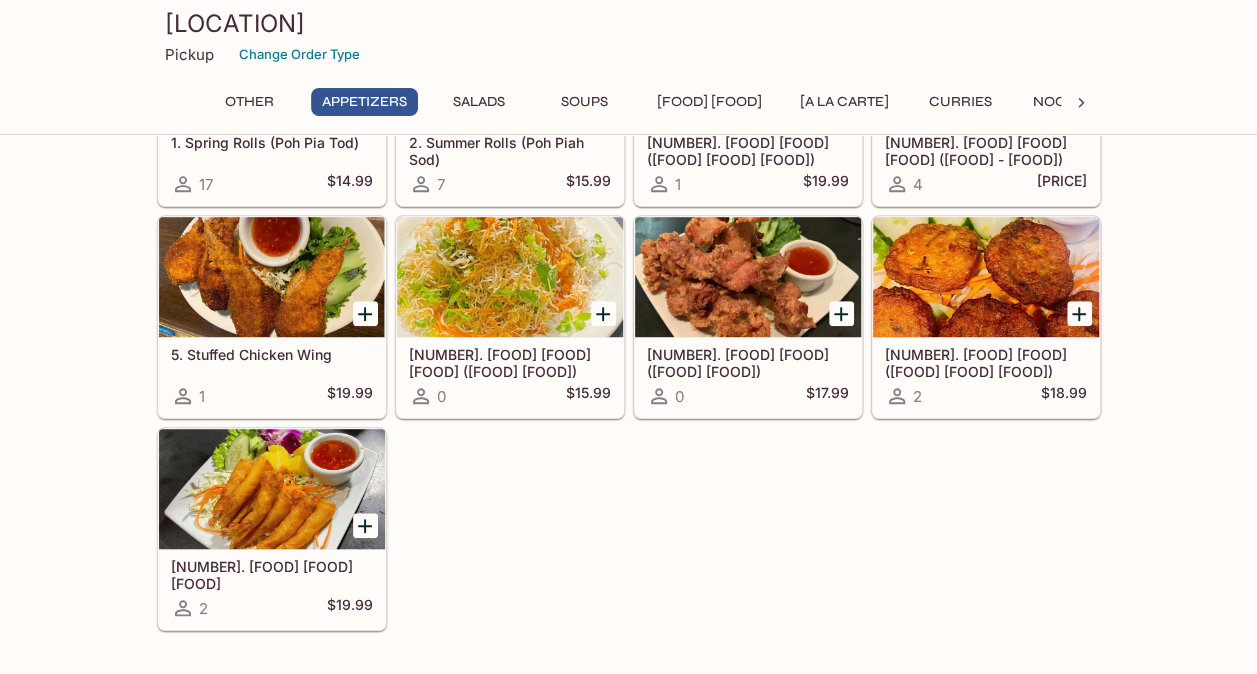 scroll, scrollTop: 494, scrollLeft: 0, axis: vertical 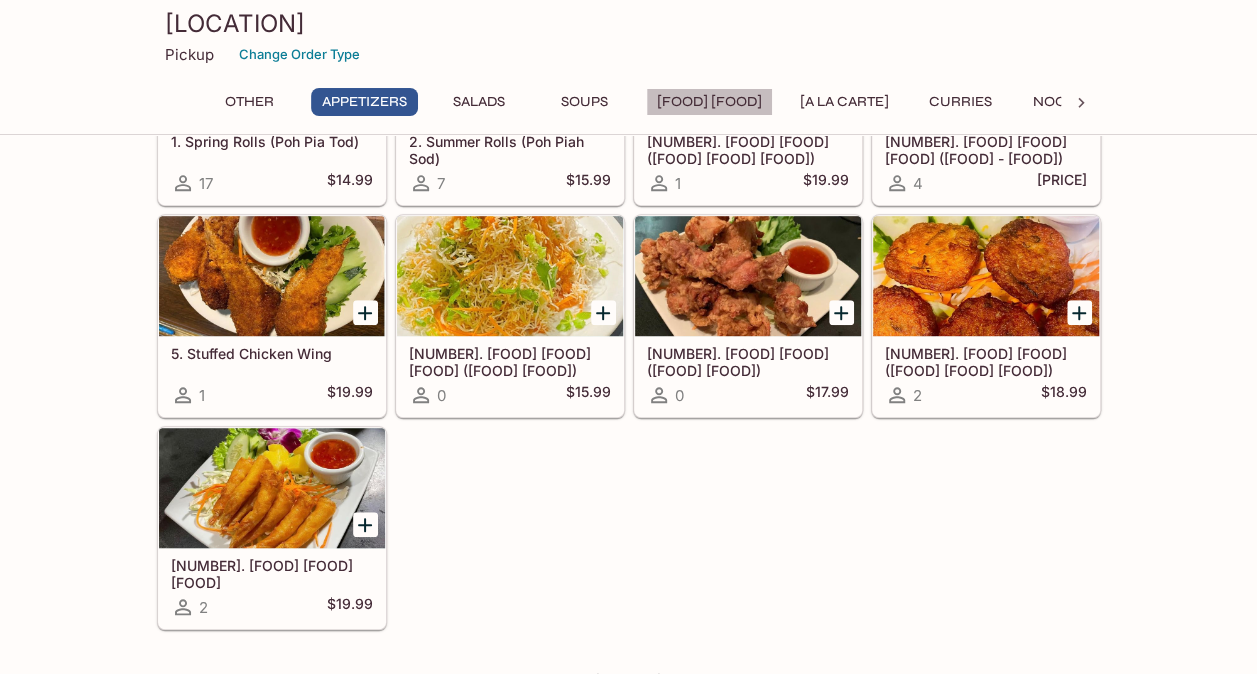 click on "[FOOD] [FOOD]" at bounding box center [709, 102] 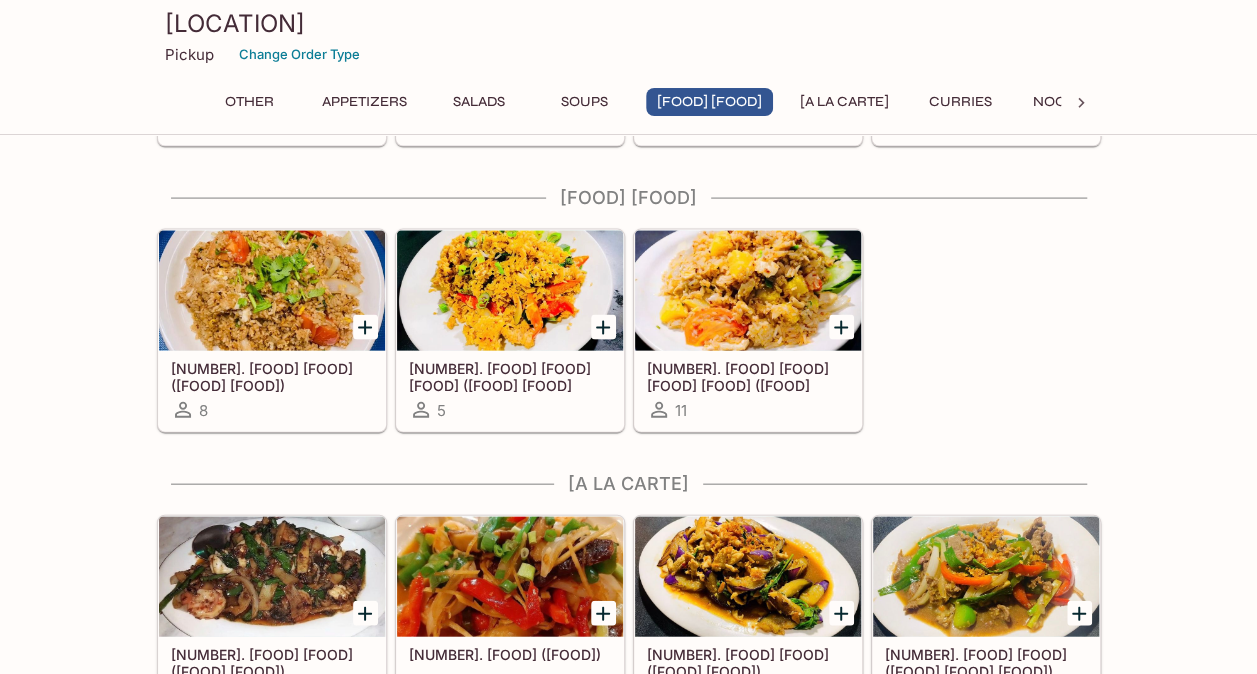 scroll, scrollTop: 1979, scrollLeft: 0, axis: vertical 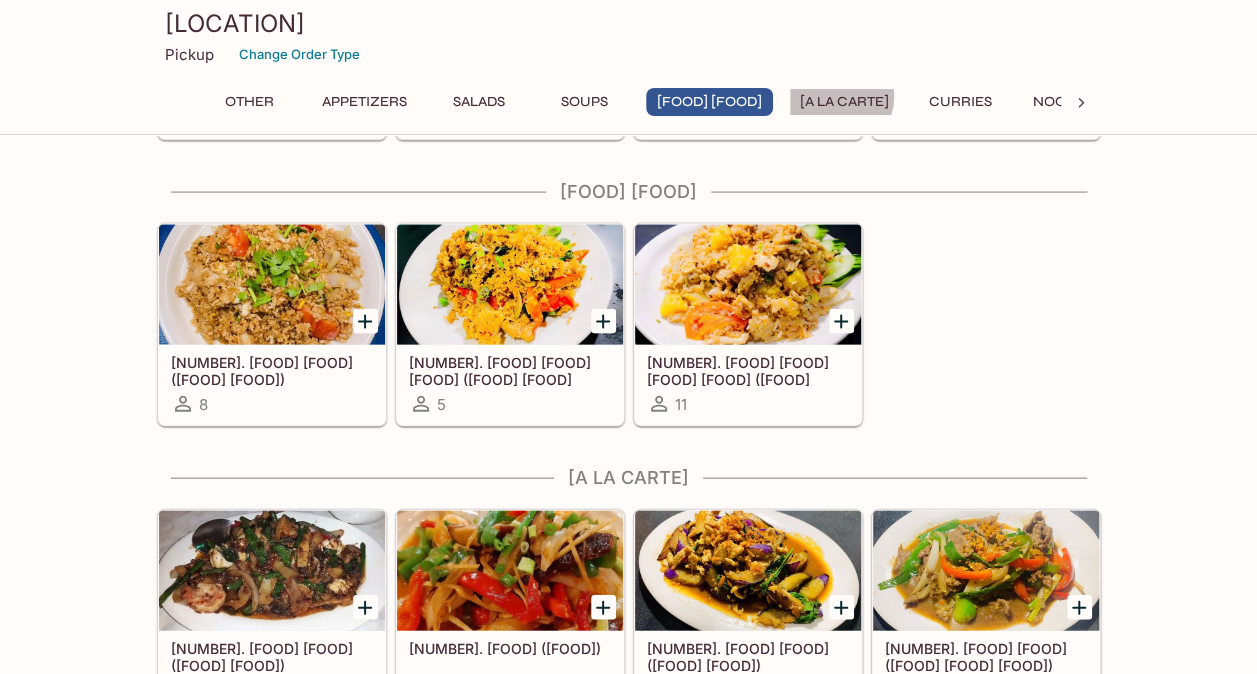 click on "[A LA CARTE]" at bounding box center [844, 102] 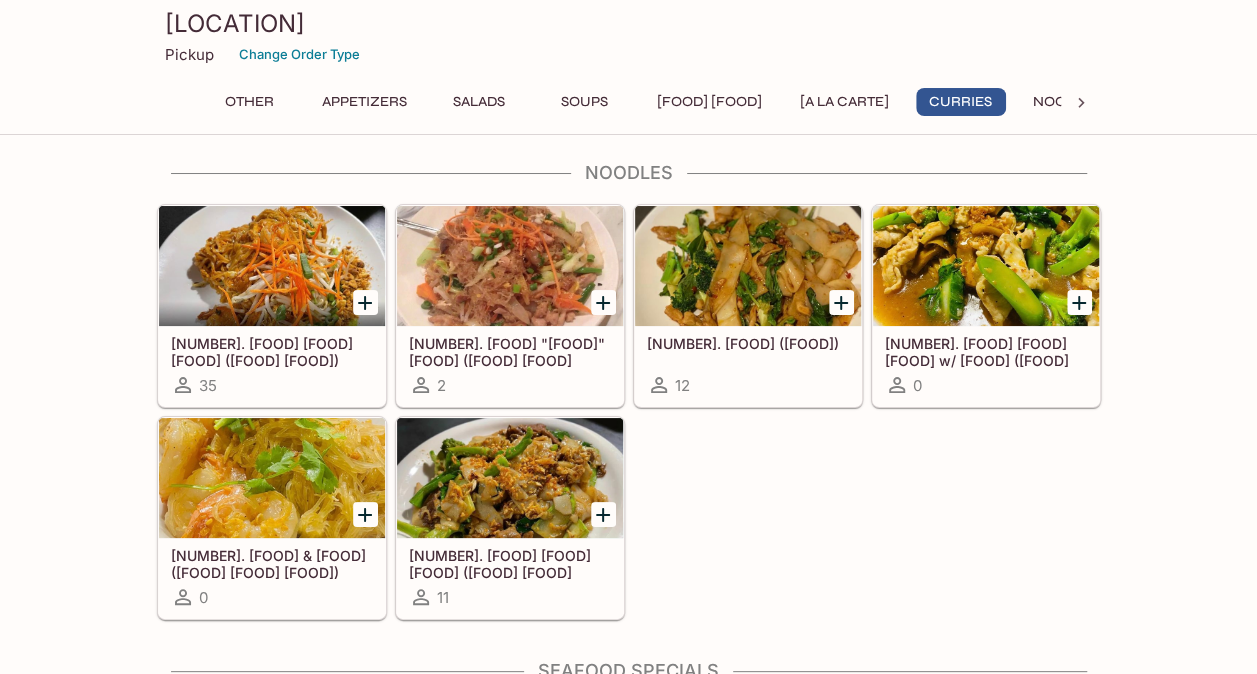 scroll, scrollTop: 3727, scrollLeft: 0, axis: vertical 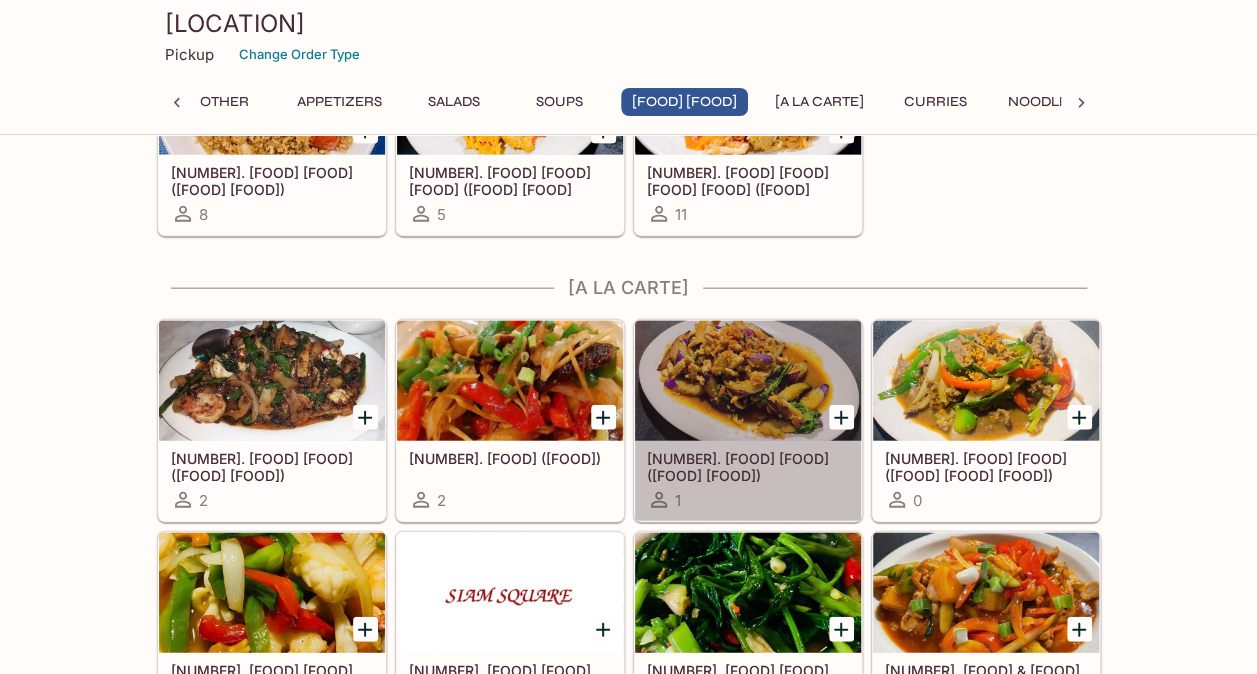 click at bounding box center [748, 381] 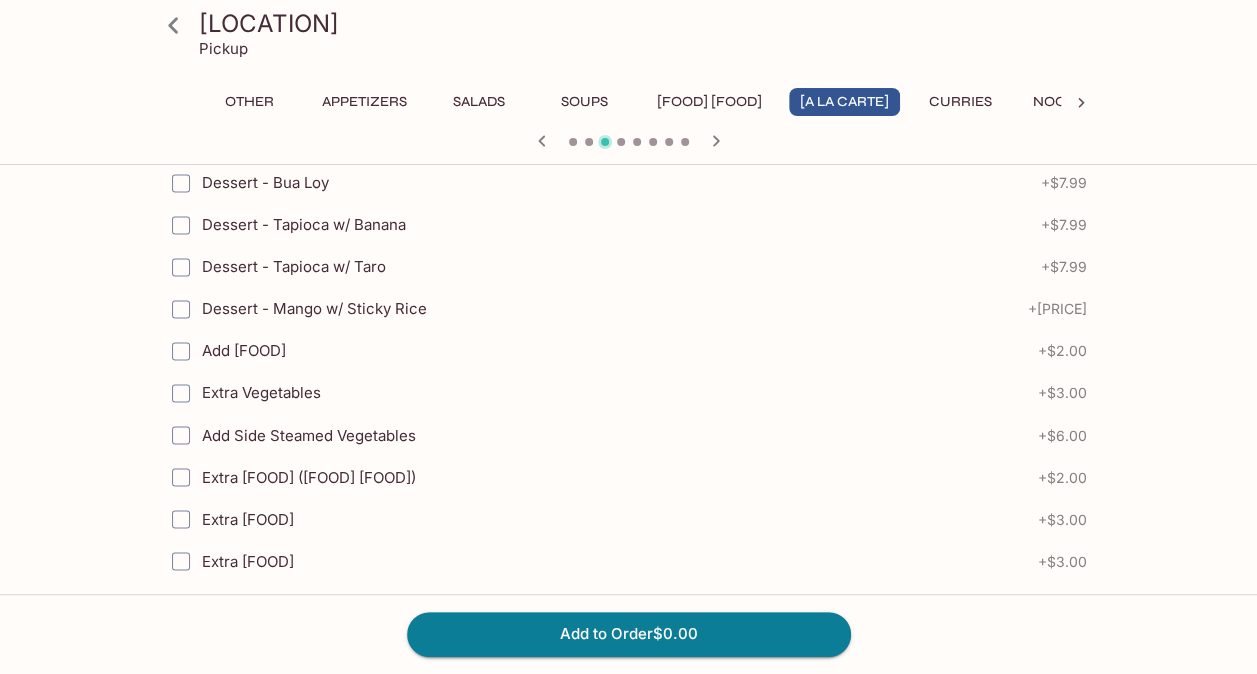 scroll, scrollTop: 1453, scrollLeft: 0, axis: vertical 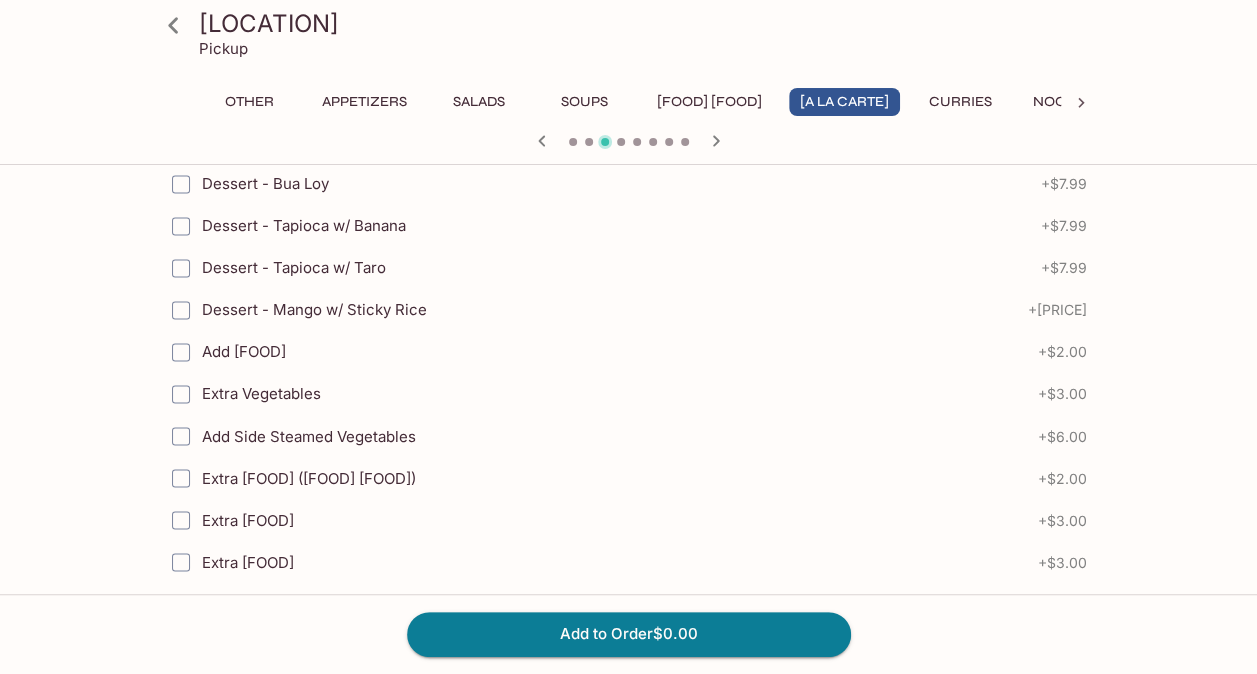 click 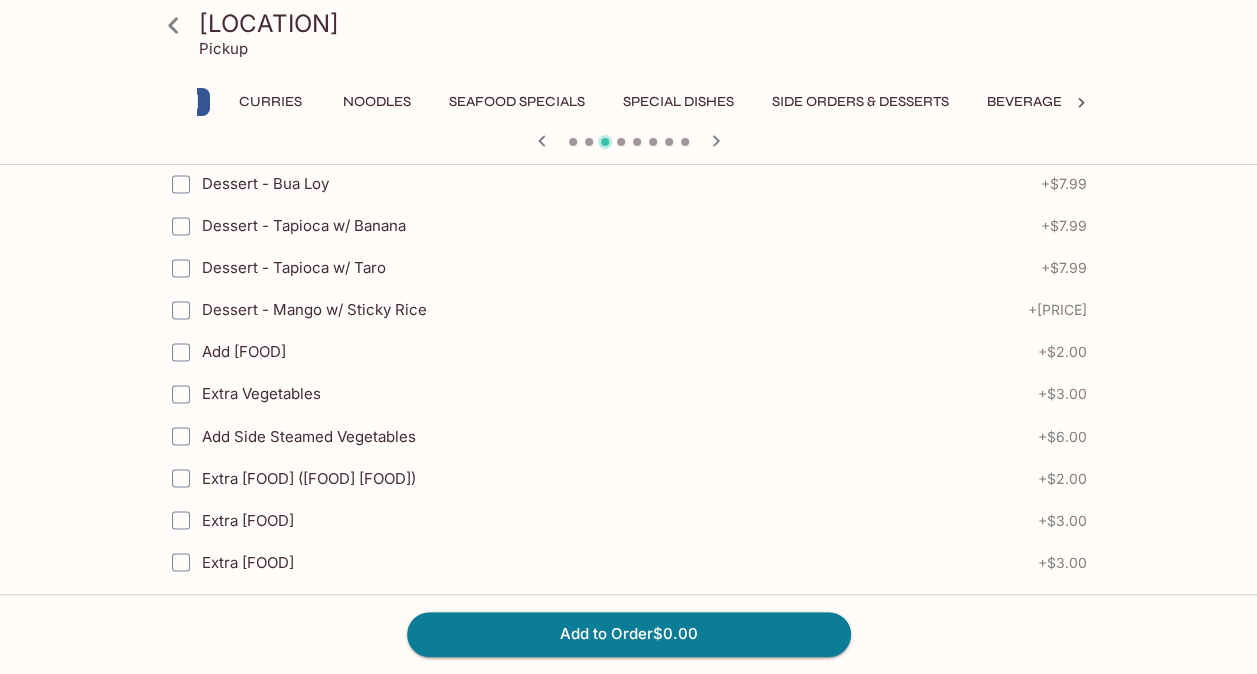 scroll, scrollTop: 0, scrollLeft: 690, axis: horizontal 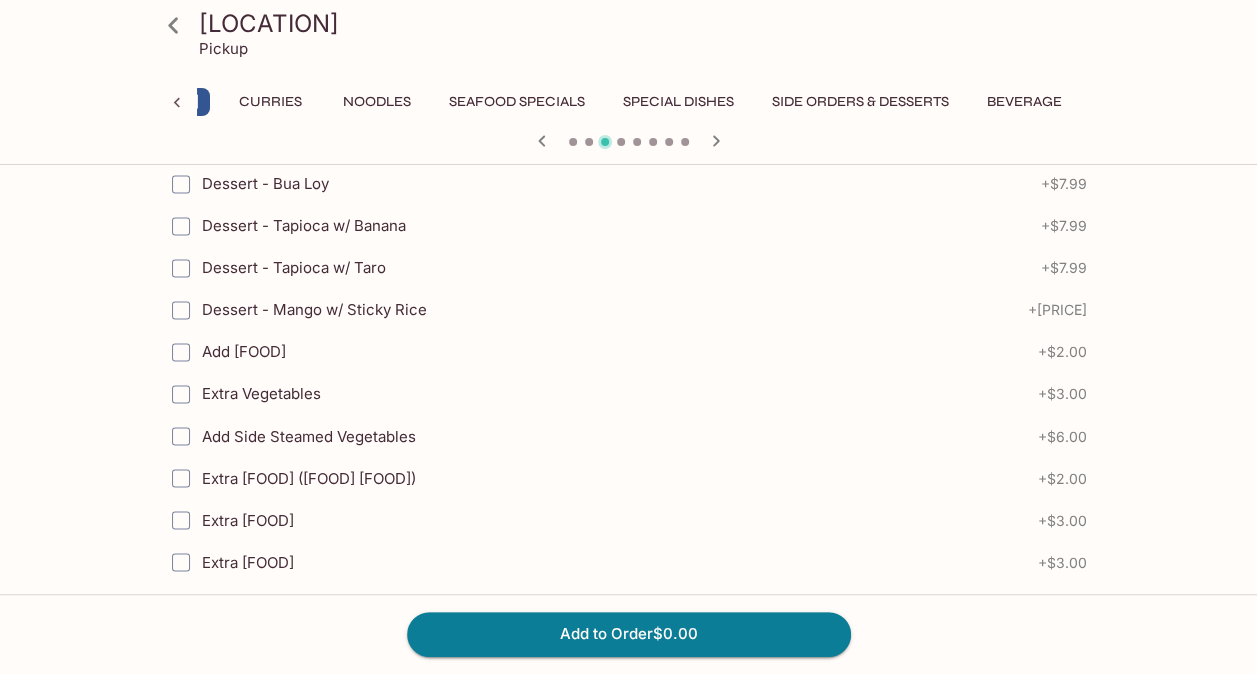 click on "Seafood Specials" at bounding box center (517, 102) 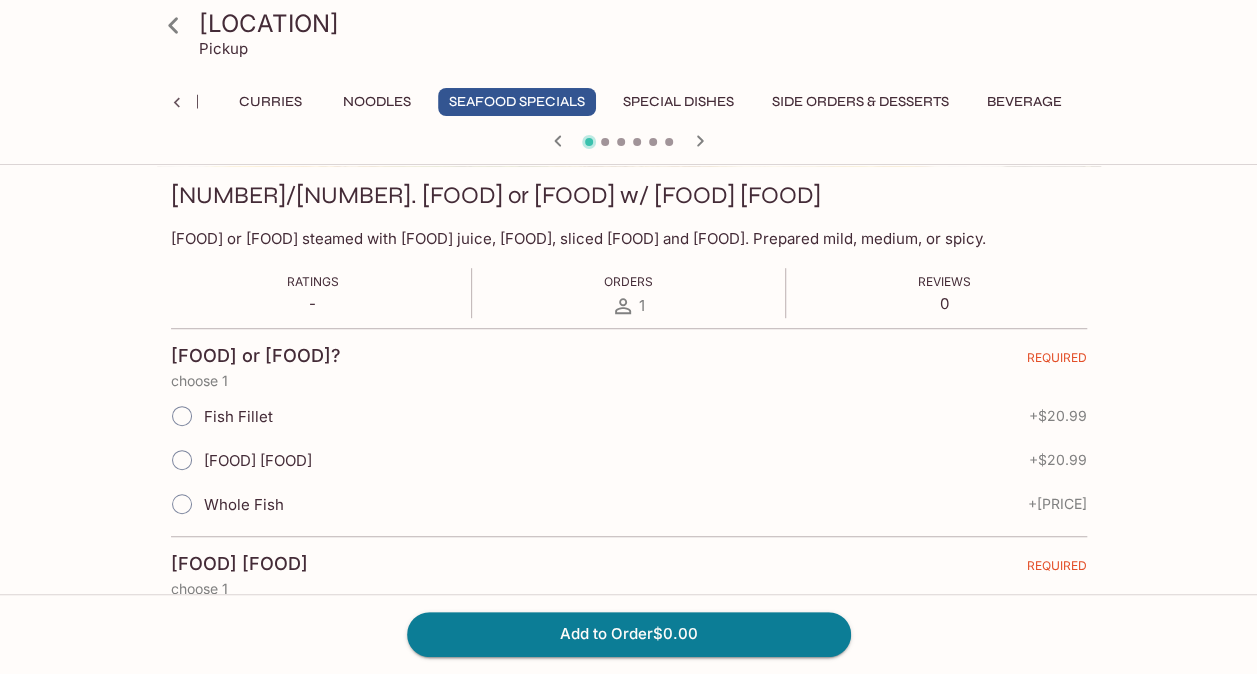 scroll, scrollTop: 0, scrollLeft: 0, axis: both 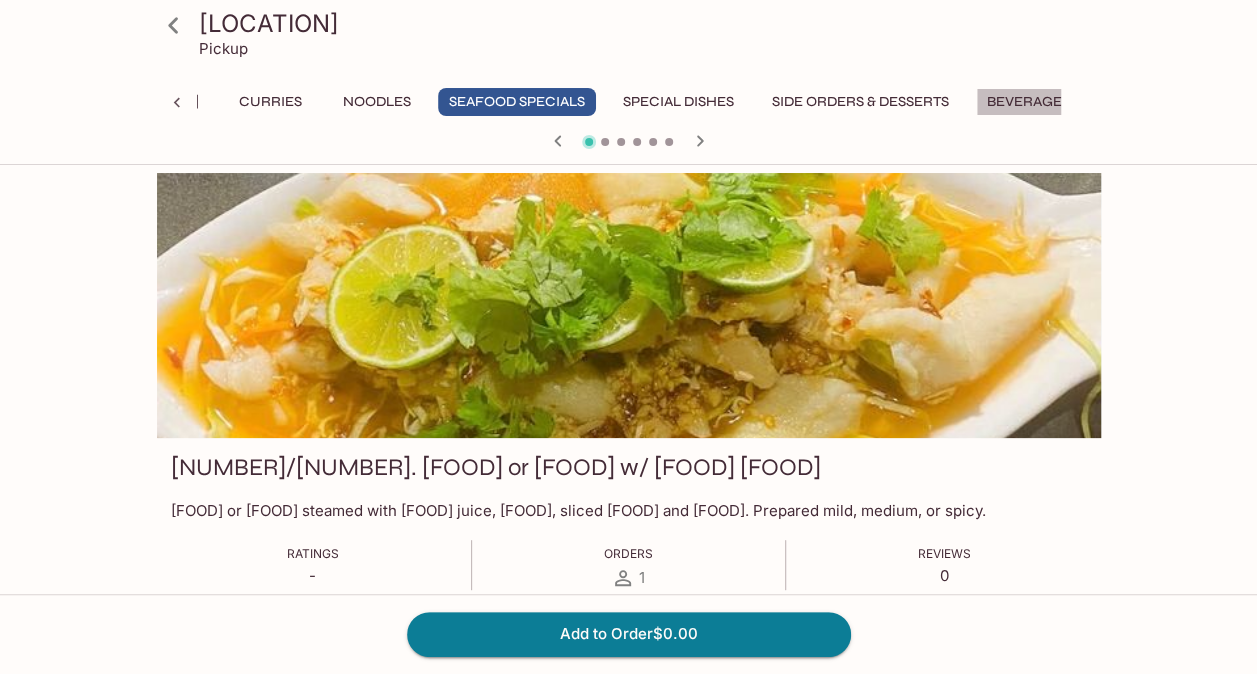 click on "Beverages" at bounding box center (1028, 102) 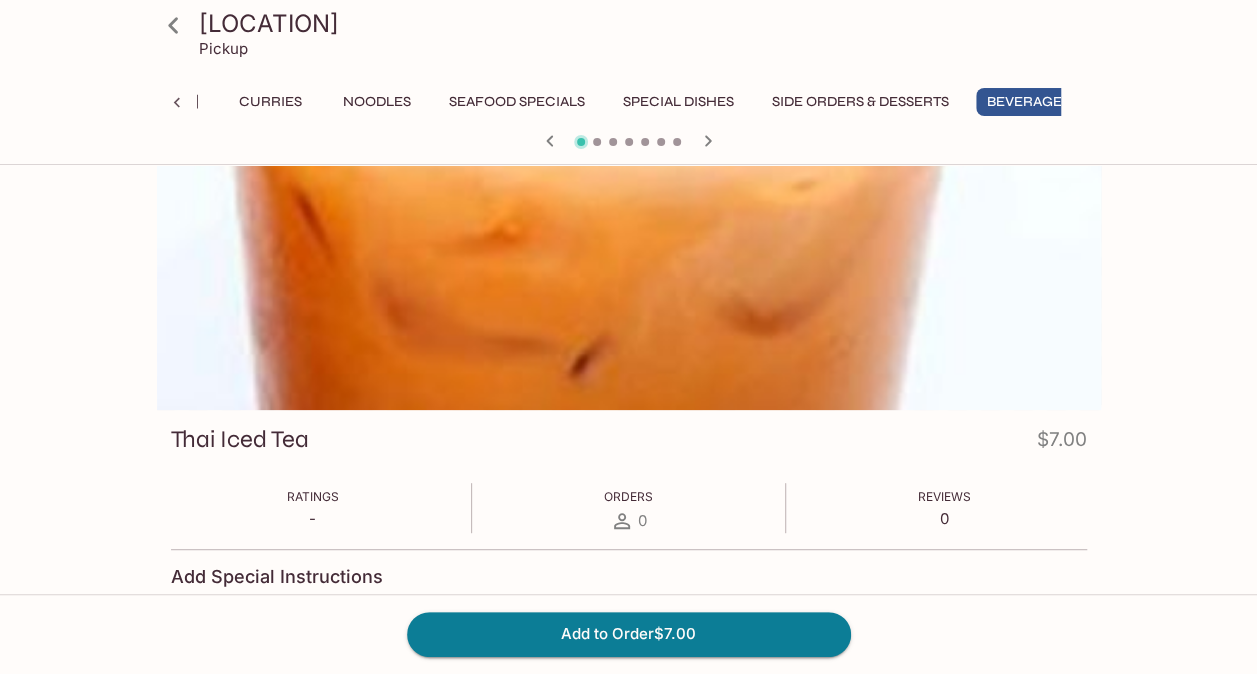 scroll, scrollTop: 0, scrollLeft: 0, axis: both 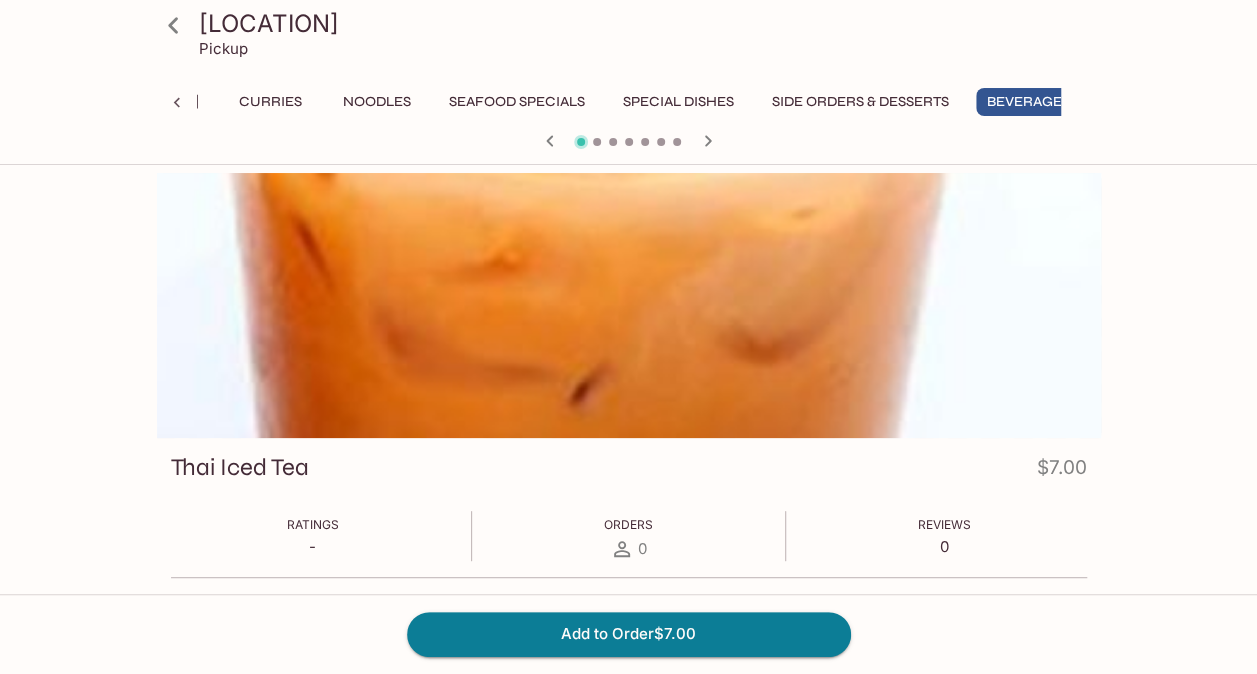 click 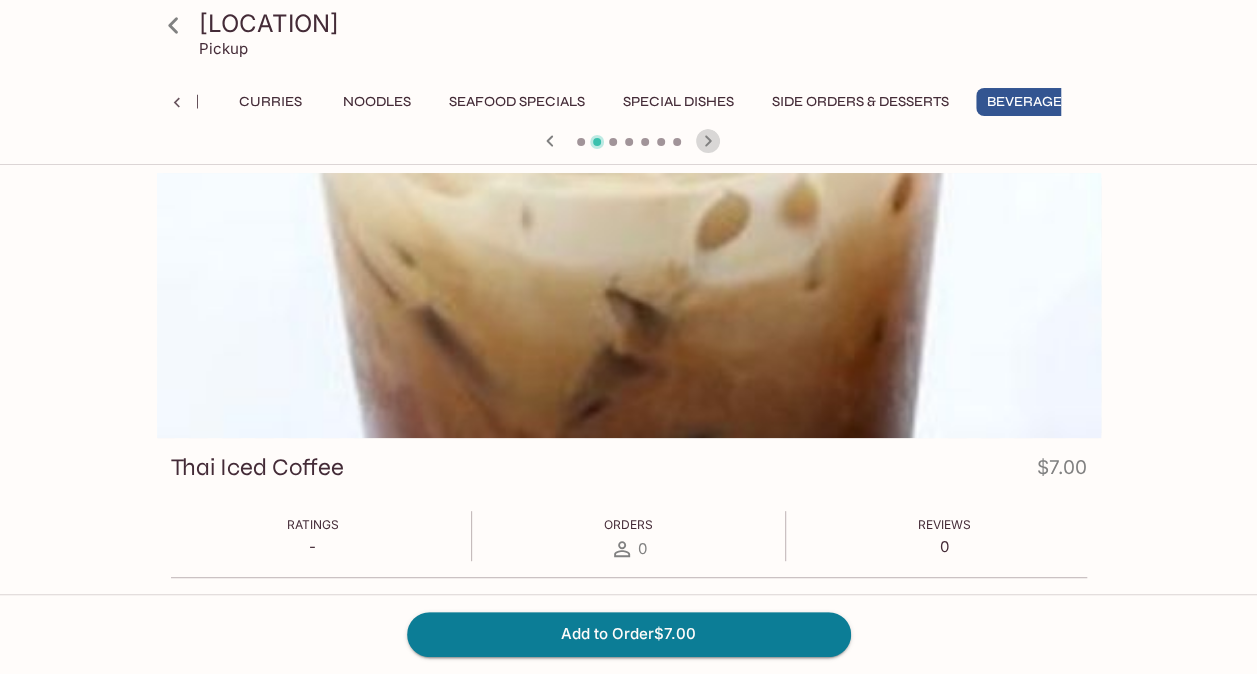 click 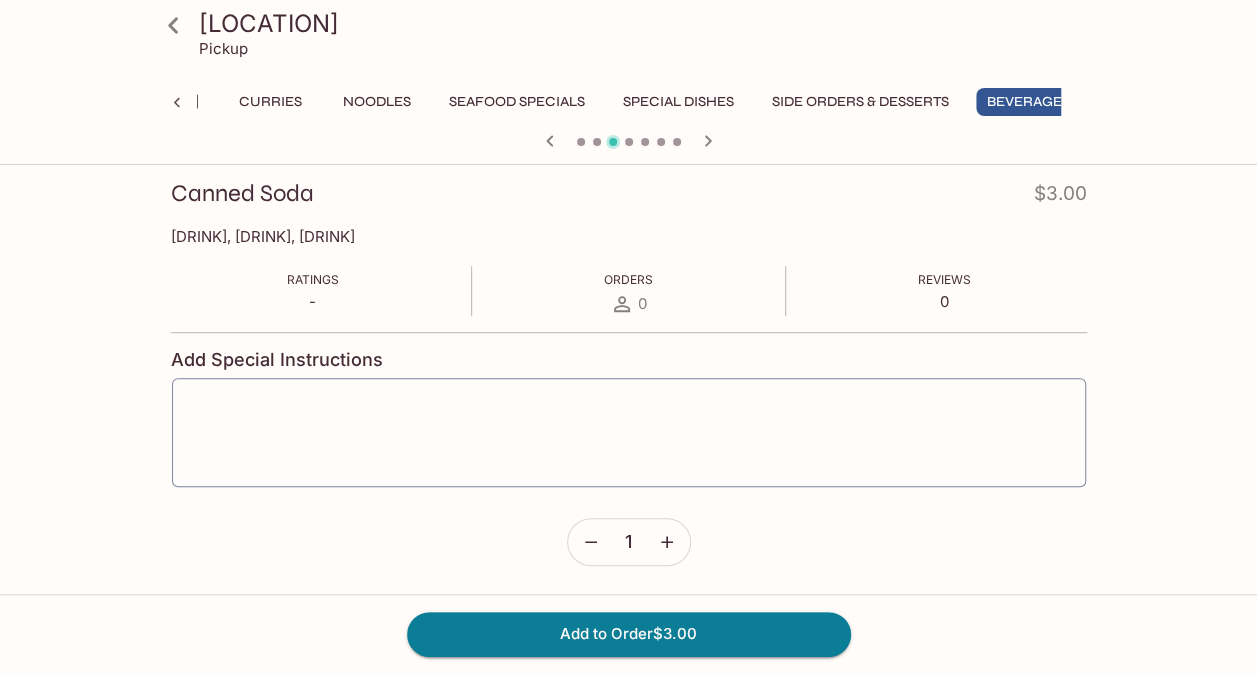 scroll, scrollTop: 0, scrollLeft: 0, axis: both 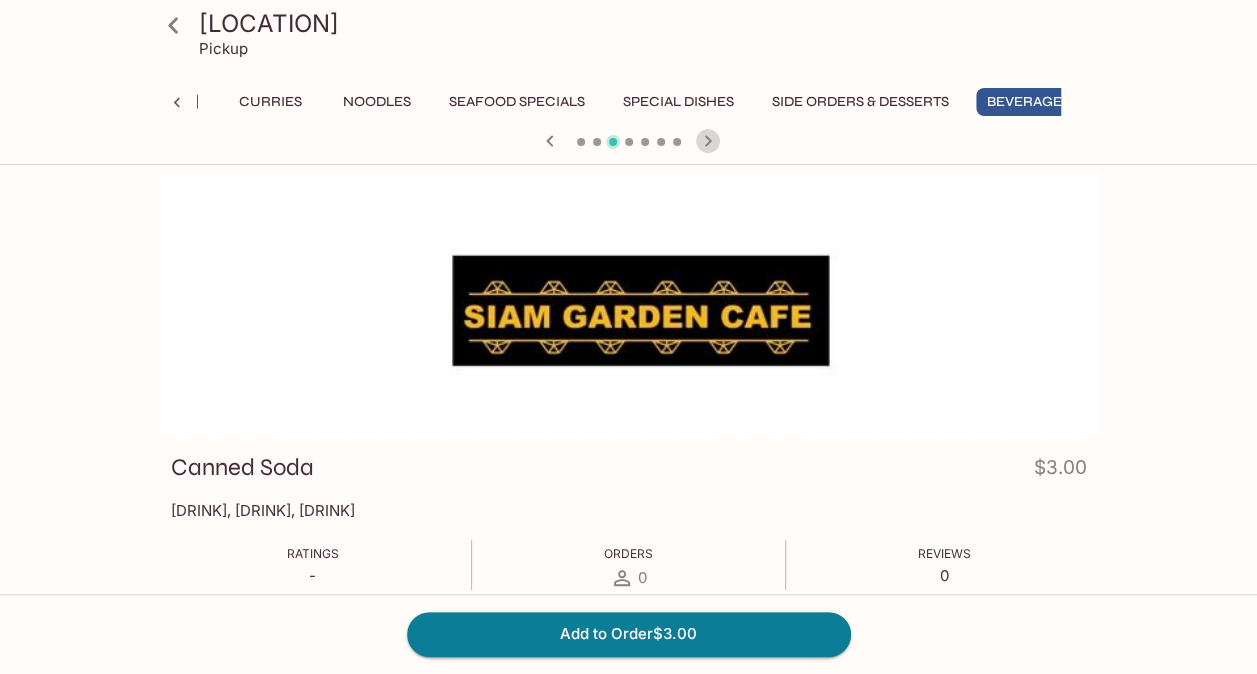click 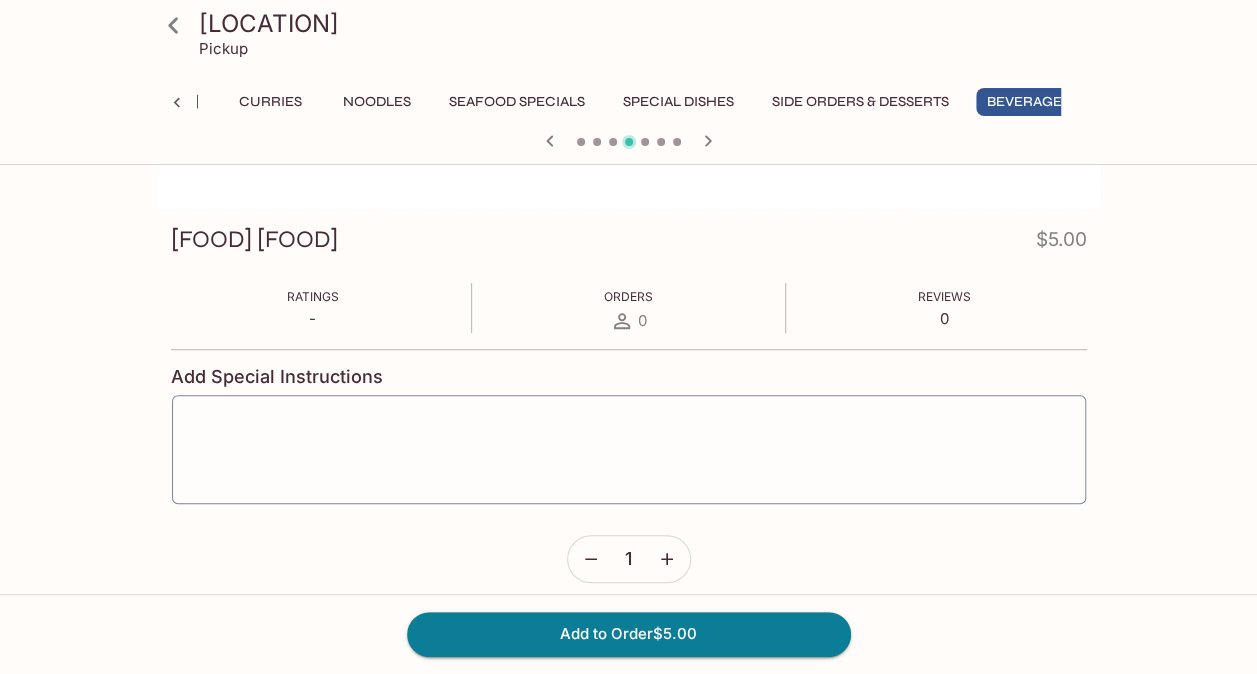 scroll, scrollTop: 229, scrollLeft: 0, axis: vertical 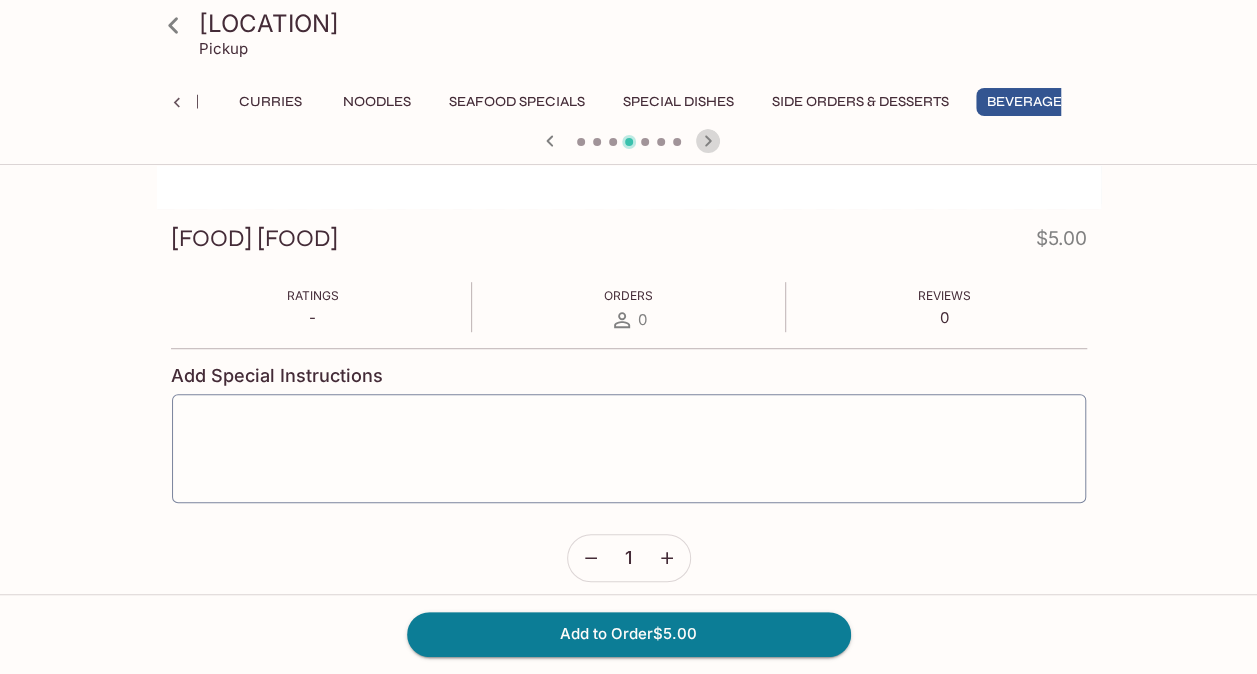 click 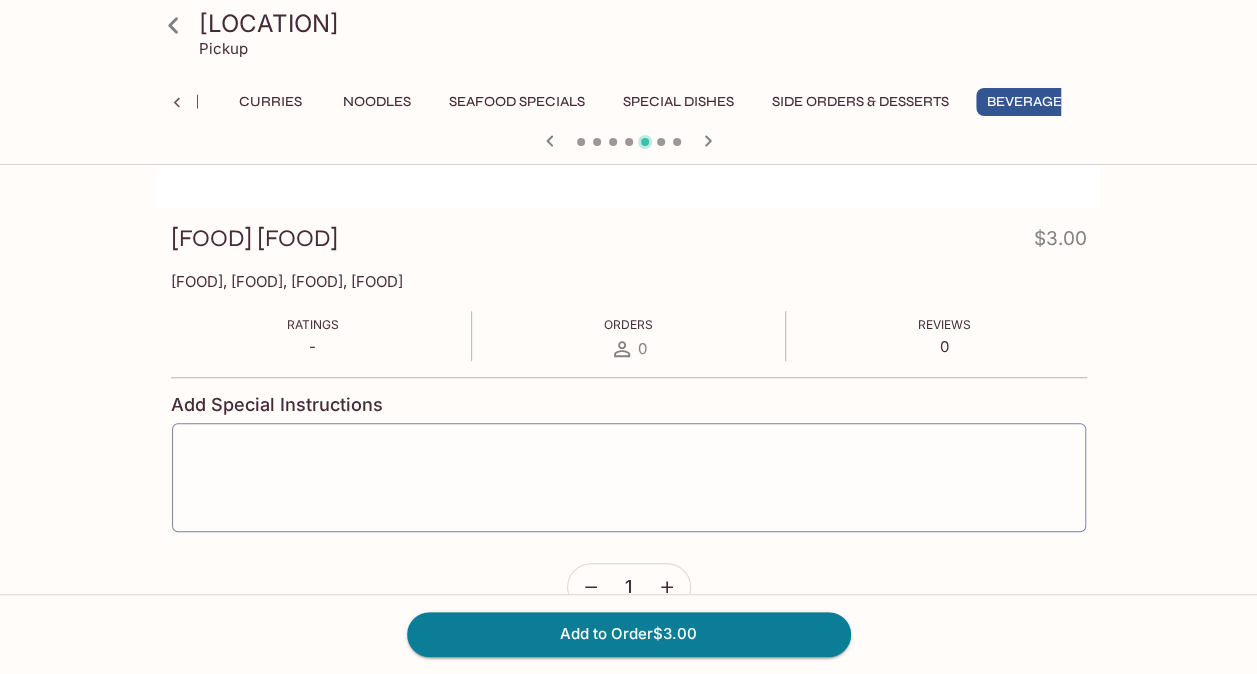 click 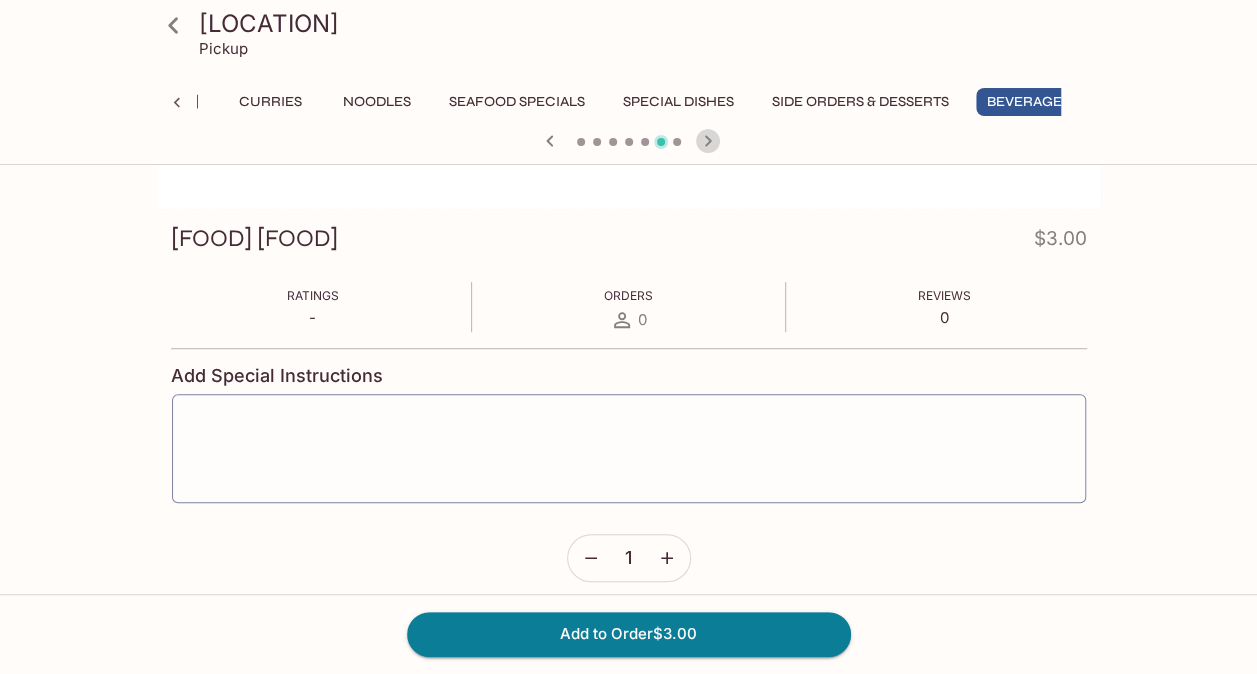 click 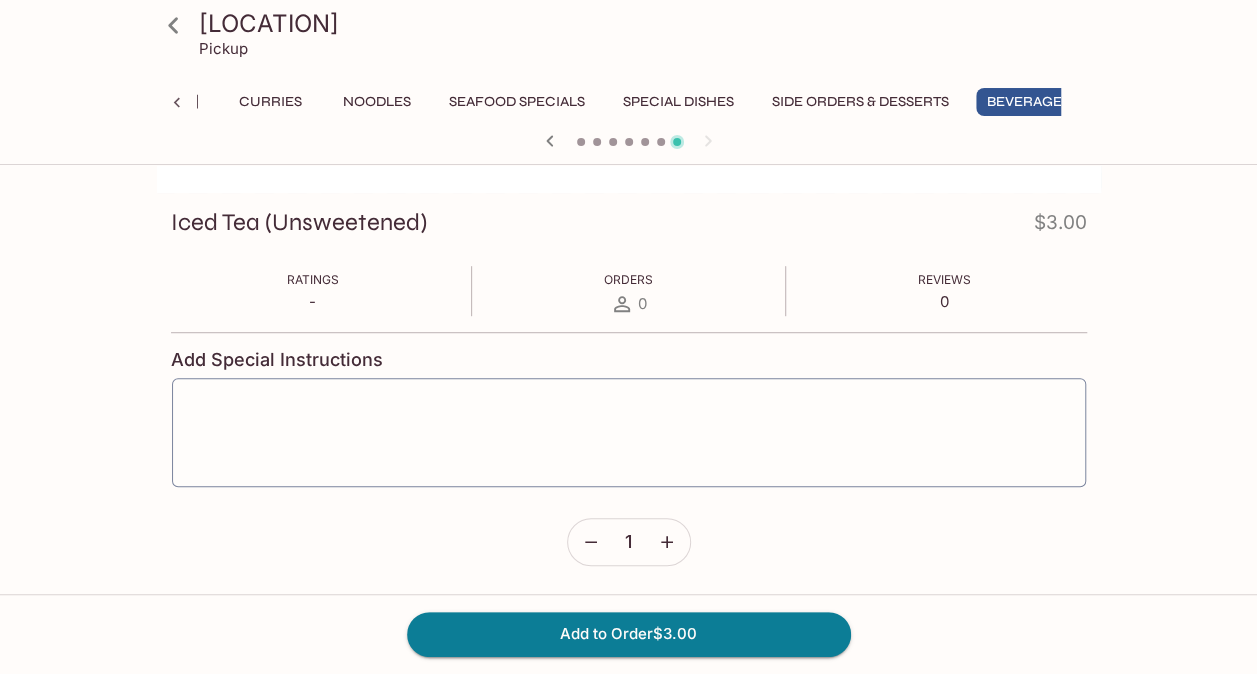 scroll, scrollTop: 0, scrollLeft: 0, axis: both 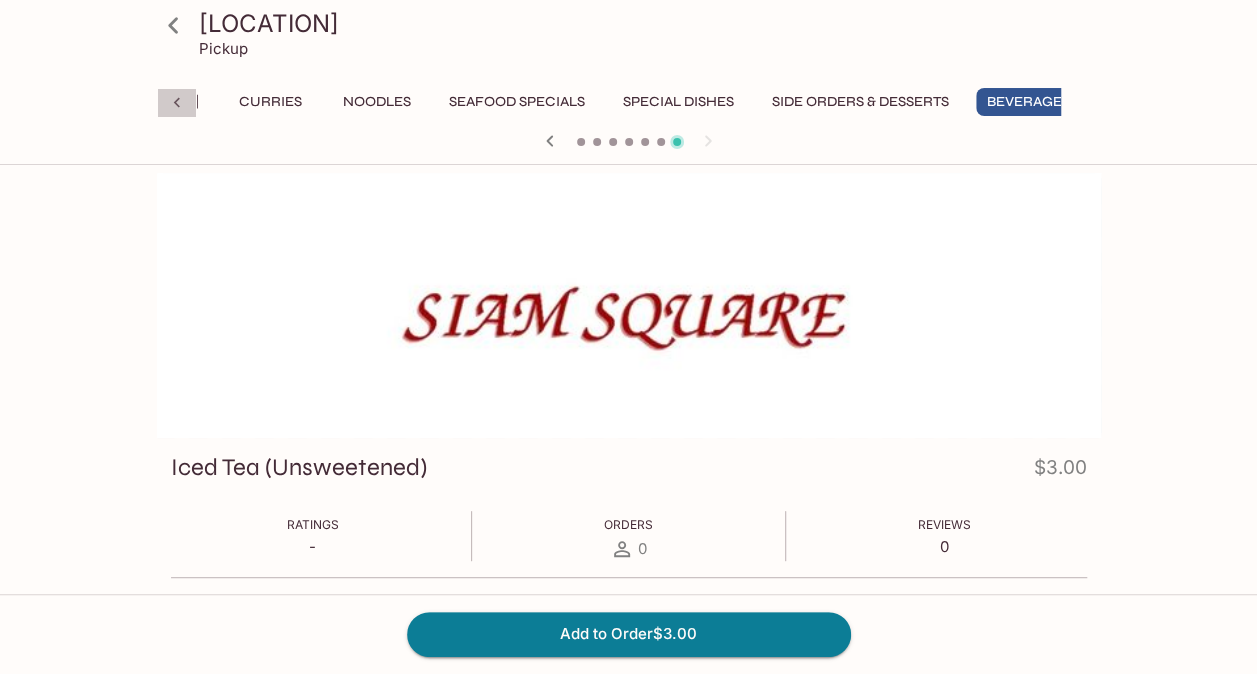 click 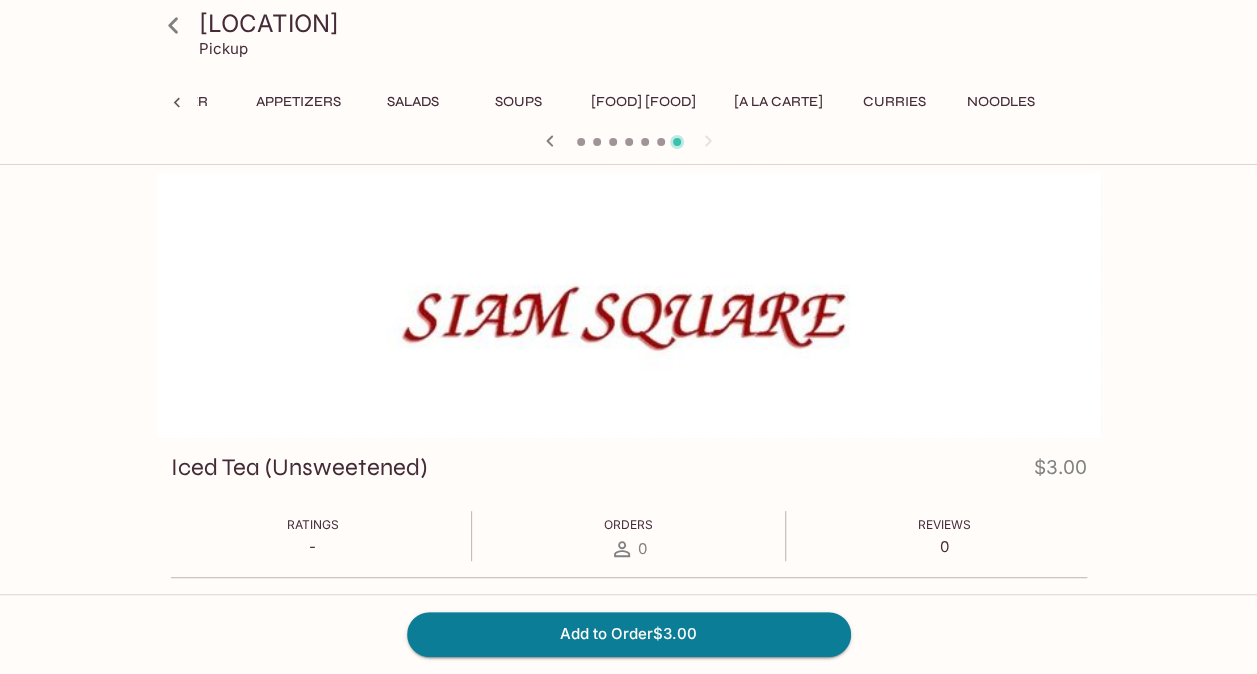 scroll, scrollTop: 0, scrollLeft: 0, axis: both 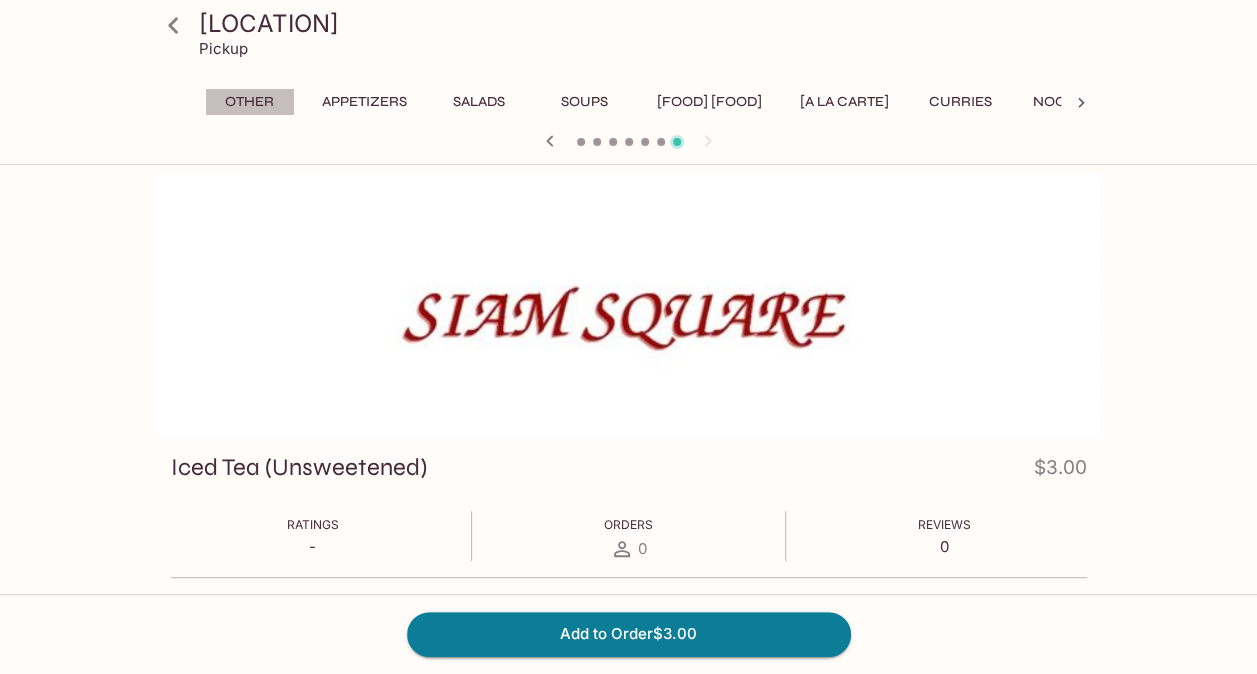 click on "Other" at bounding box center [250, 102] 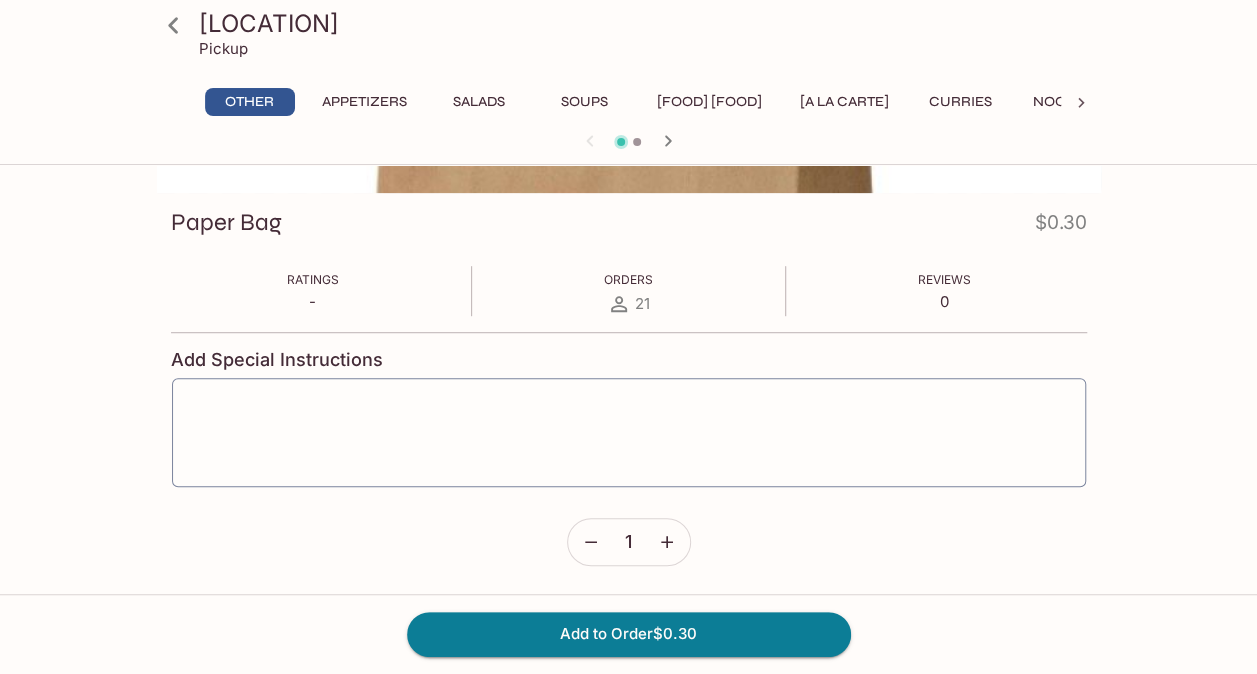scroll, scrollTop: 0, scrollLeft: 0, axis: both 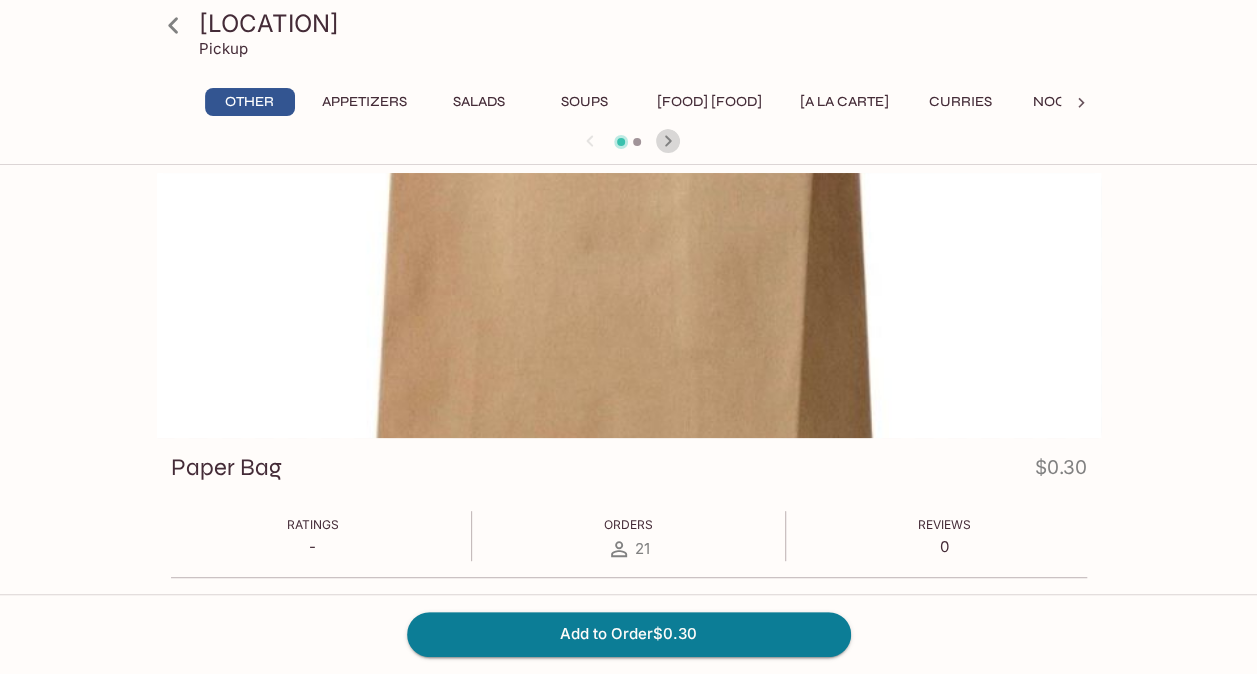 click 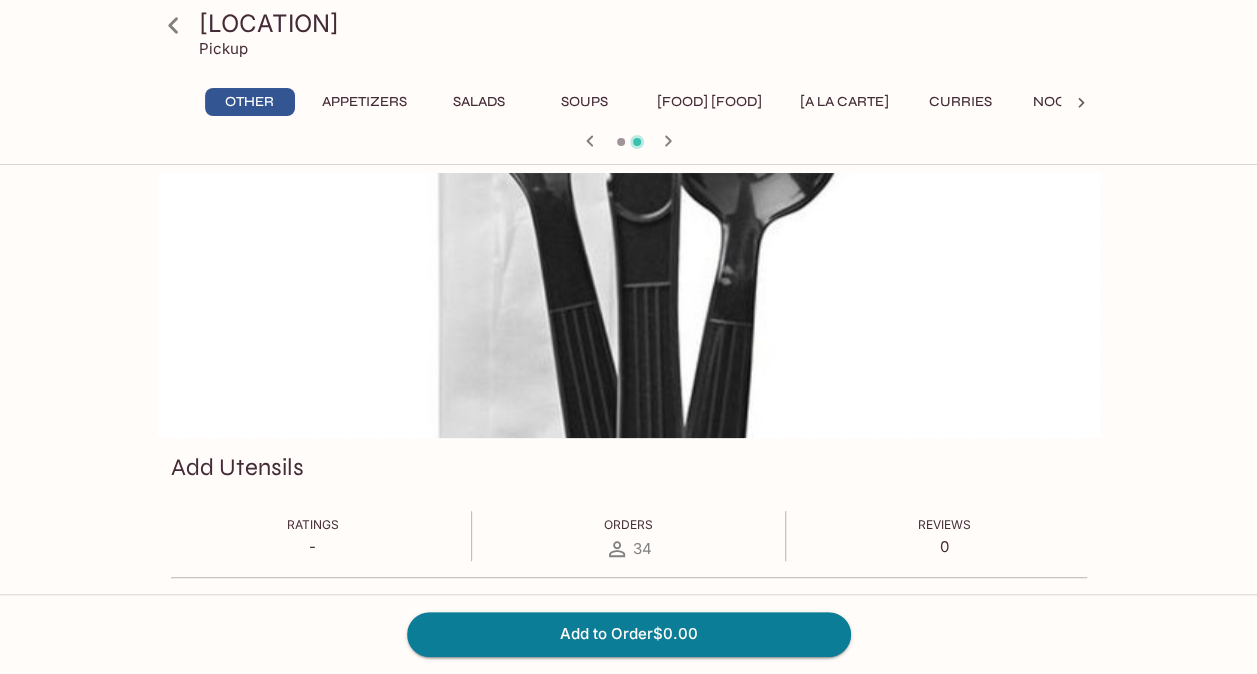 click on "Appetizers" at bounding box center (364, 102) 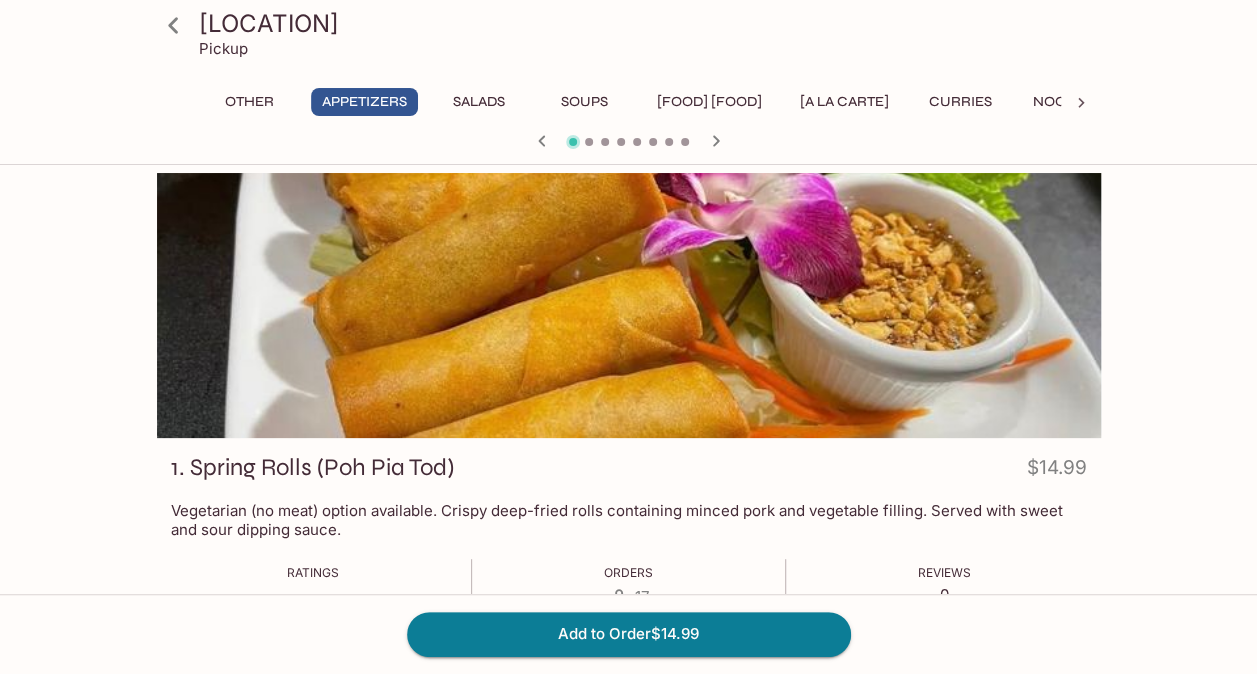 click 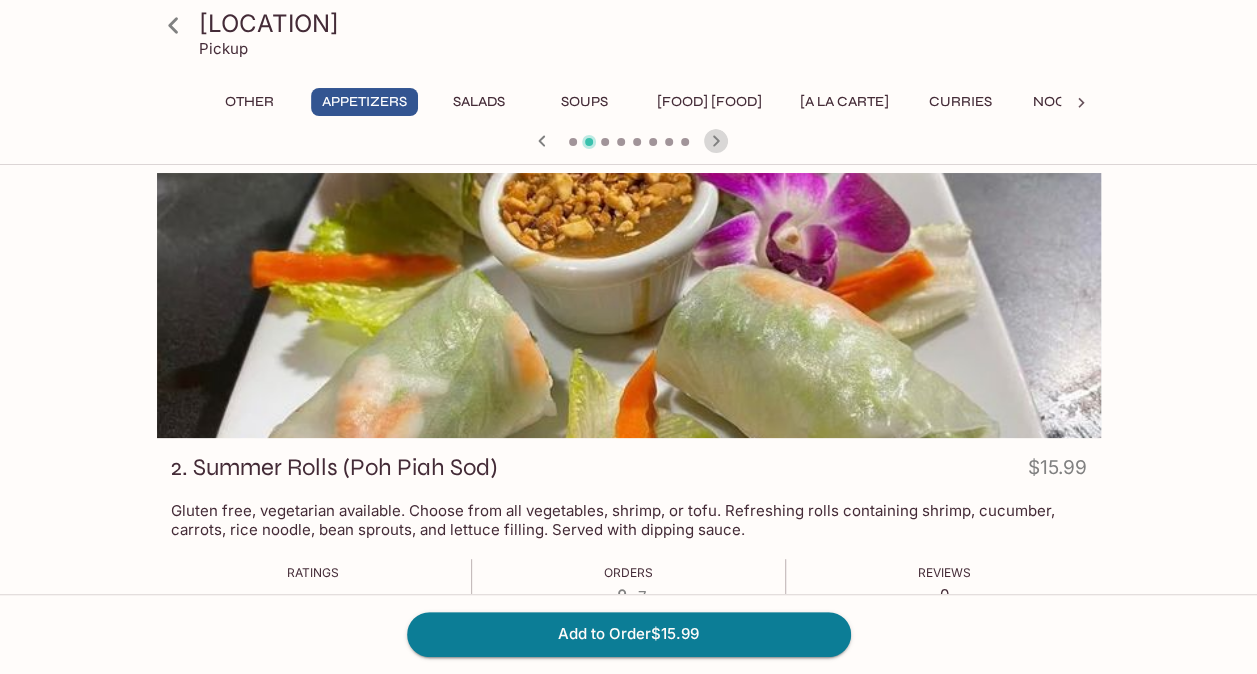click 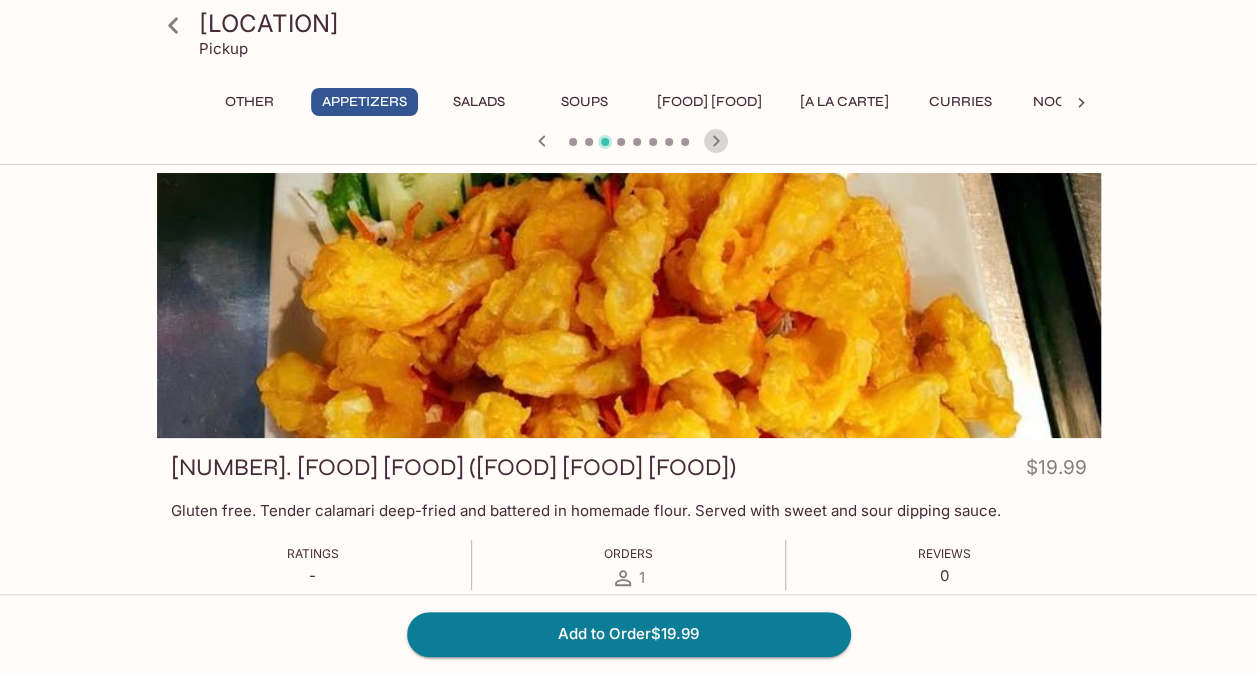 click 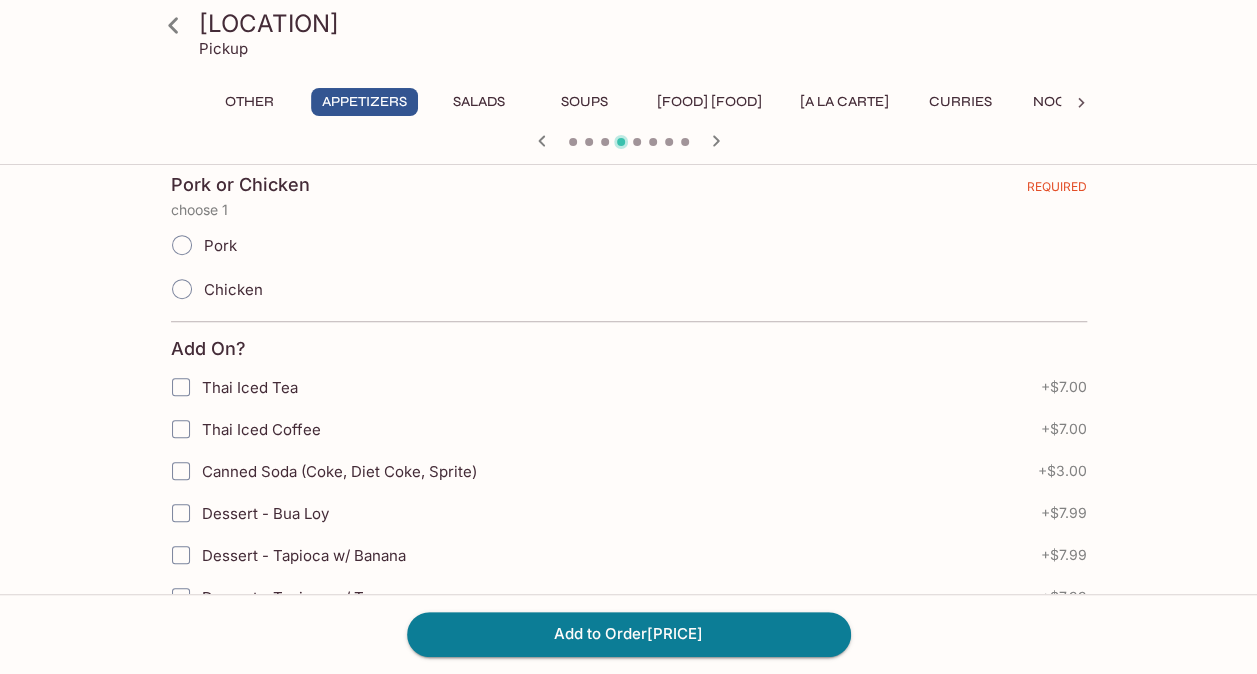 scroll, scrollTop: 0, scrollLeft: 0, axis: both 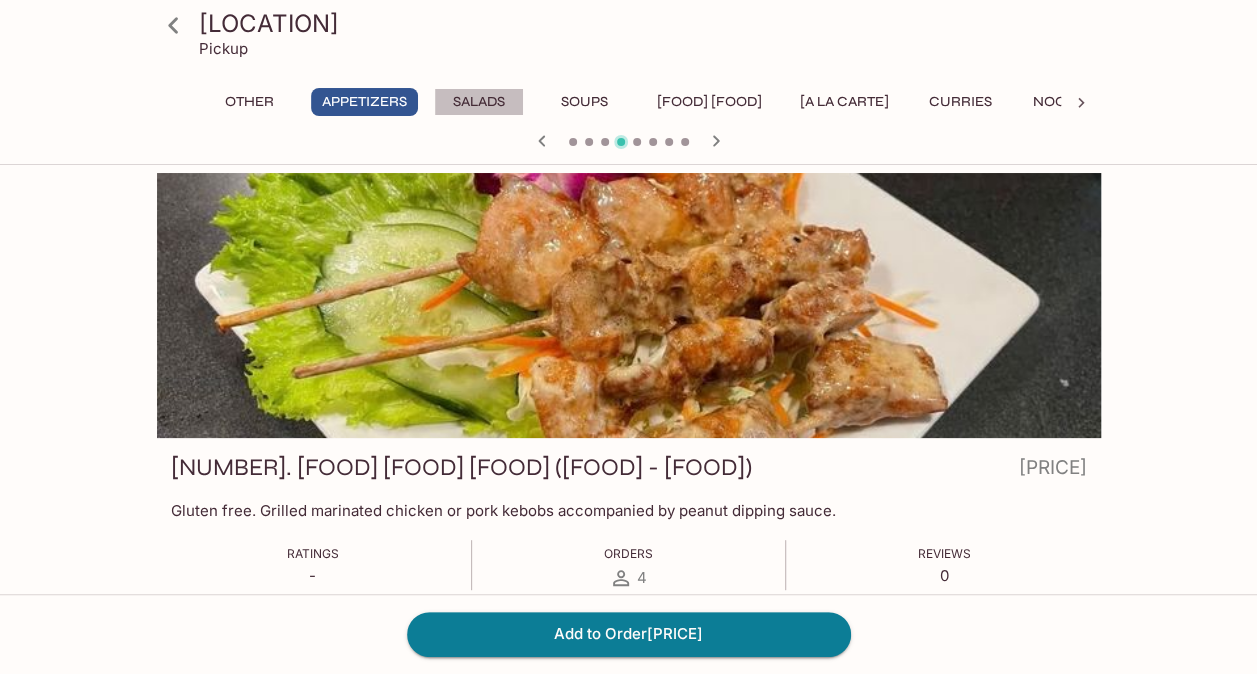 click on "Salads" at bounding box center [479, 102] 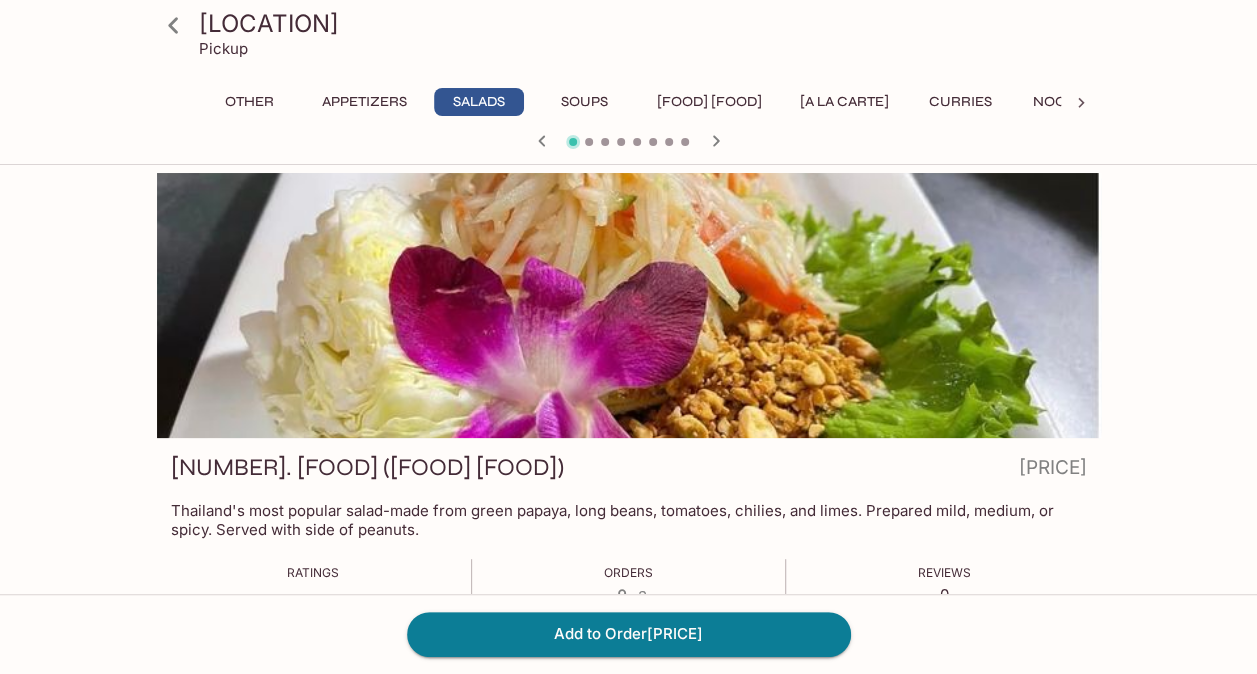 click on "Soups" at bounding box center [585, 102] 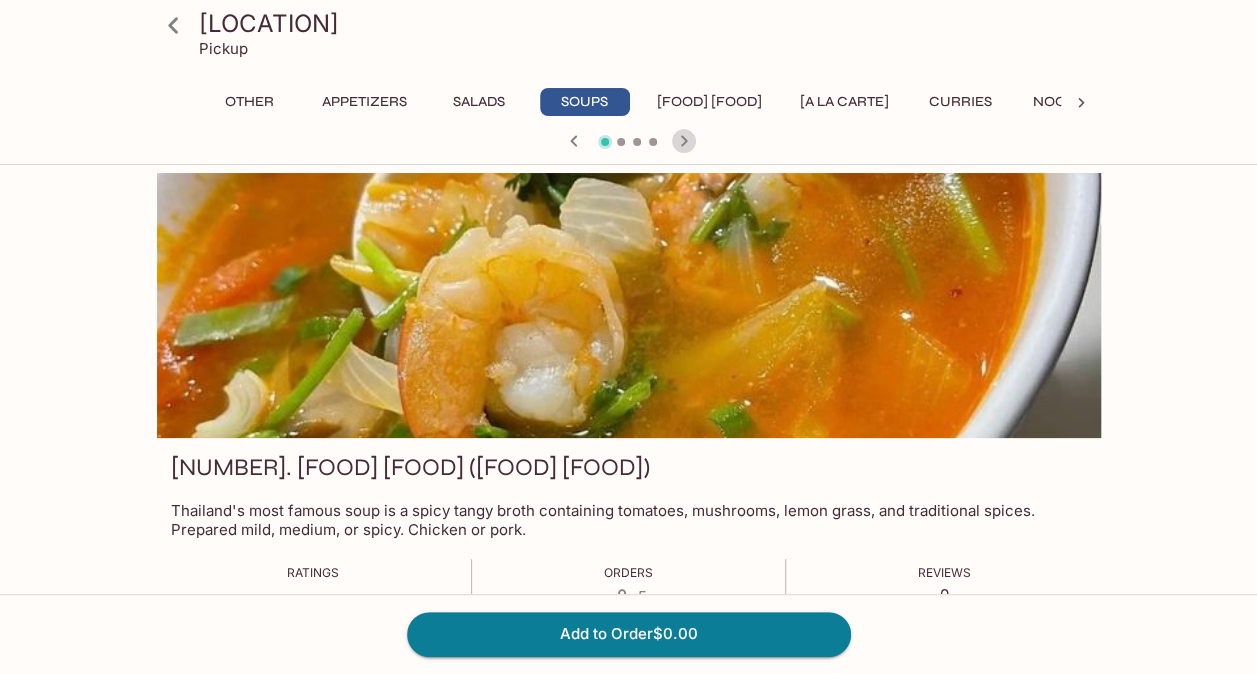 click 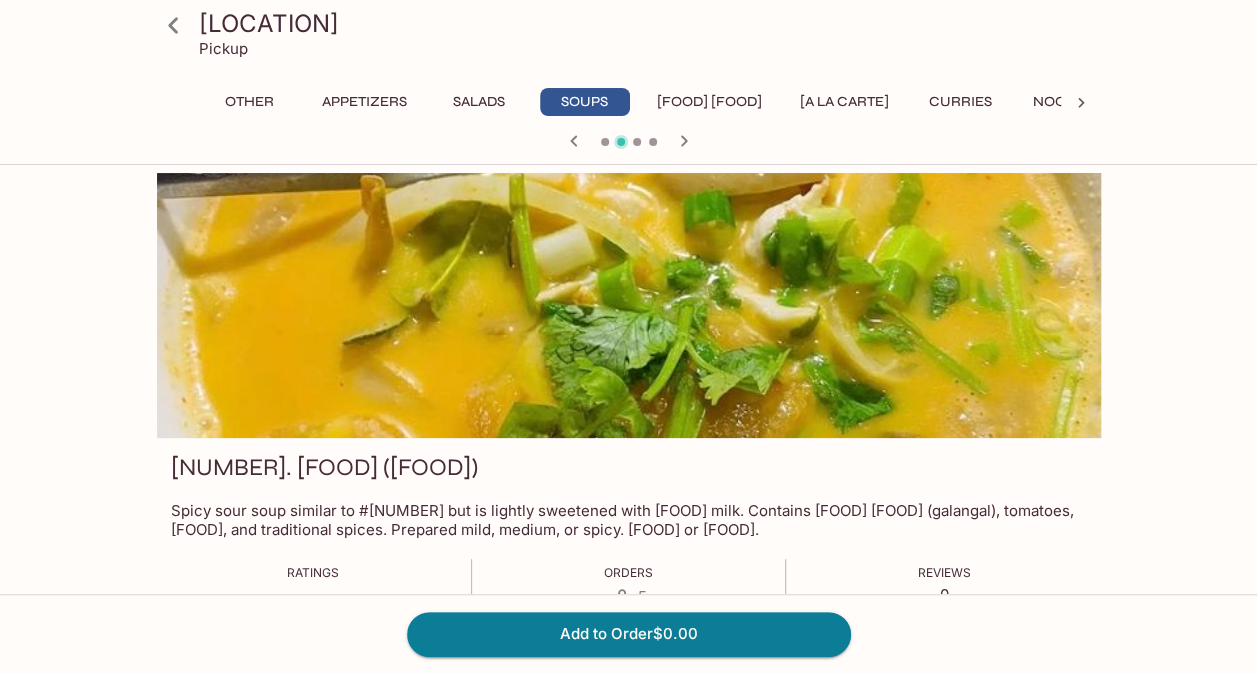click 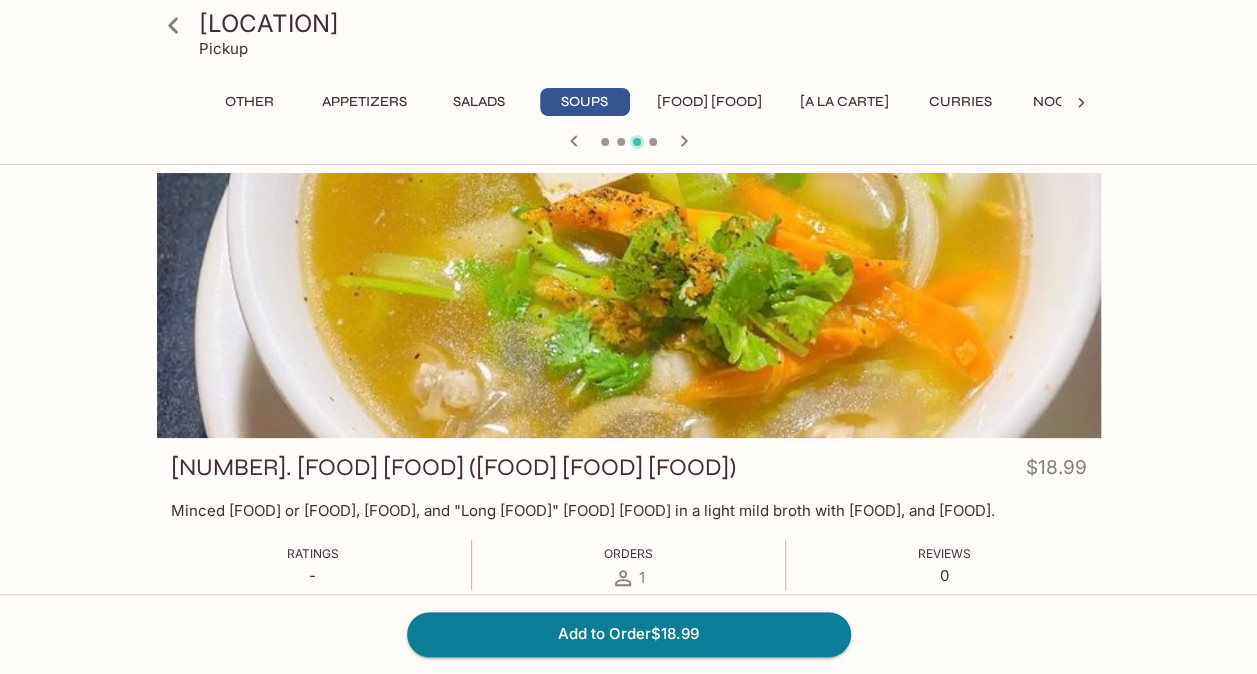 click 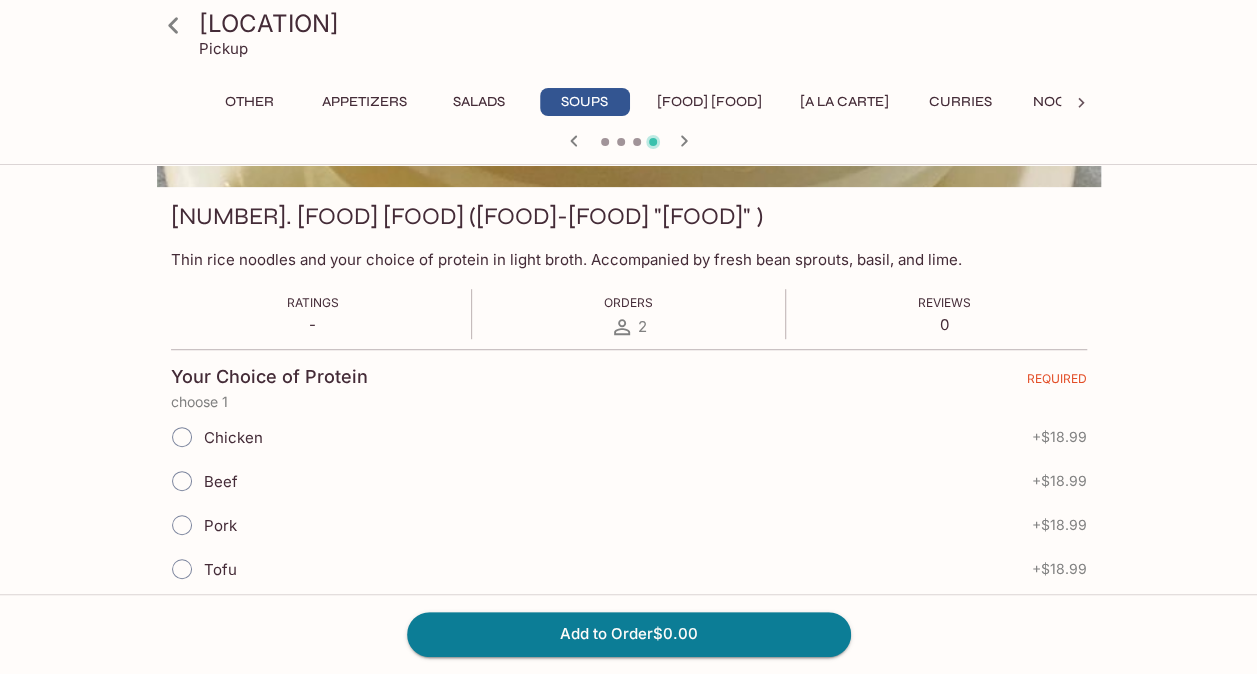 scroll, scrollTop: 0, scrollLeft: 0, axis: both 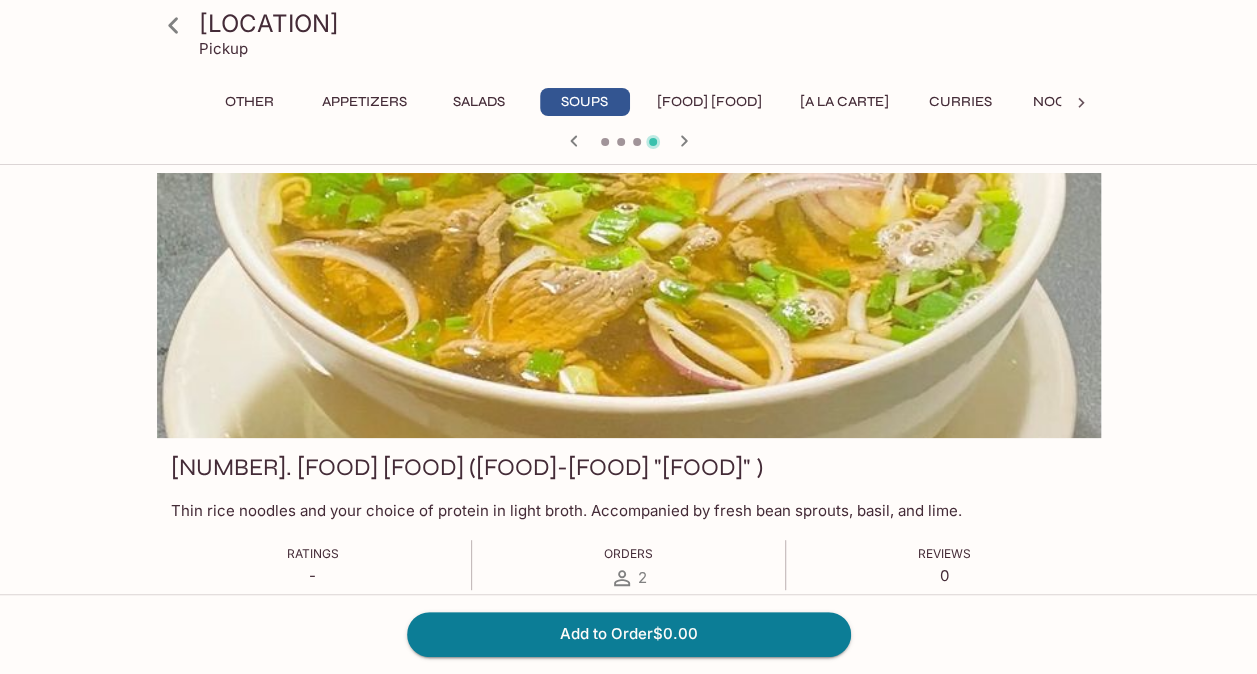 click on "[FOOD] [FOOD]" at bounding box center (709, 102) 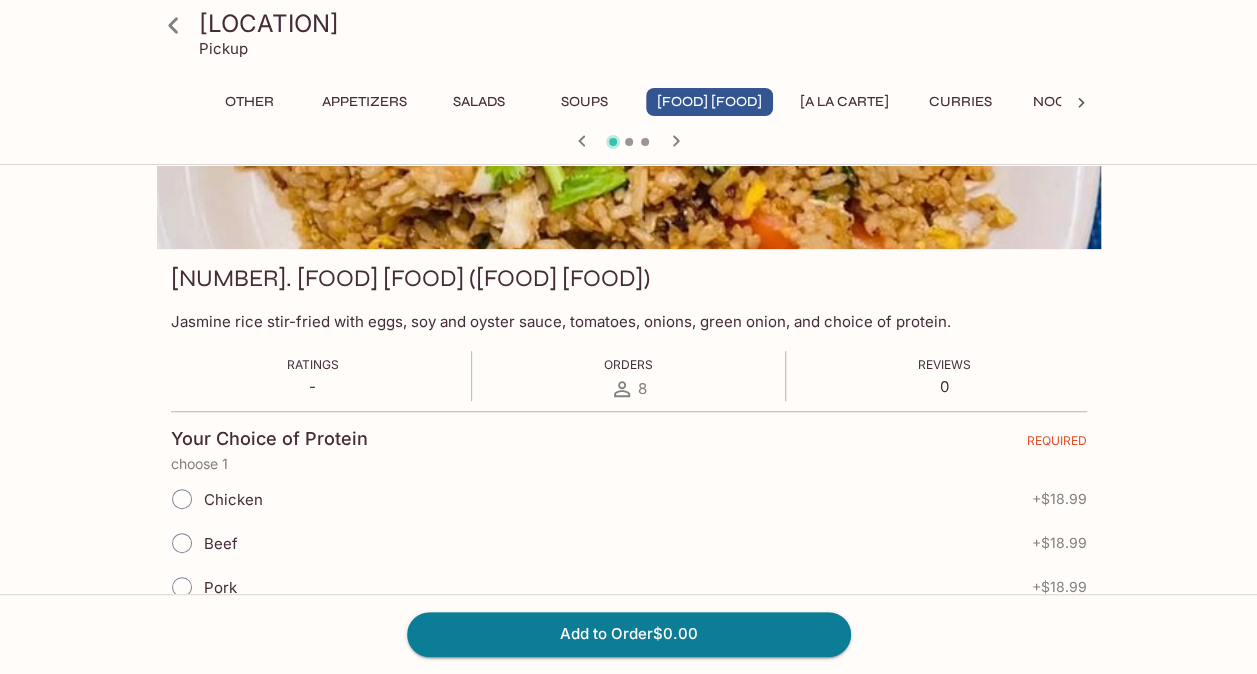 scroll, scrollTop: 0, scrollLeft: 0, axis: both 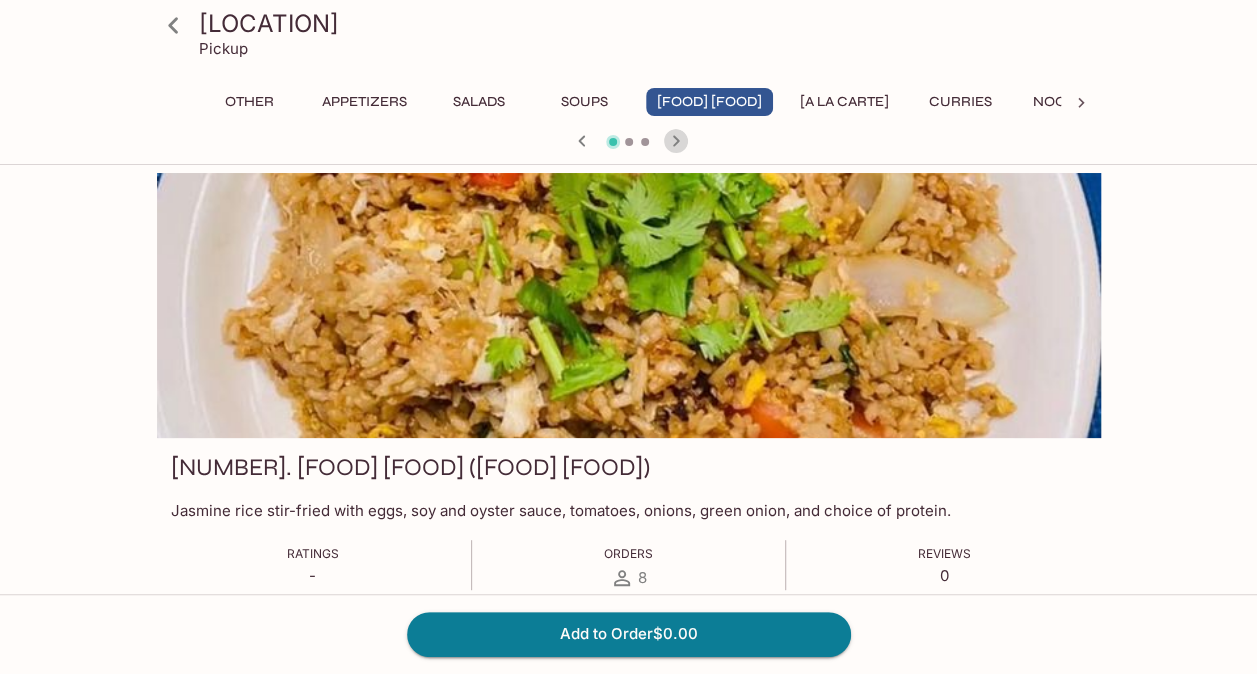 click 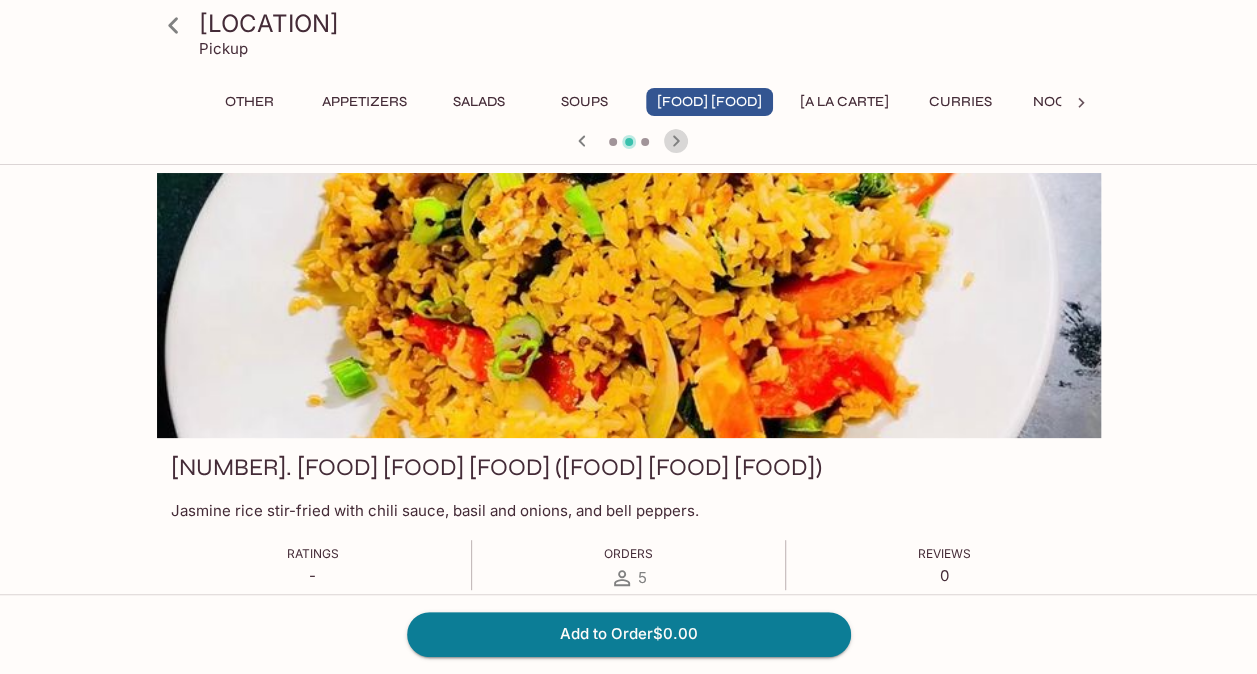 click 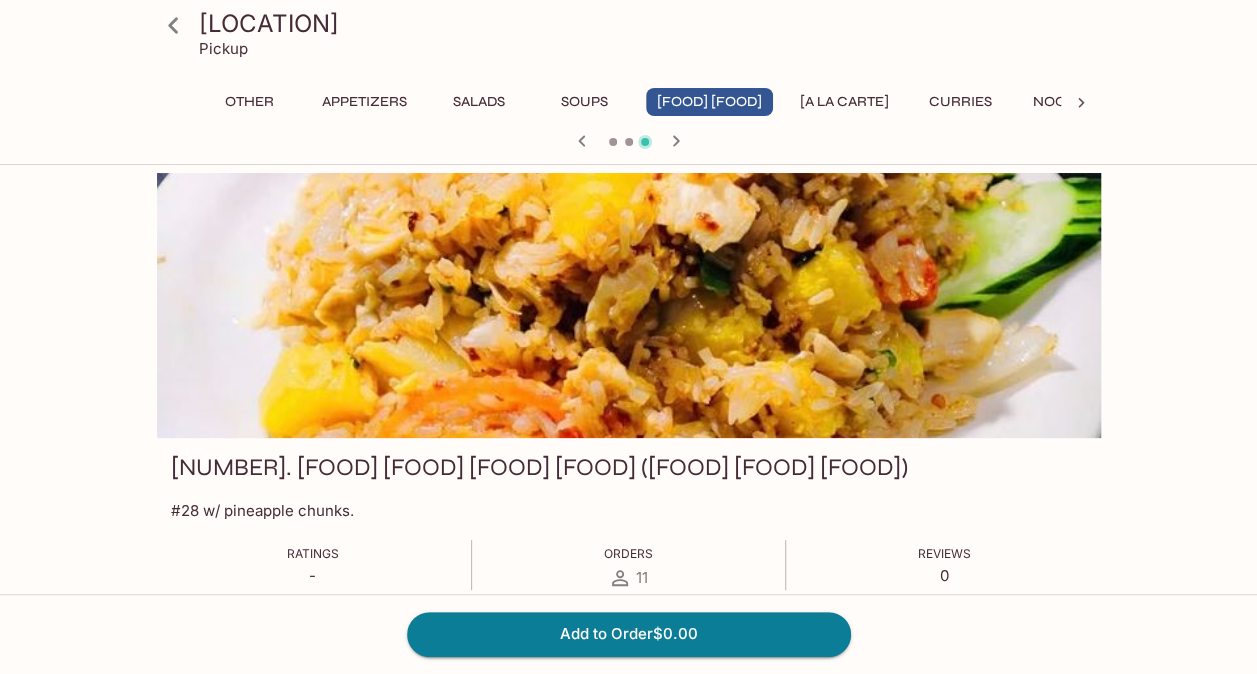 click at bounding box center (613, 142) 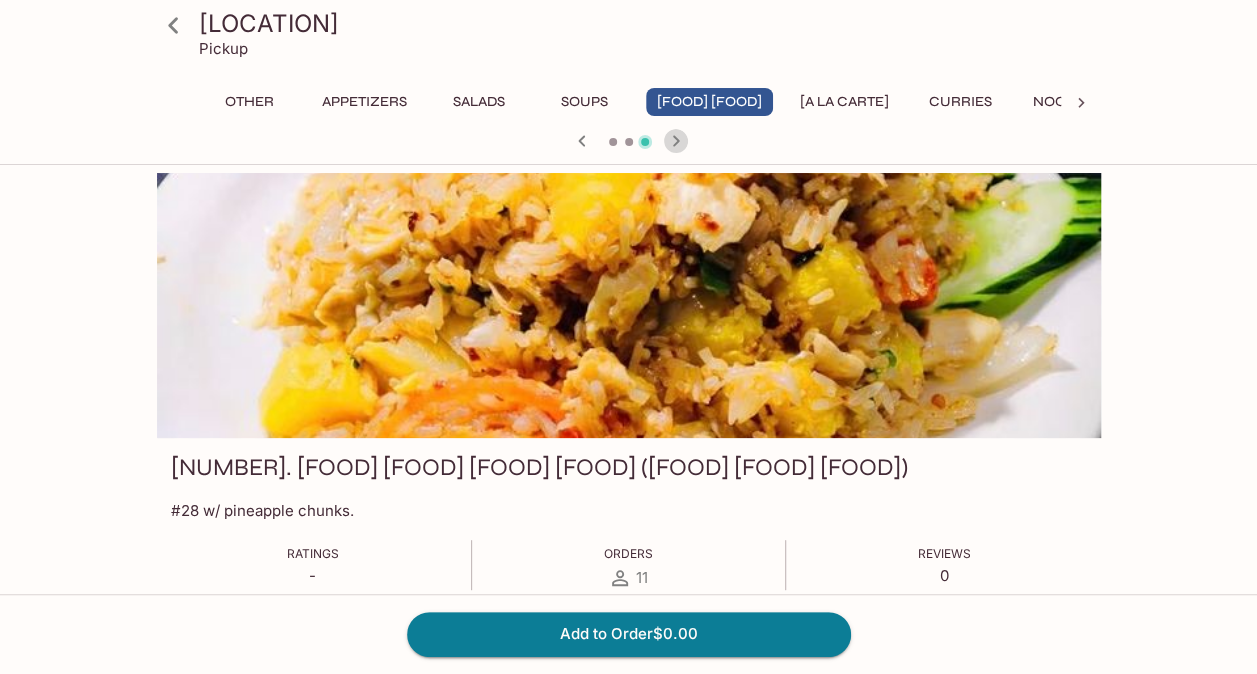 click 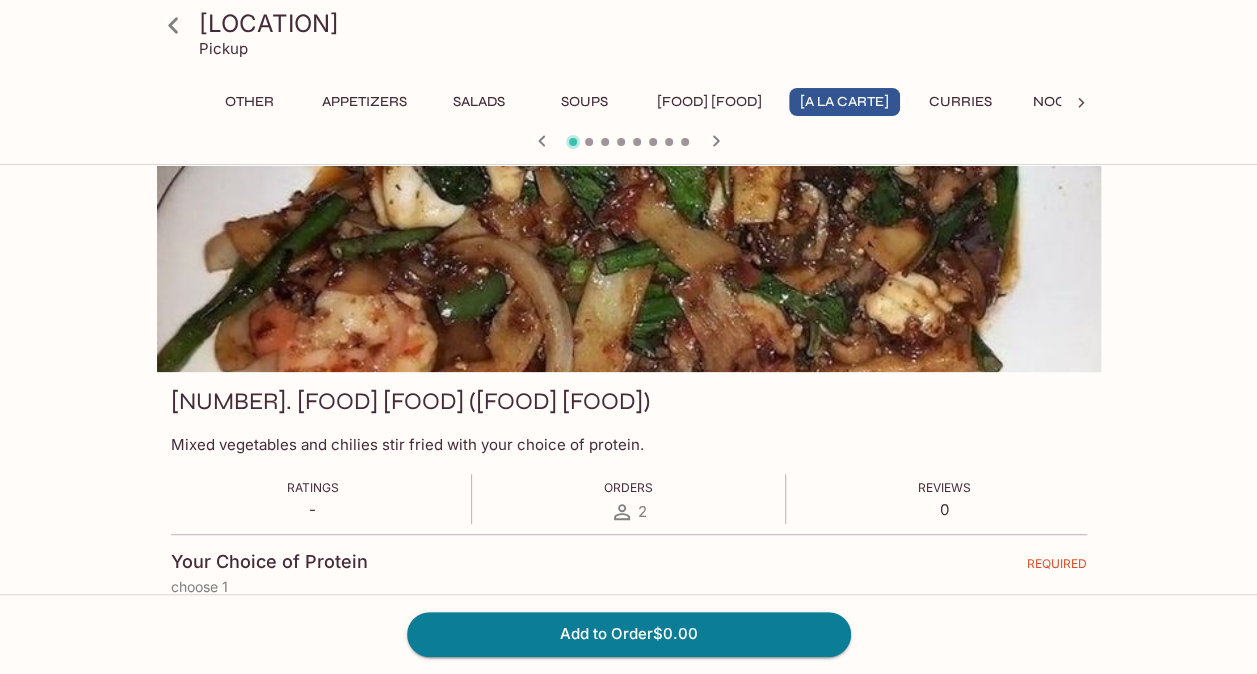 scroll, scrollTop: 0, scrollLeft: 0, axis: both 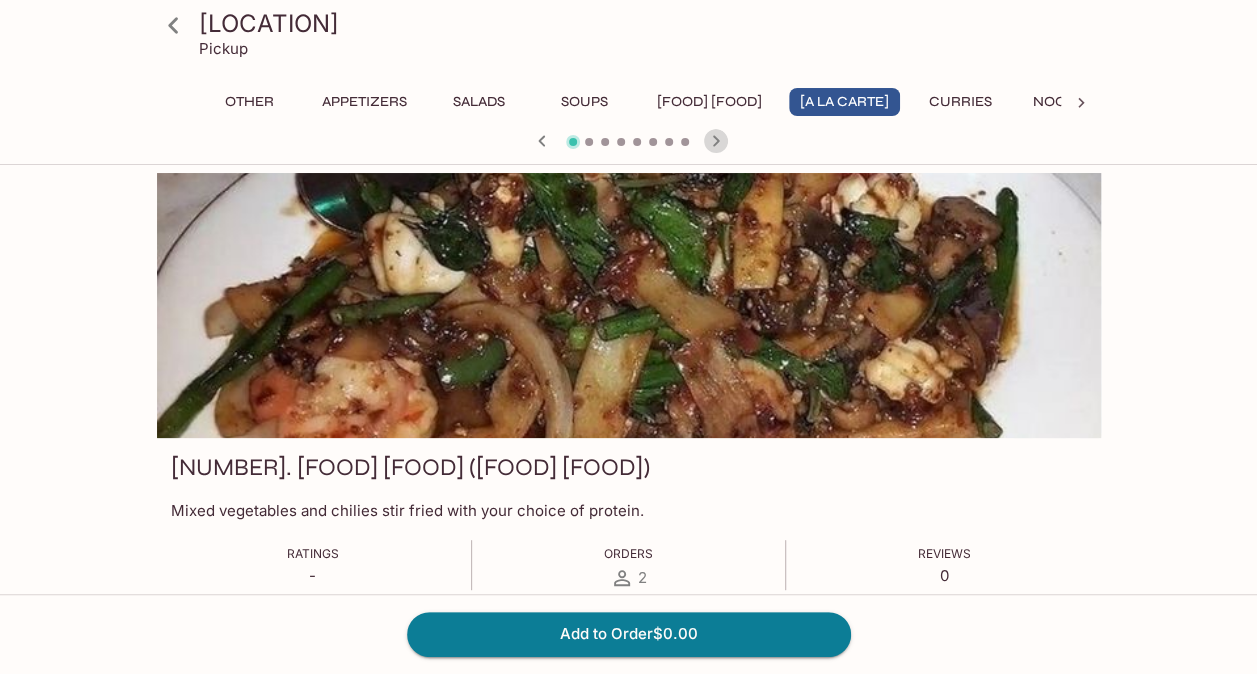 click 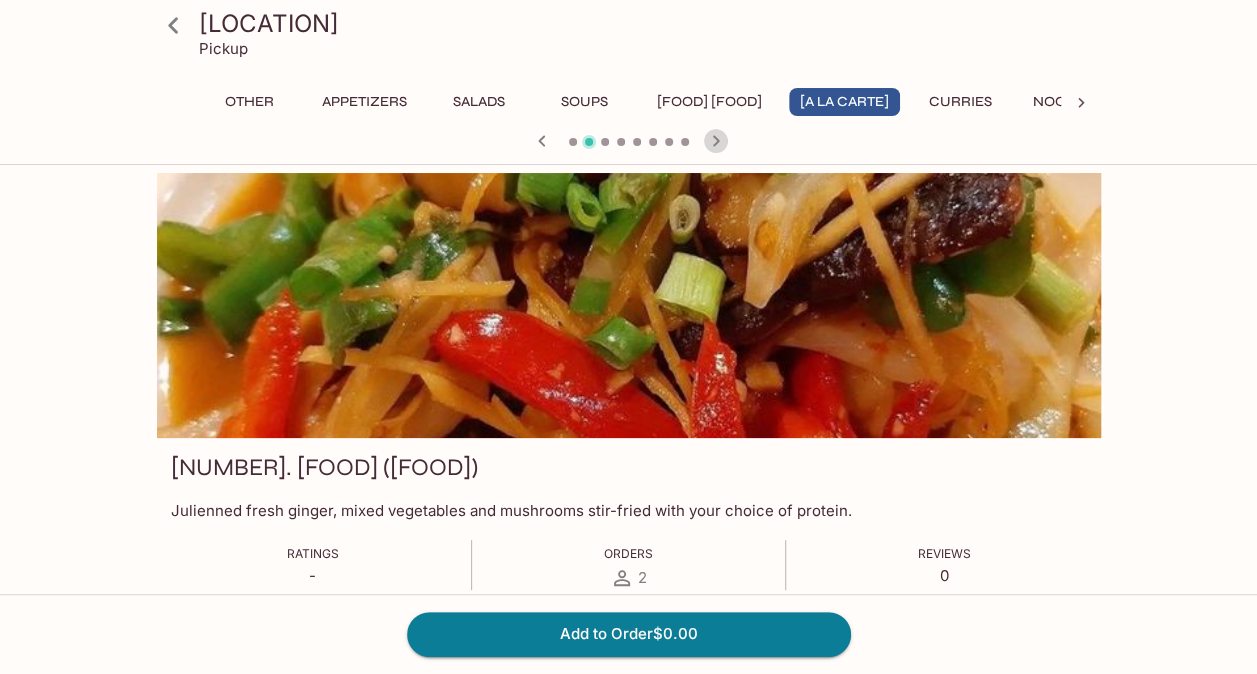 click 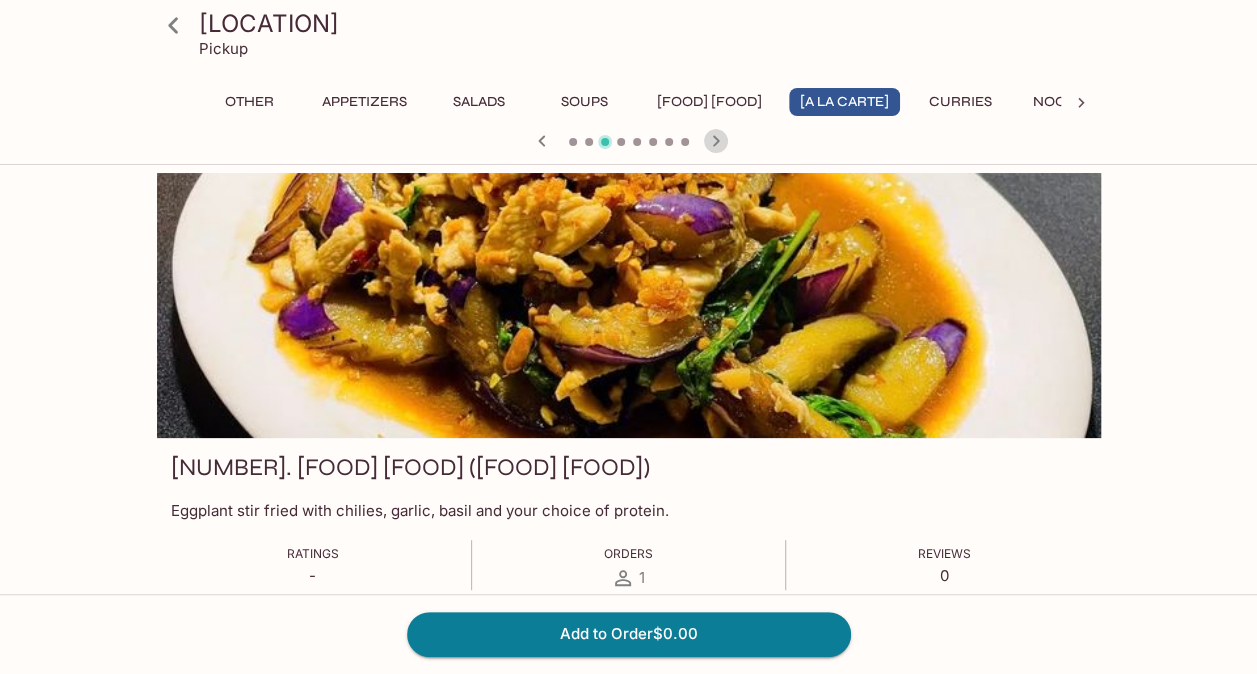 click 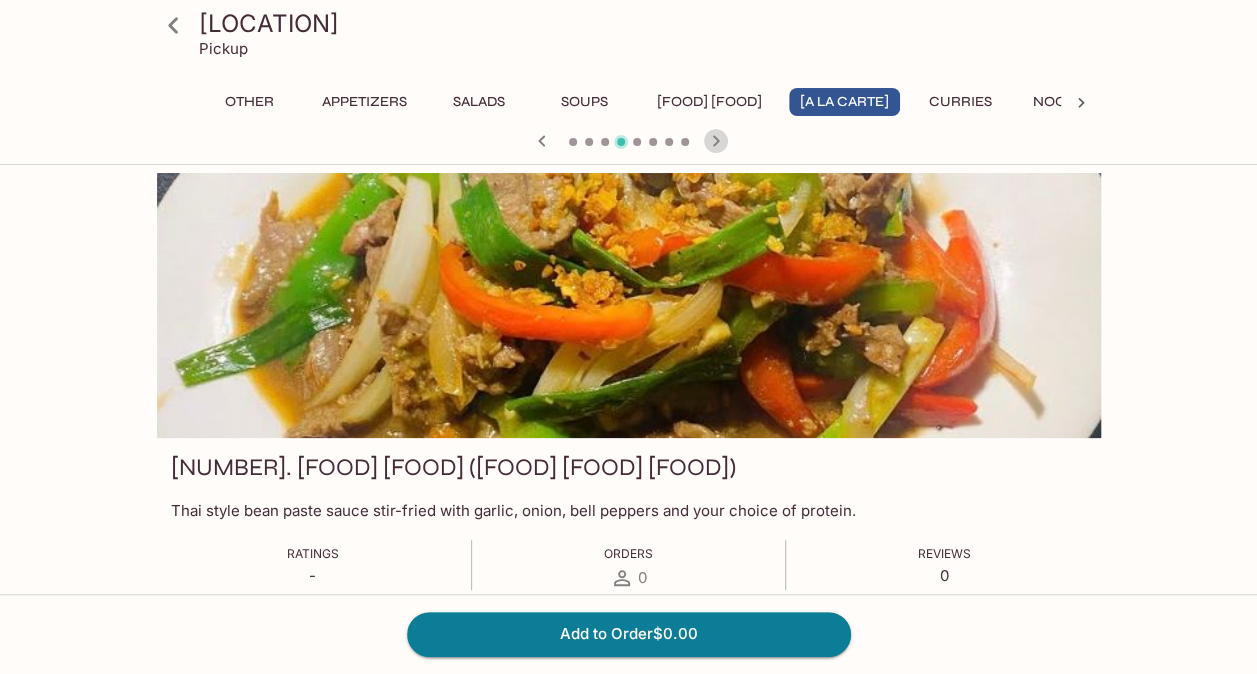 click 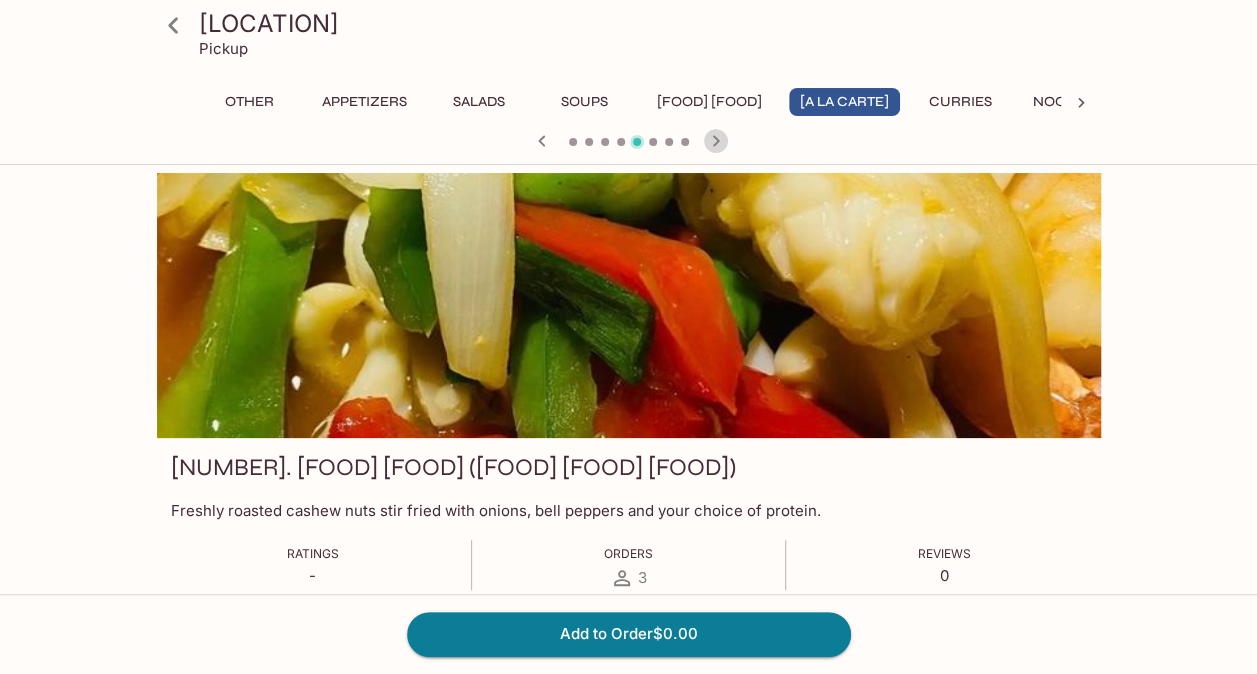 click 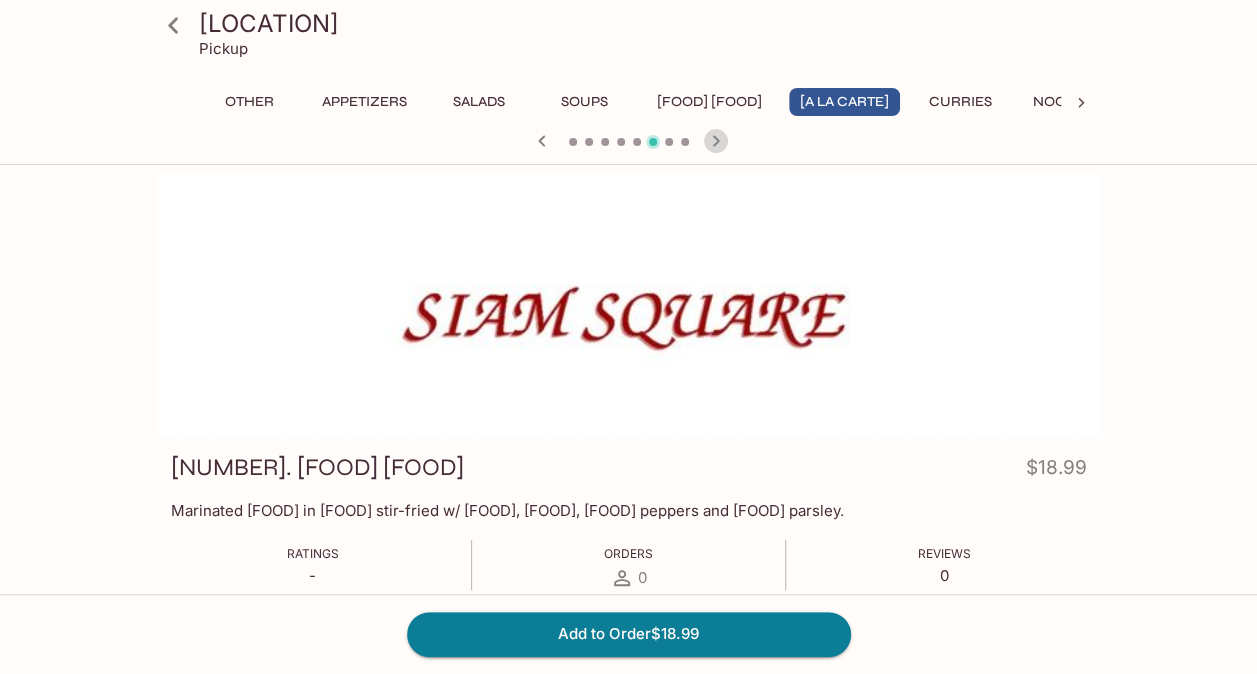 click 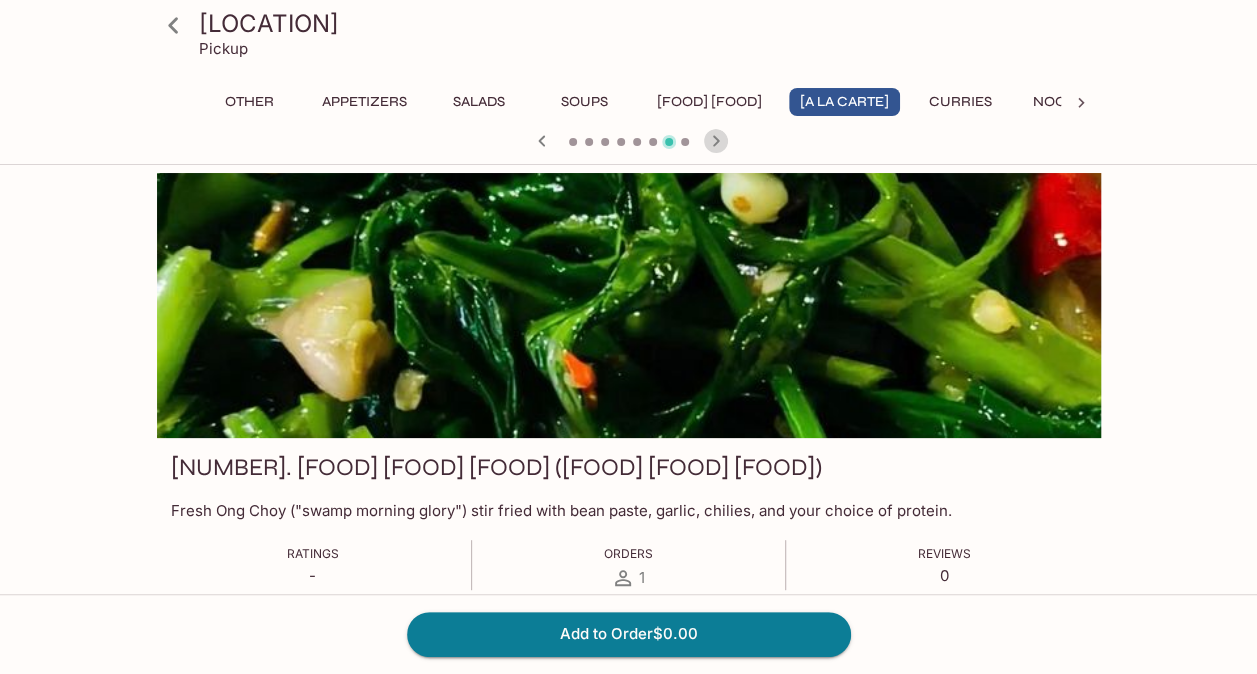 click 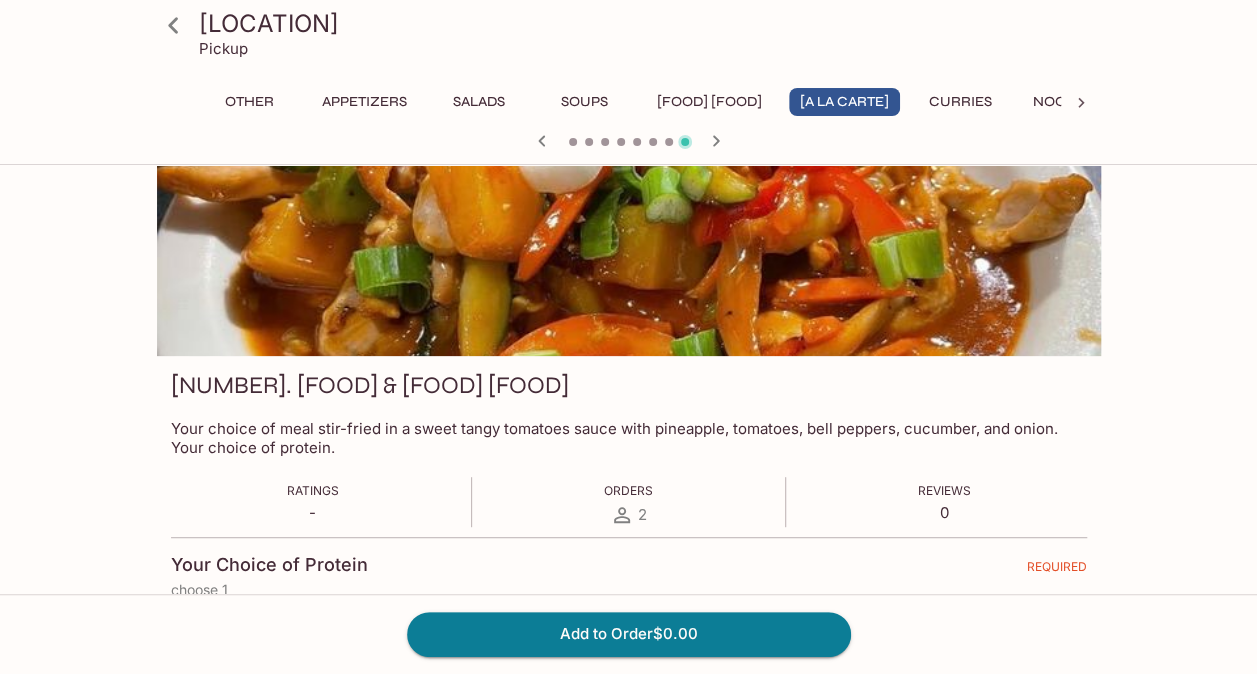 scroll, scrollTop: 74, scrollLeft: 0, axis: vertical 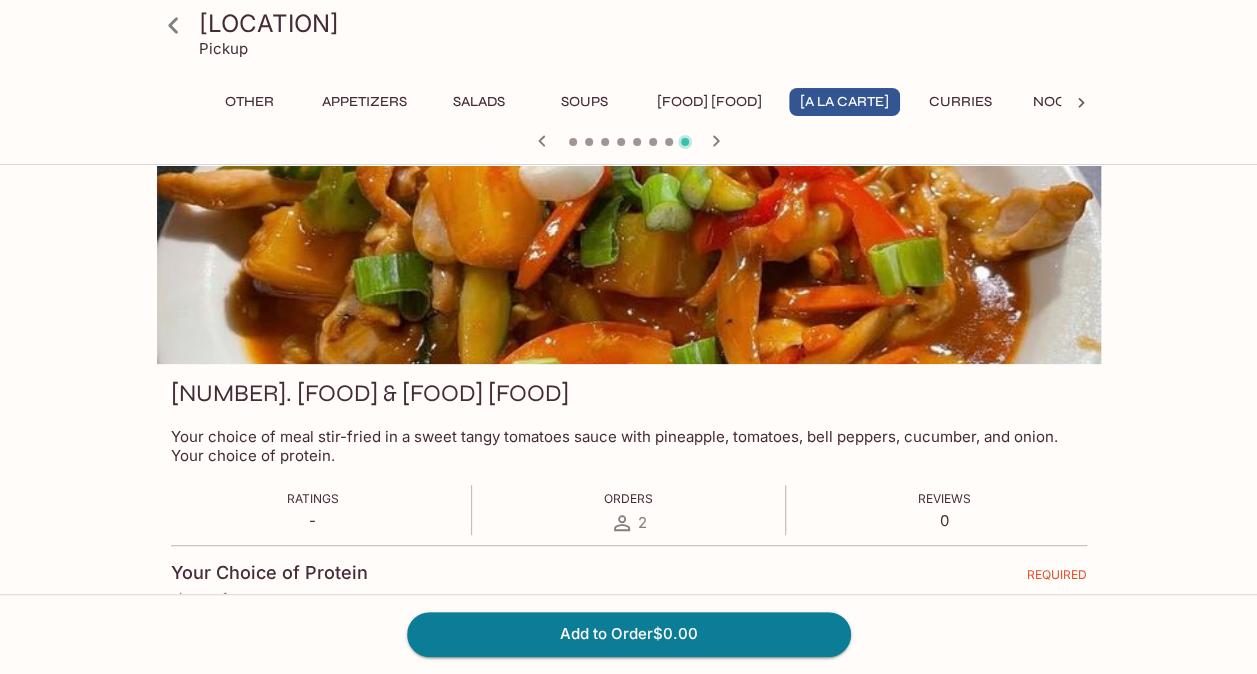 click 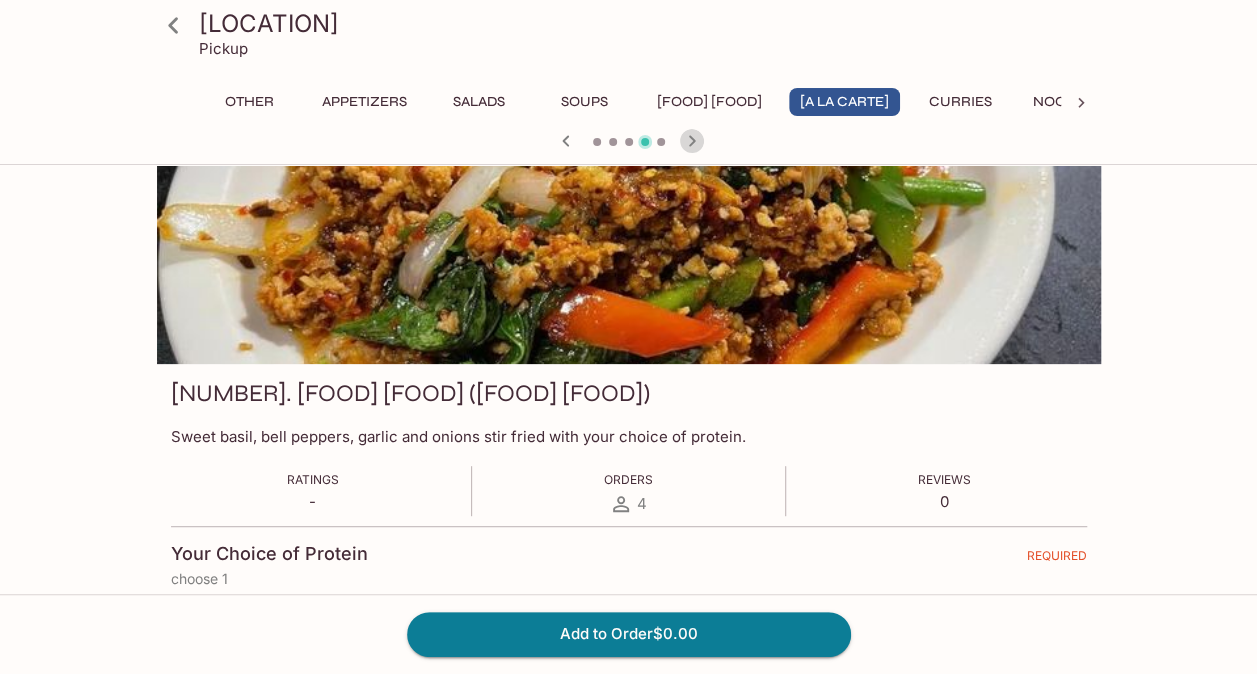 click 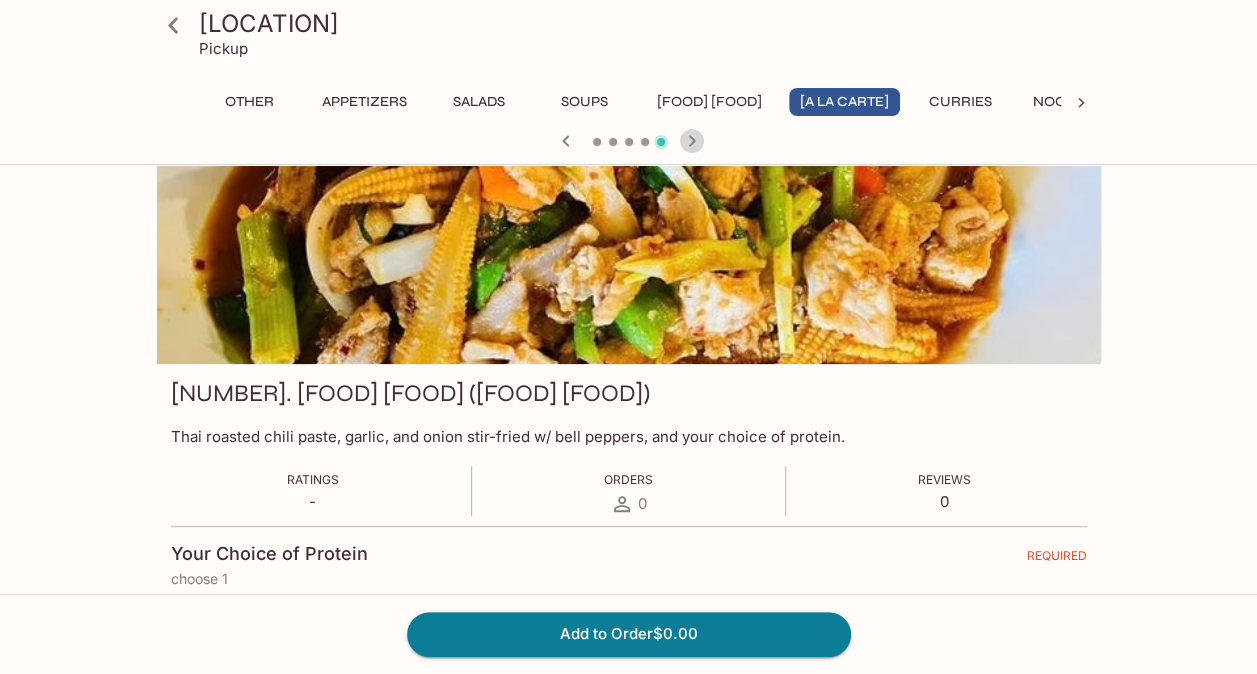 click 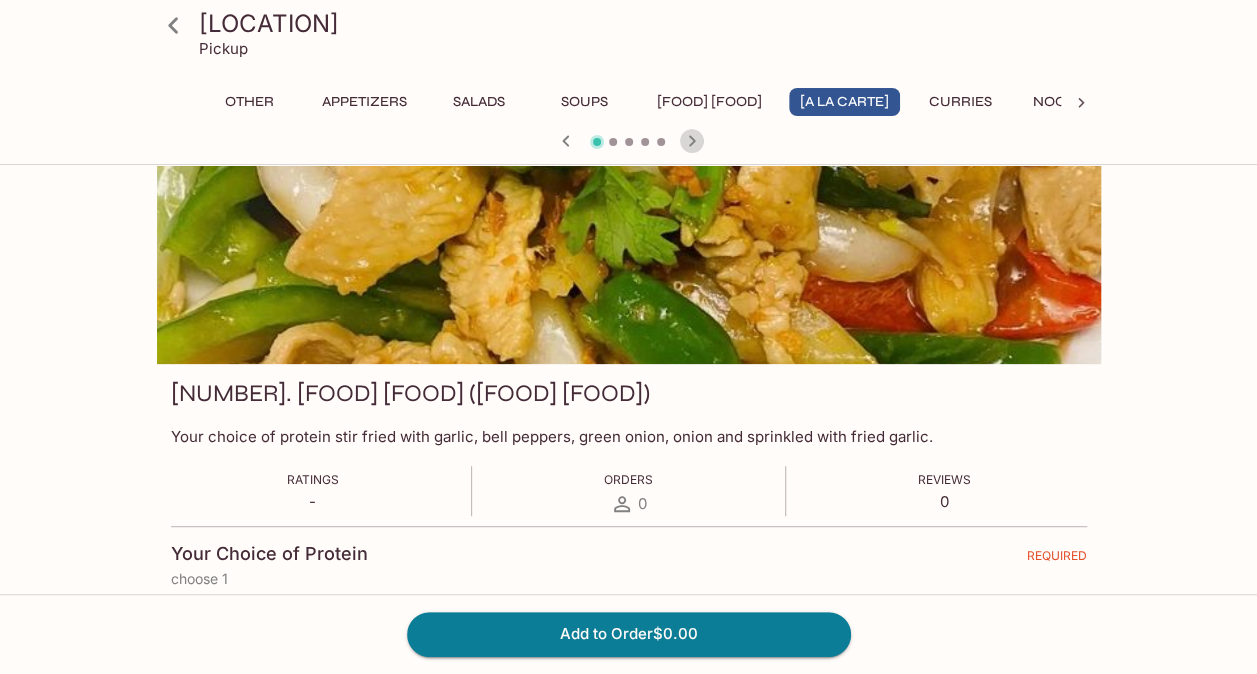 click 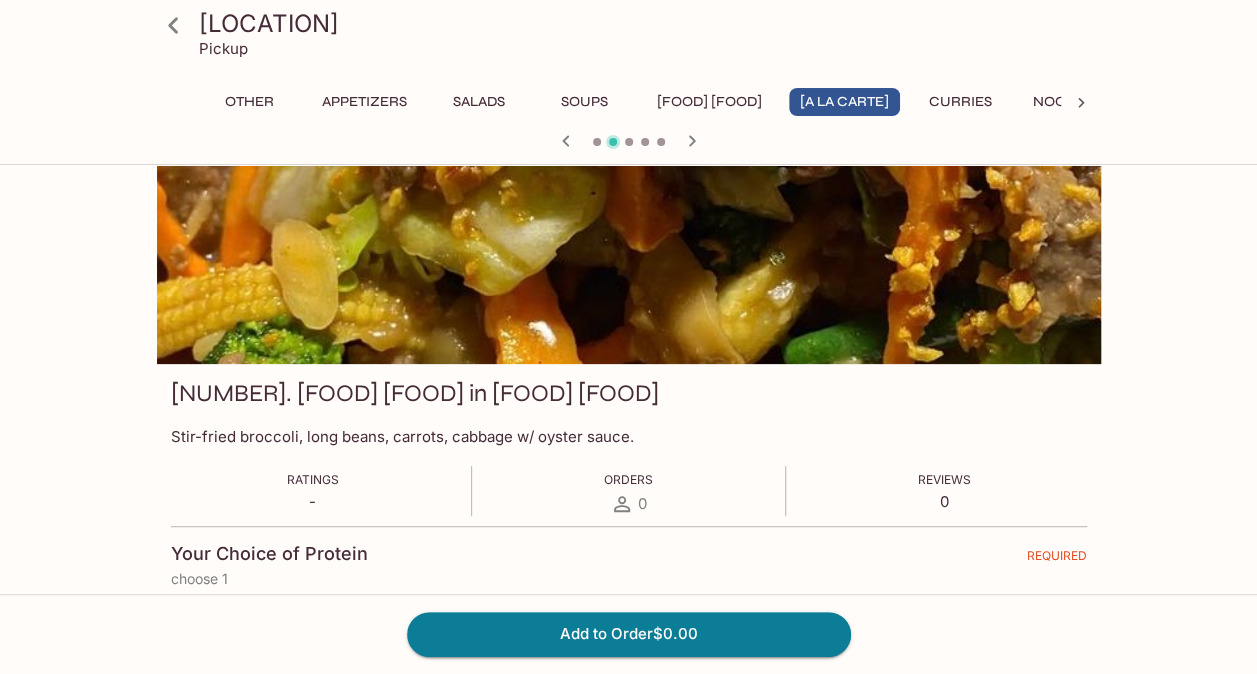 click 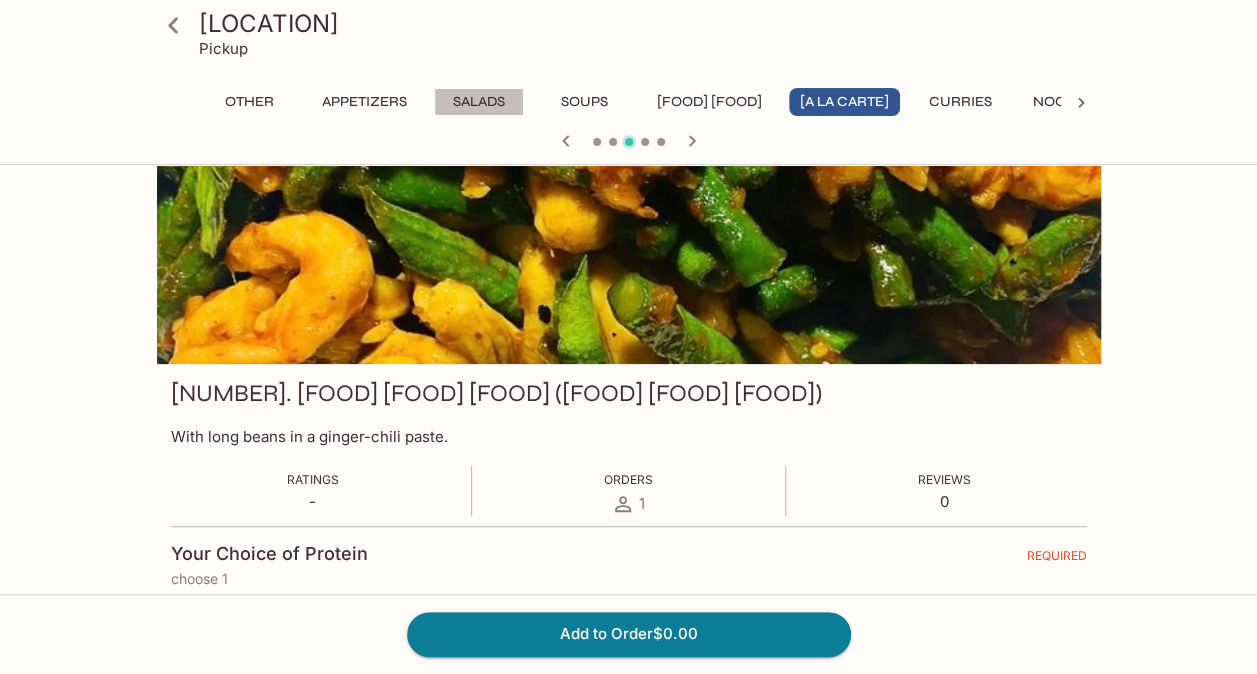 click on "Salads" at bounding box center (479, 102) 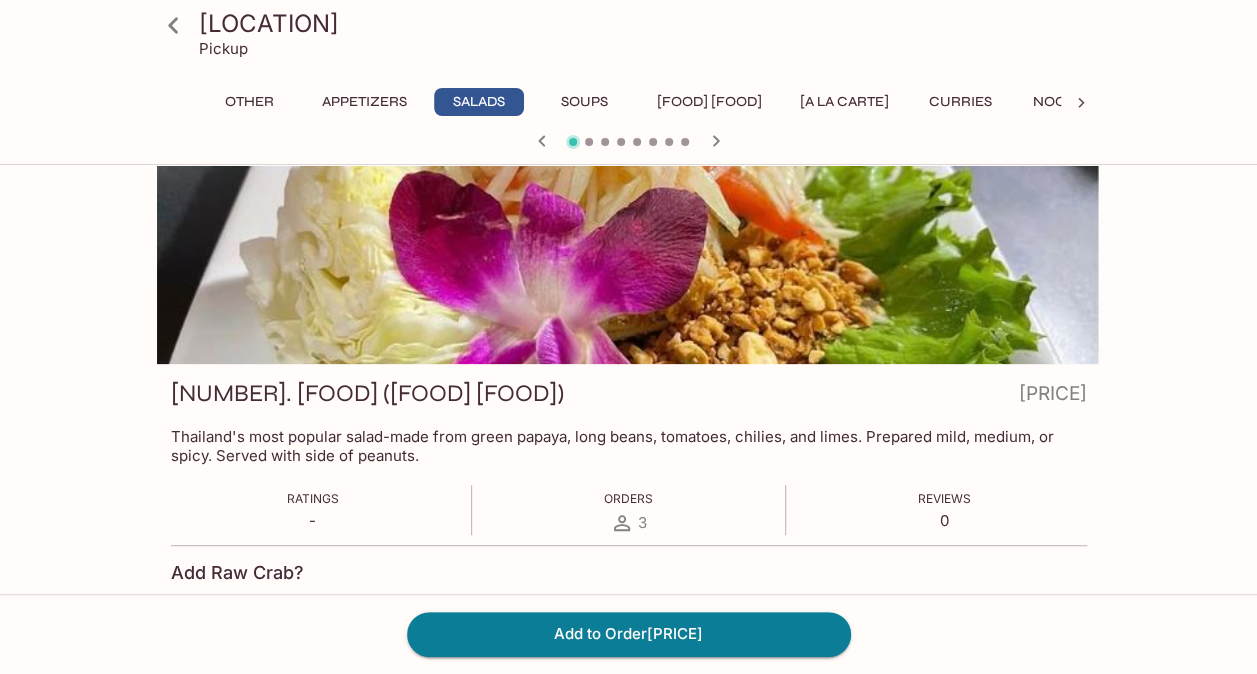 click on "Appetizers" at bounding box center (364, 102) 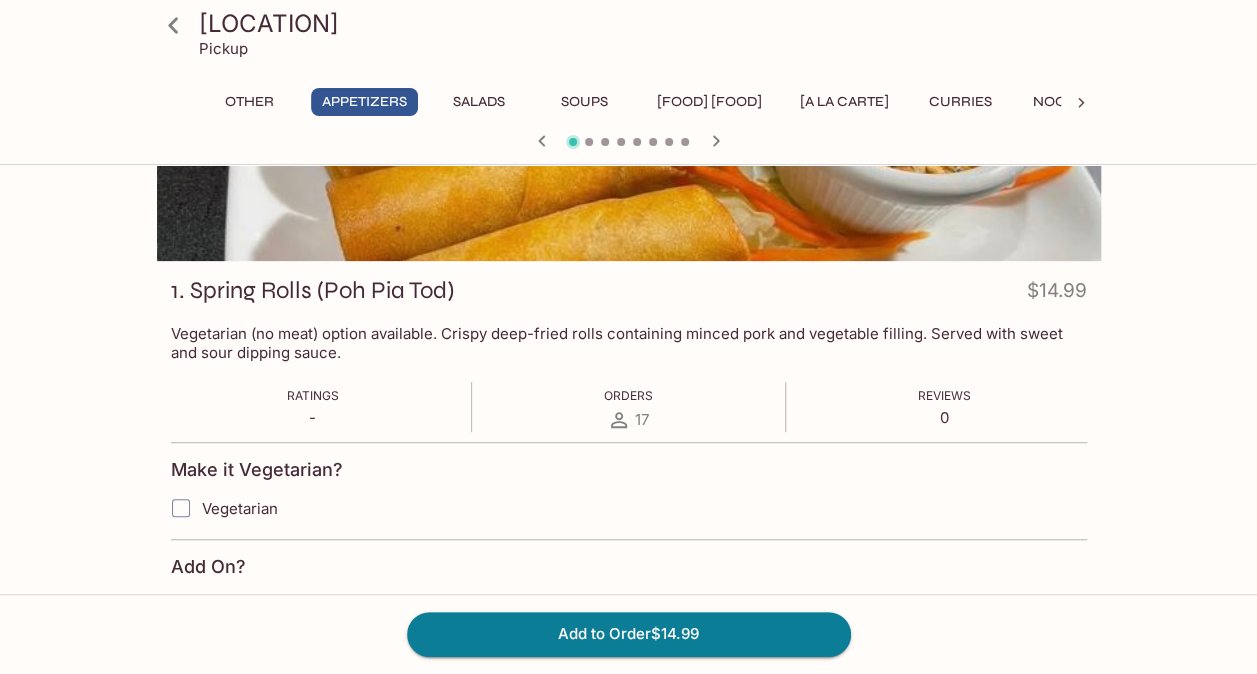 scroll, scrollTop: 0, scrollLeft: 0, axis: both 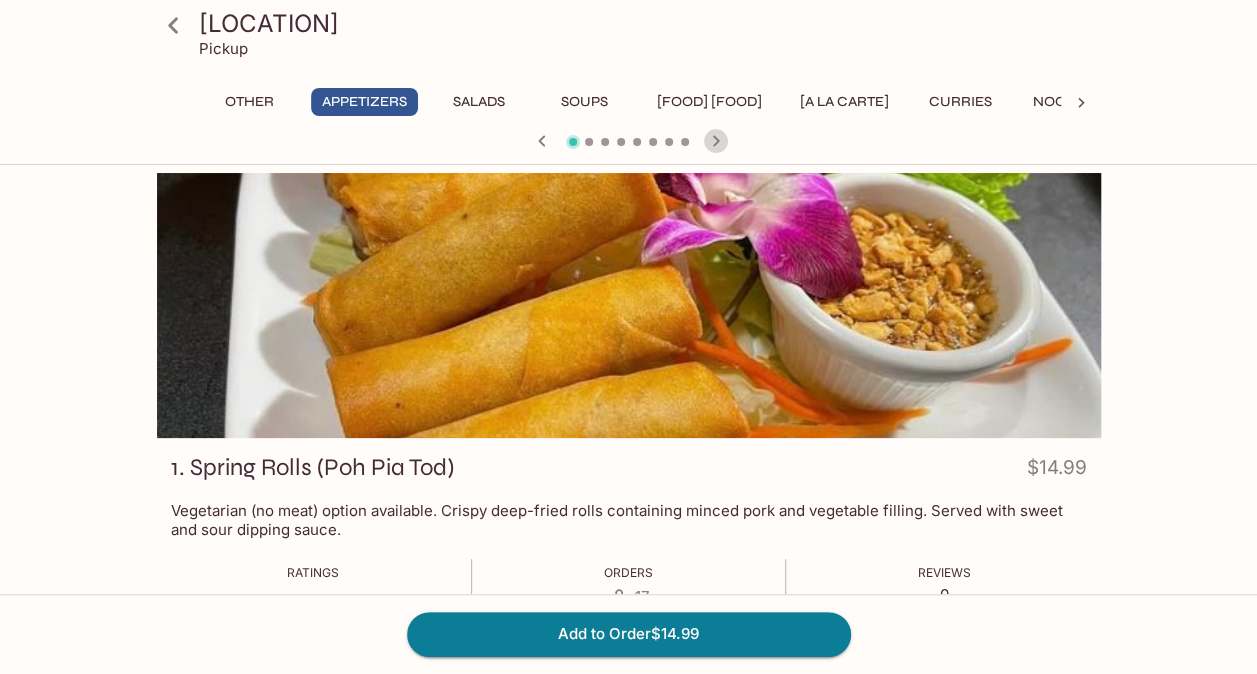click 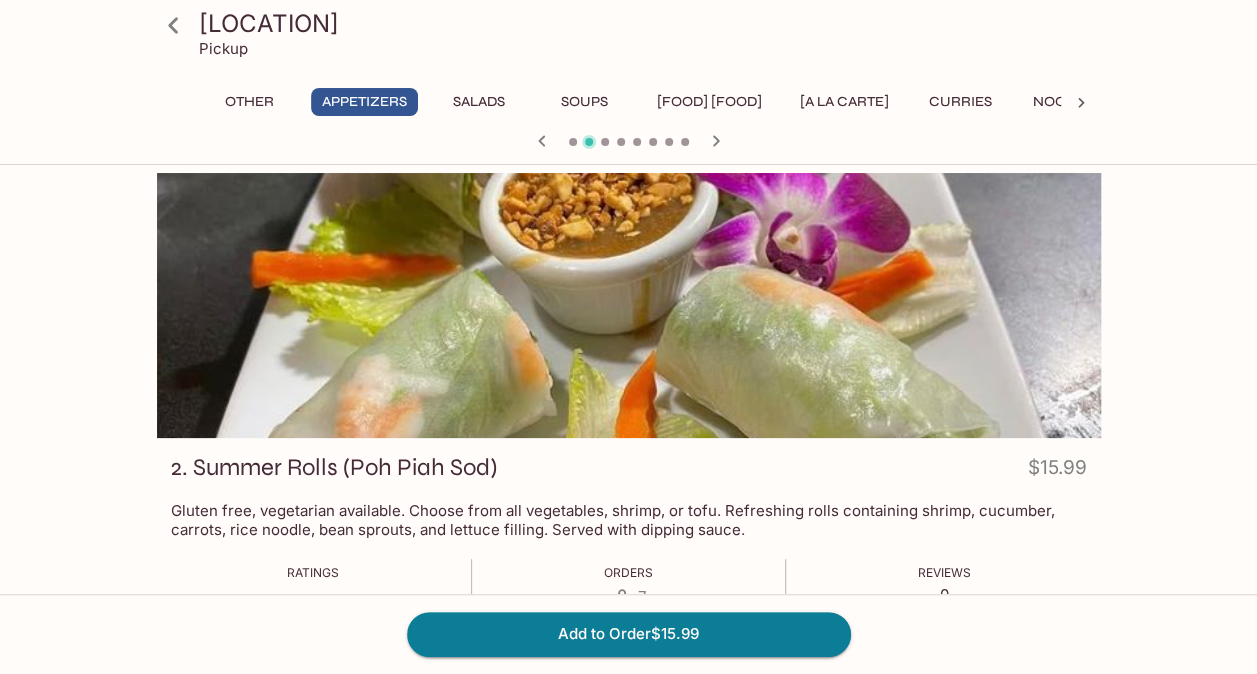 click 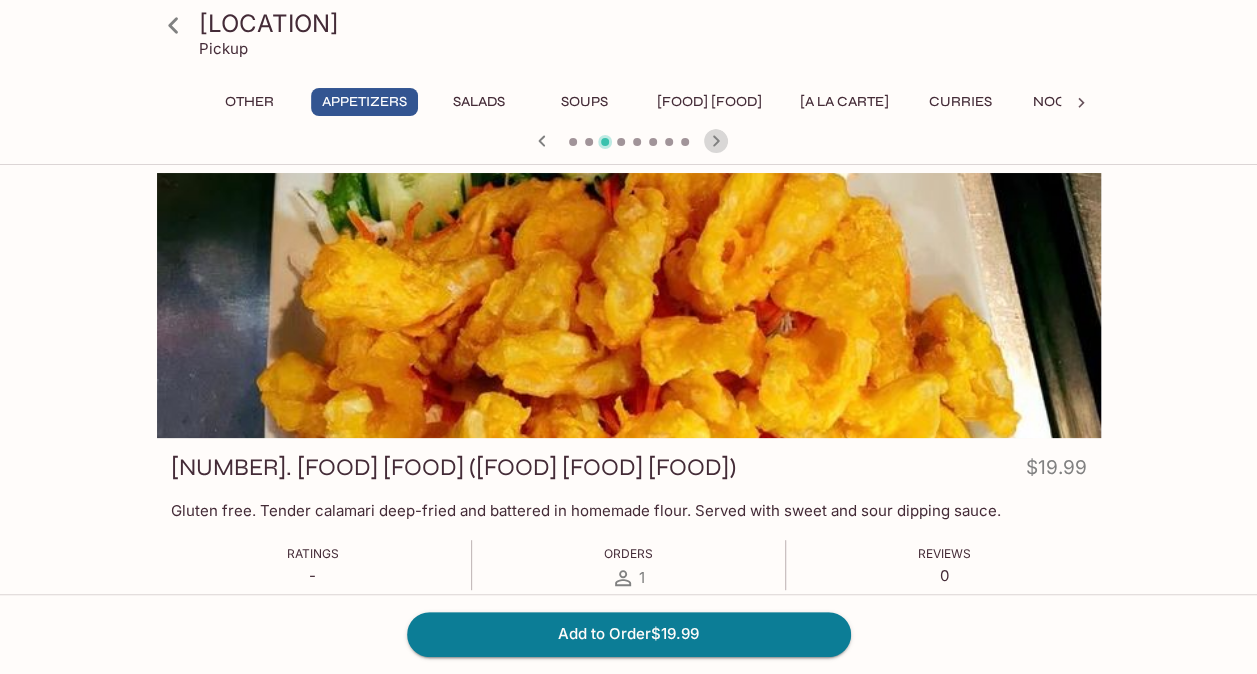 click 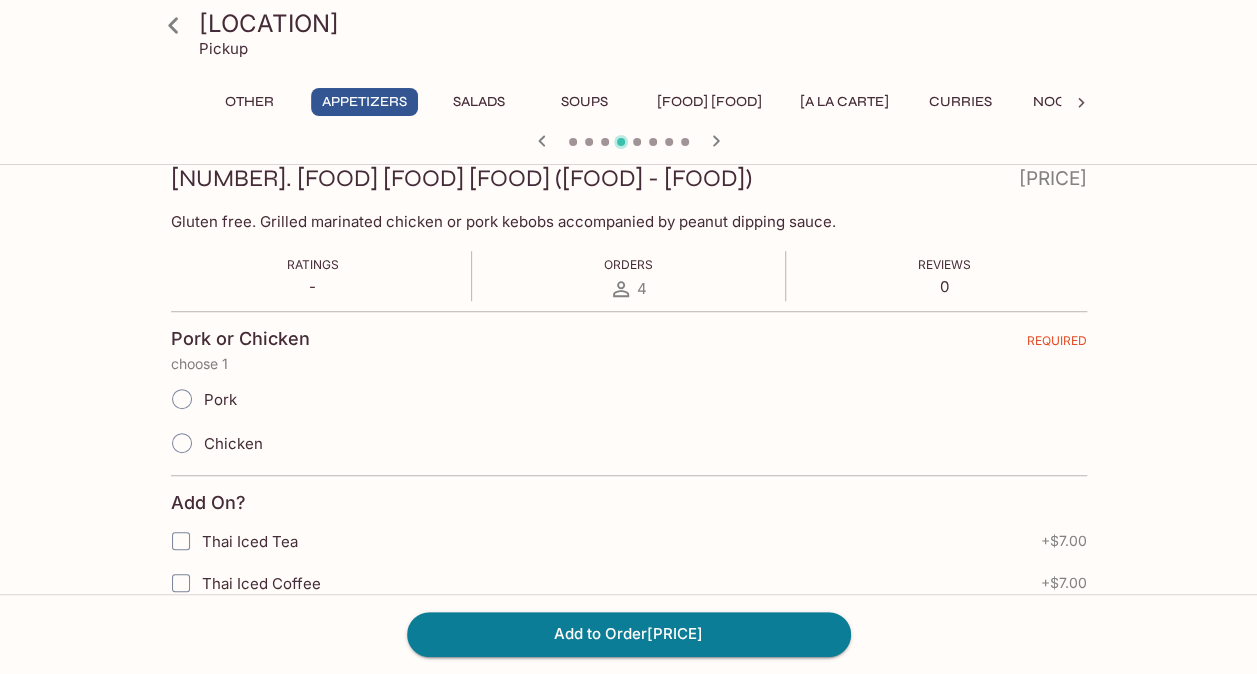 scroll, scrollTop: 290, scrollLeft: 0, axis: vertical 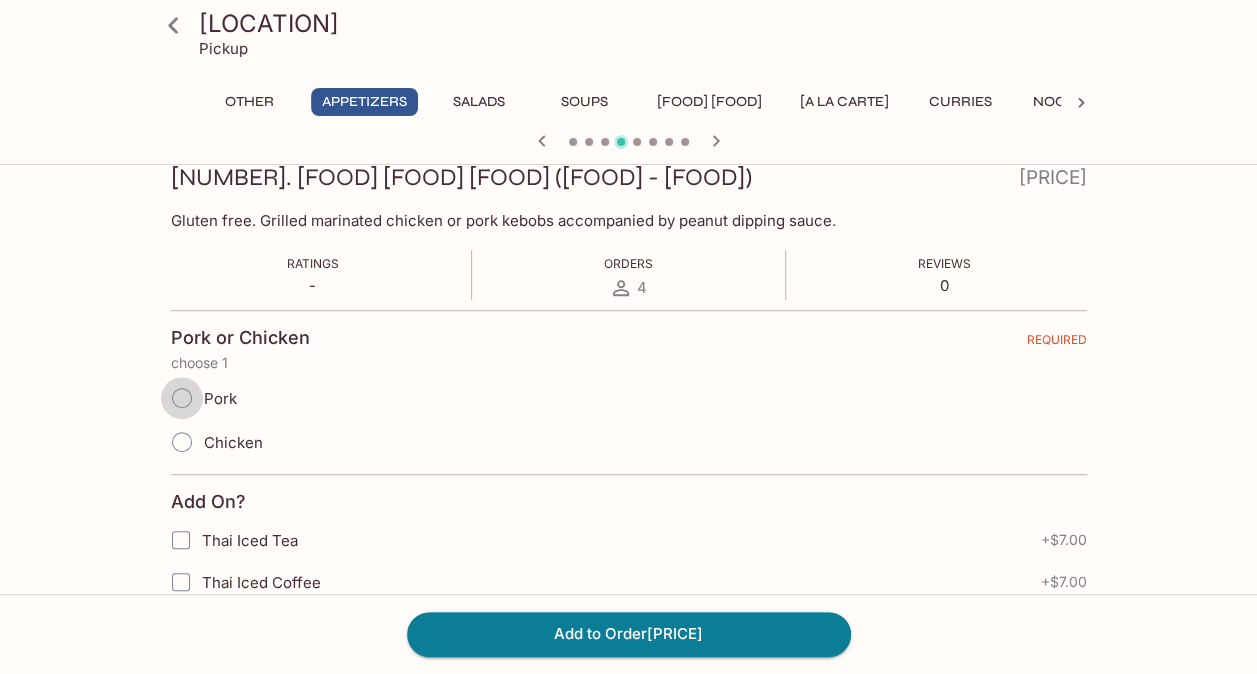 click on "Pork" at bounding box center [182, 398] 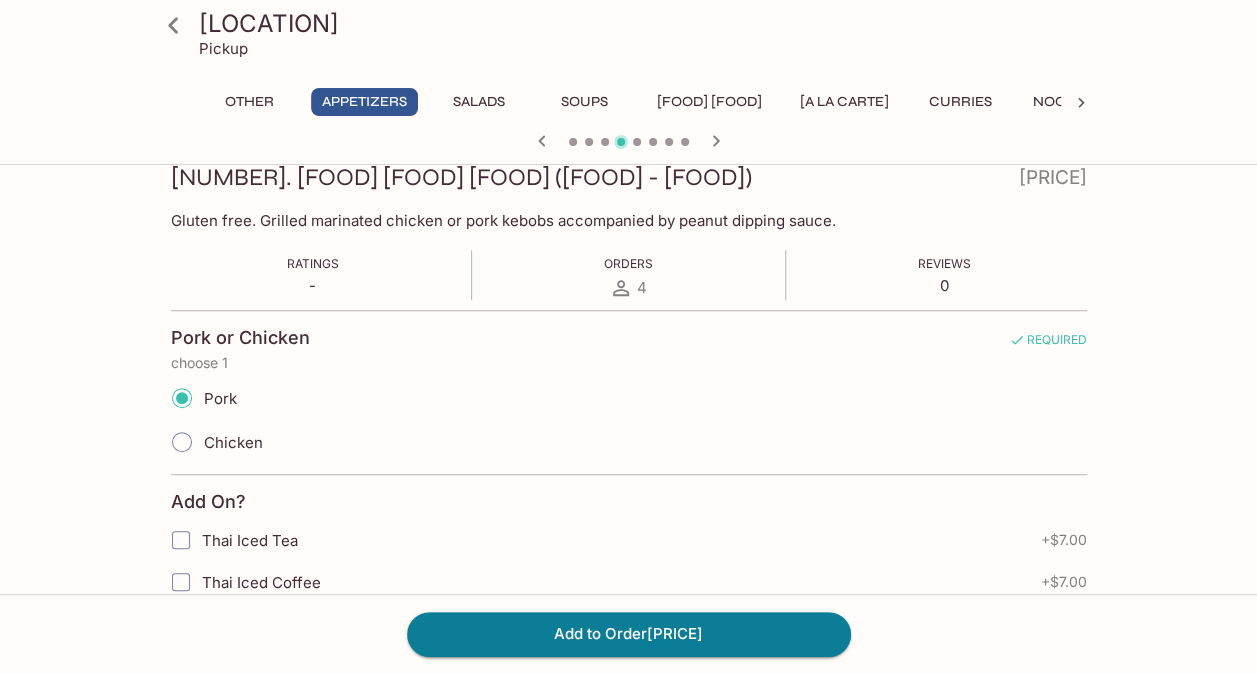scroll, scrollTop: 0, scrollLeft: 0, axis: both 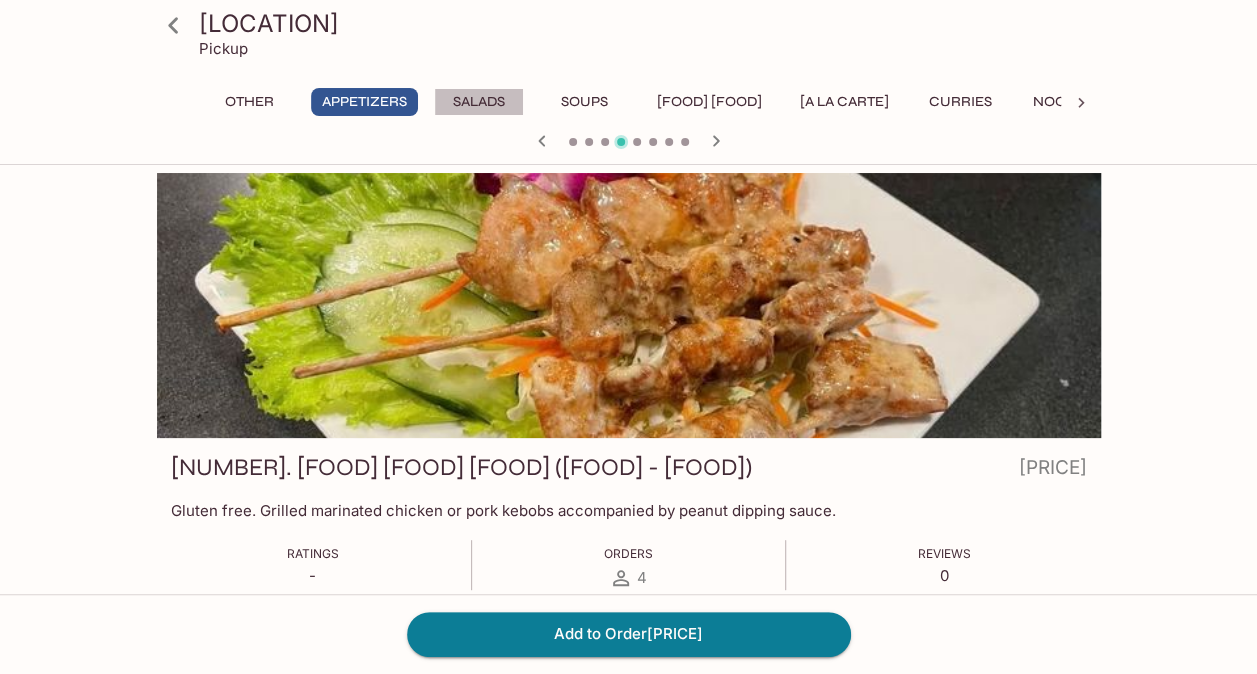 click on "Salads" at bounding box center (479, 102) 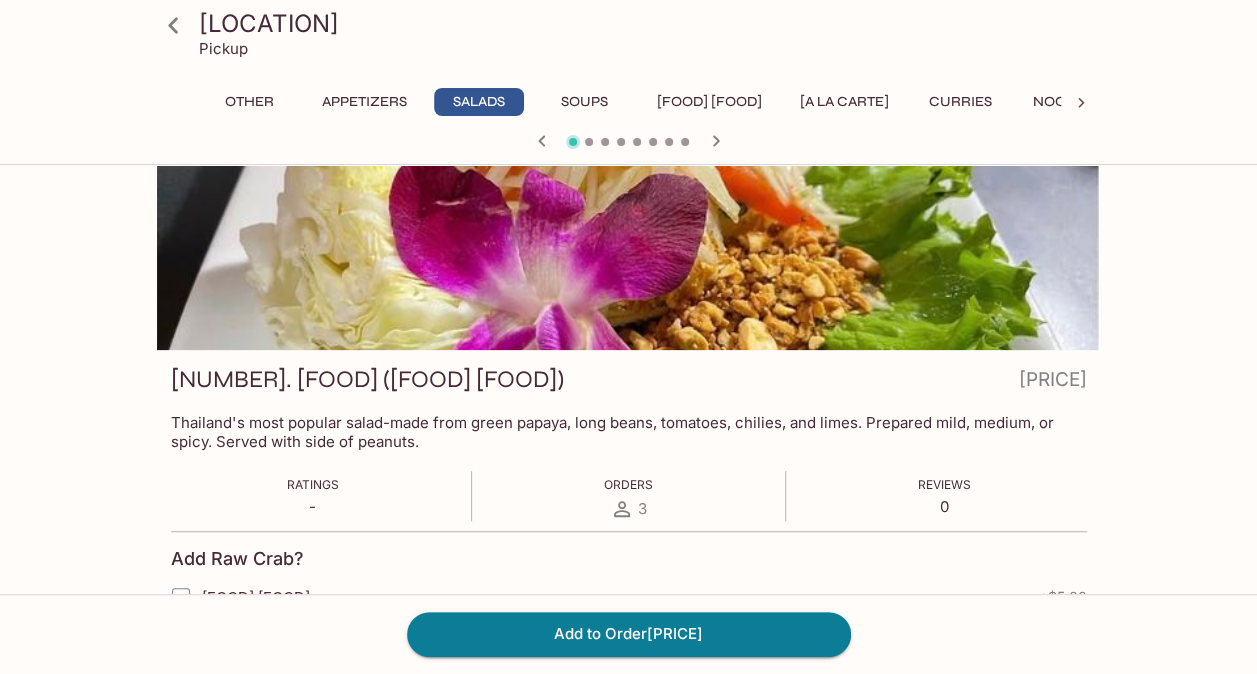 scroll, scrollTop: 0, scrollLeft: 0, axis: both 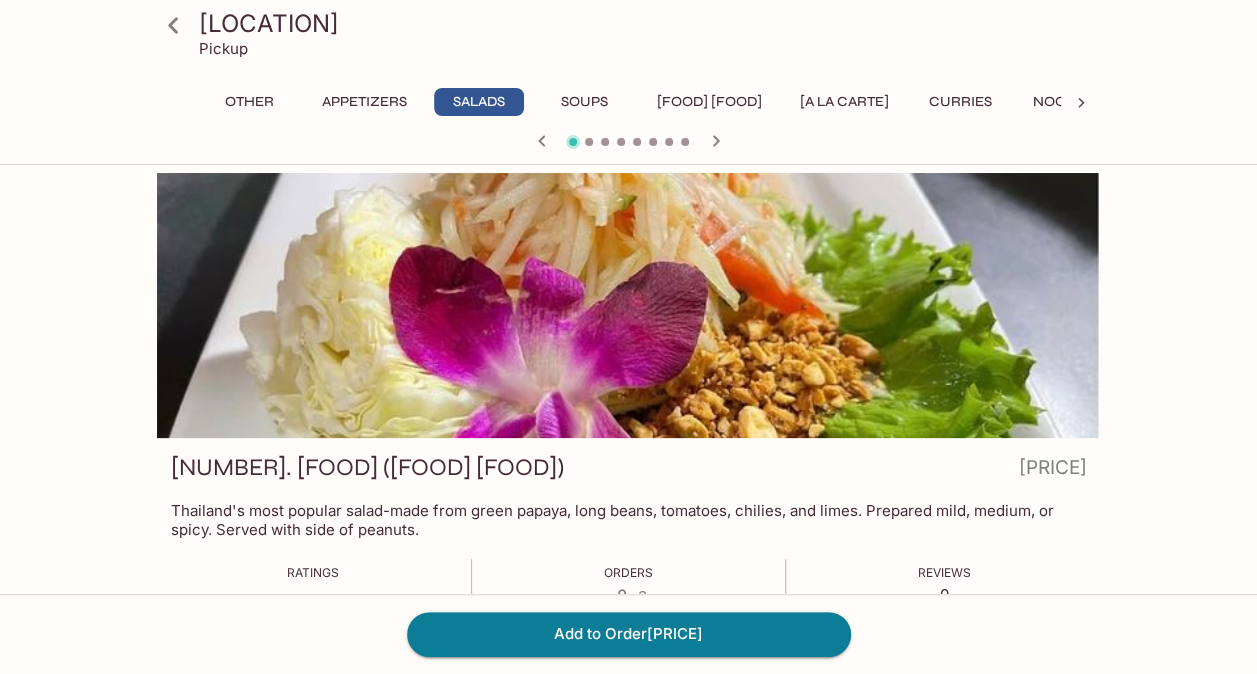 click 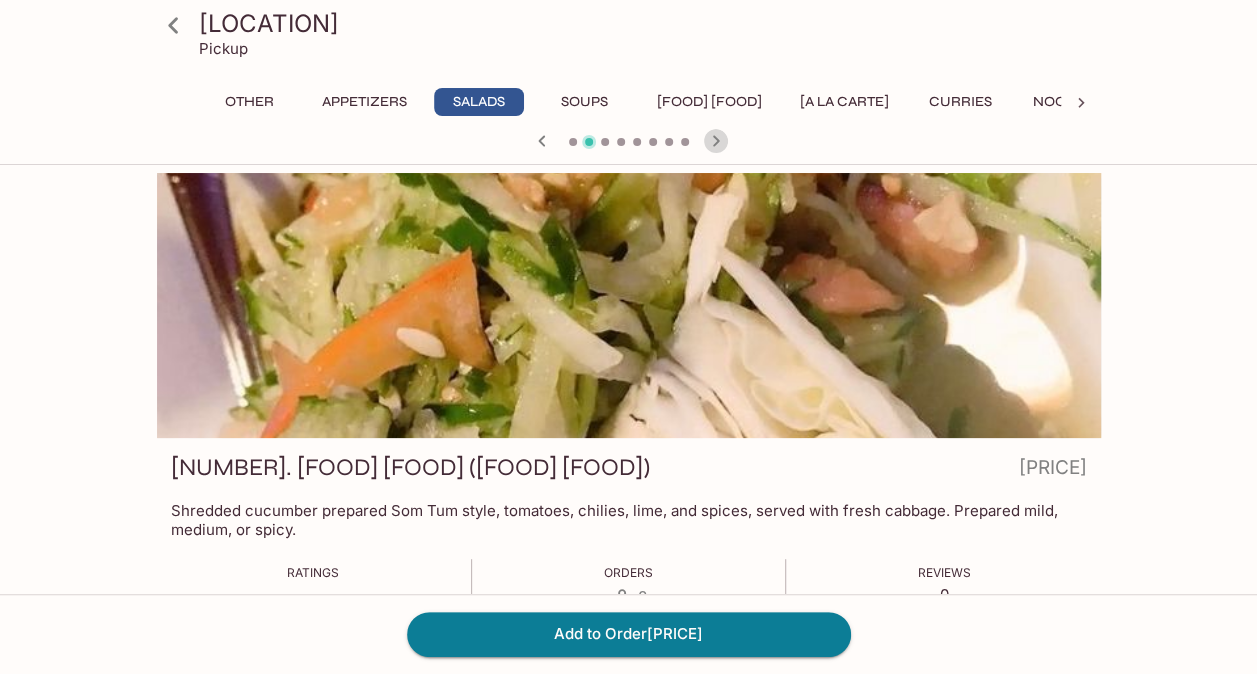 click 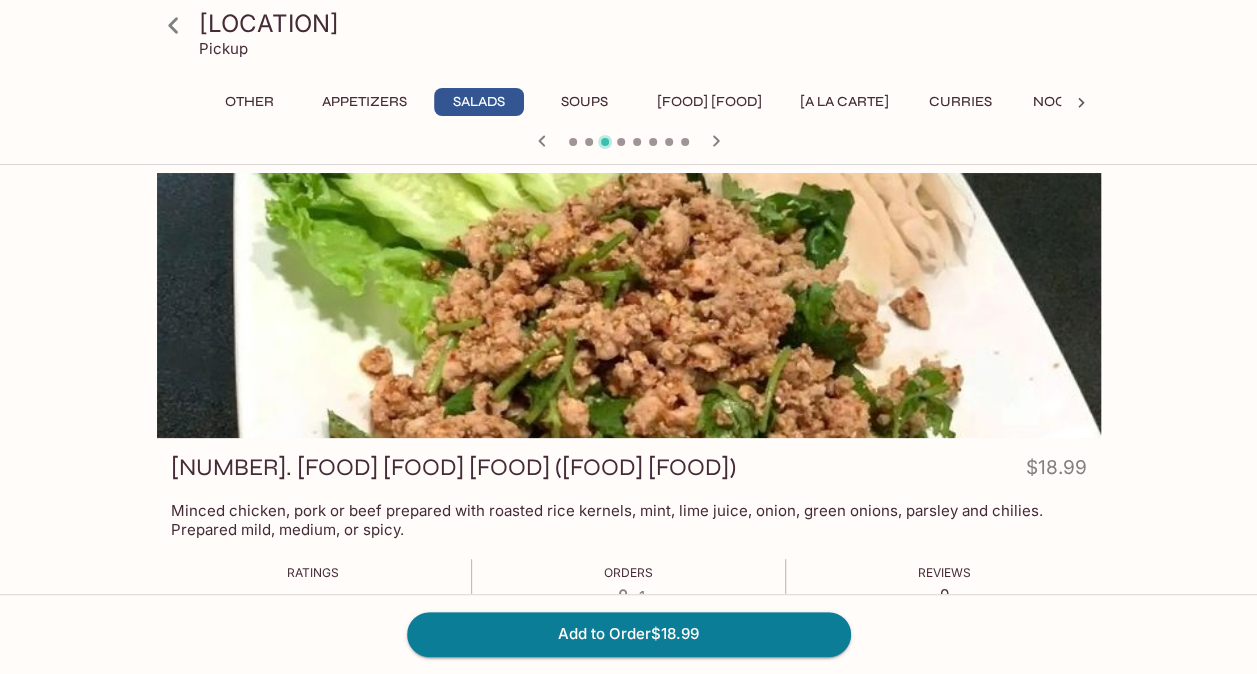 click 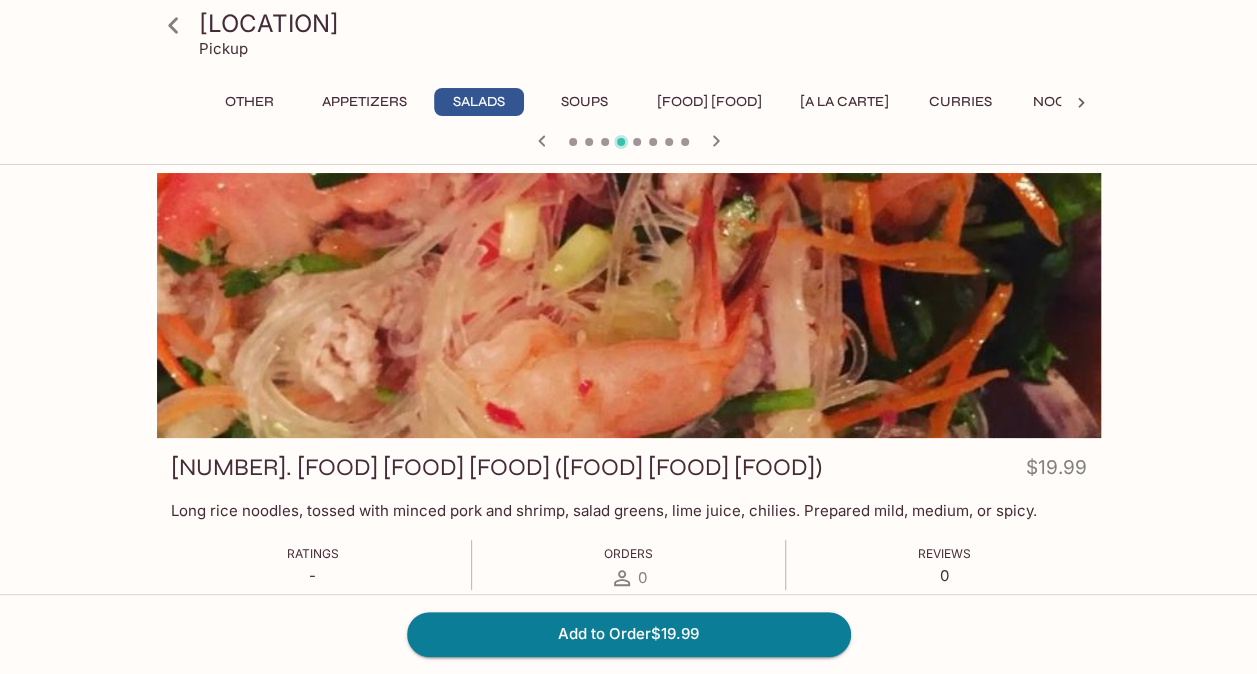 click 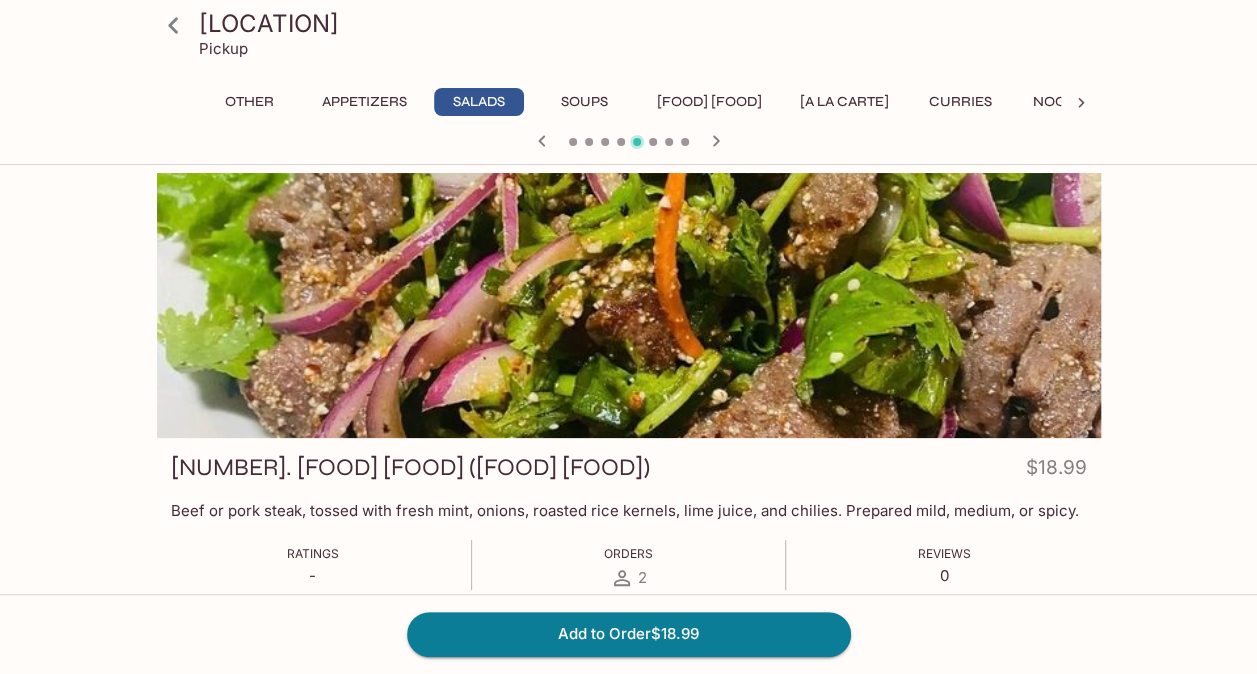 click 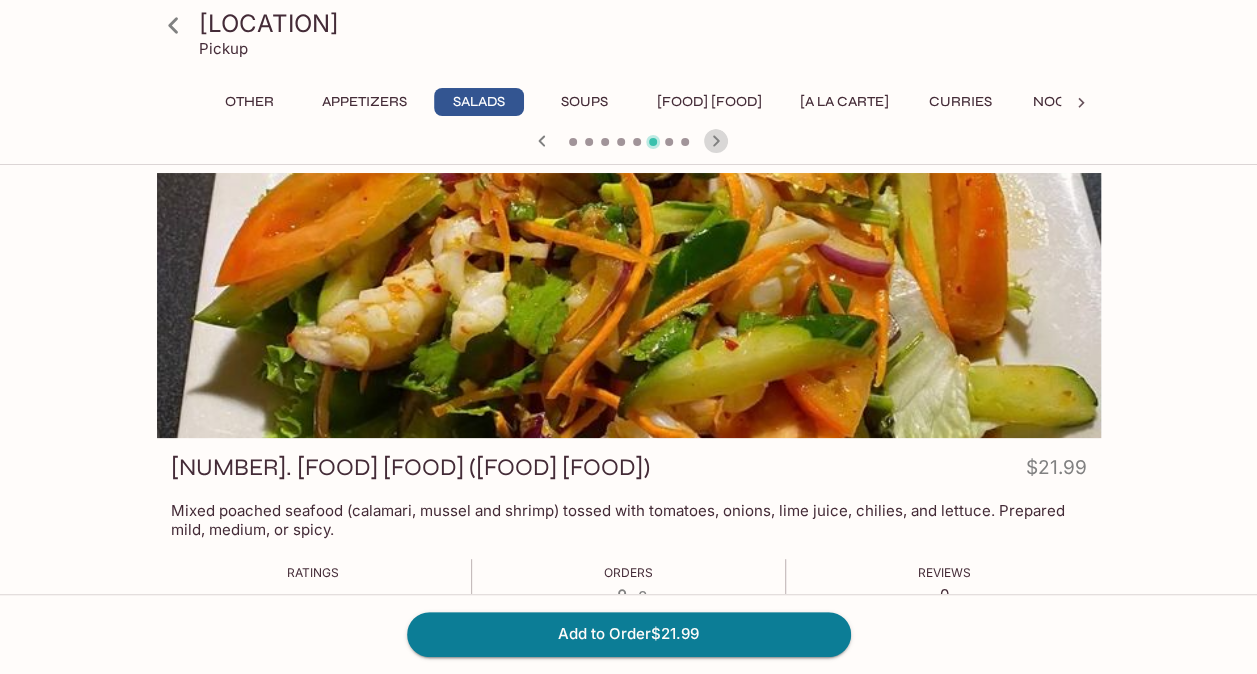 click 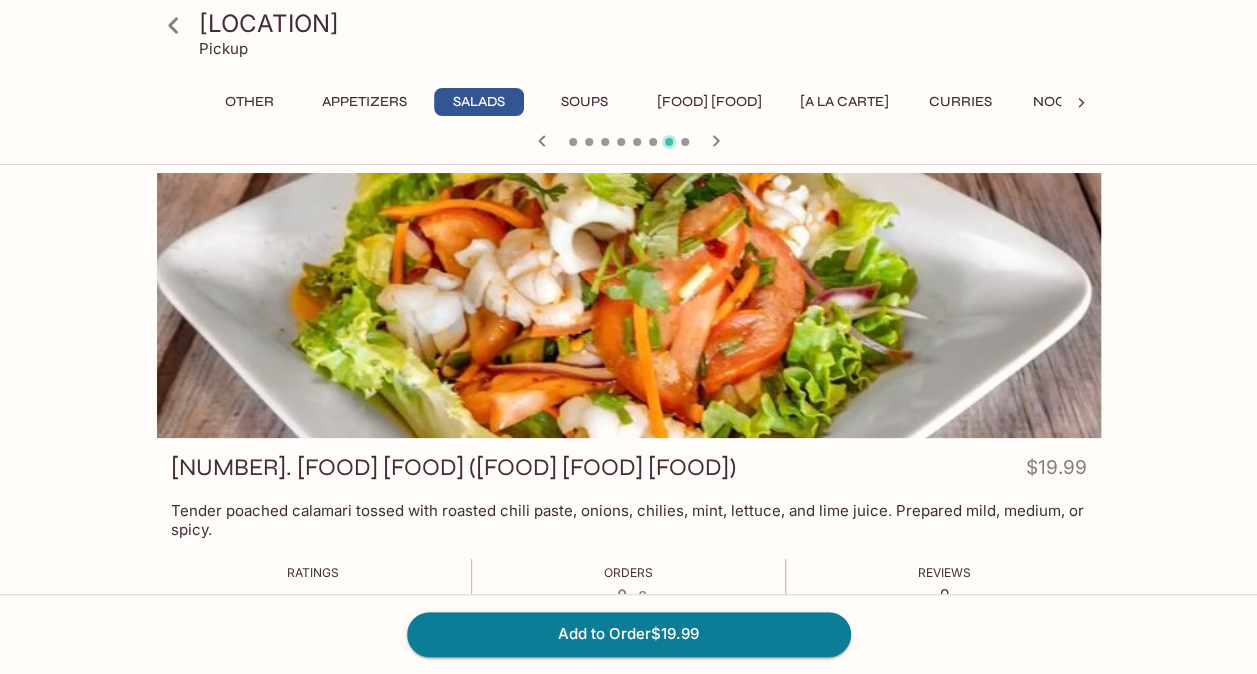 click on "Soups" at bounding box center (585, 102) 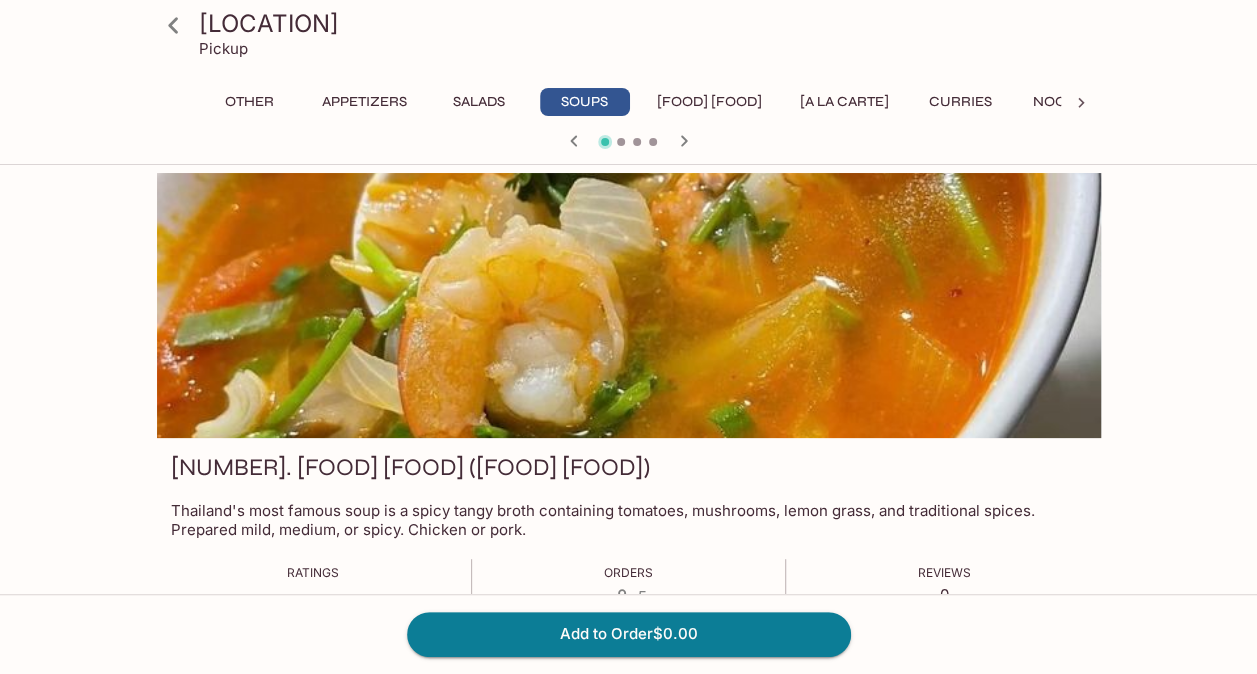 click 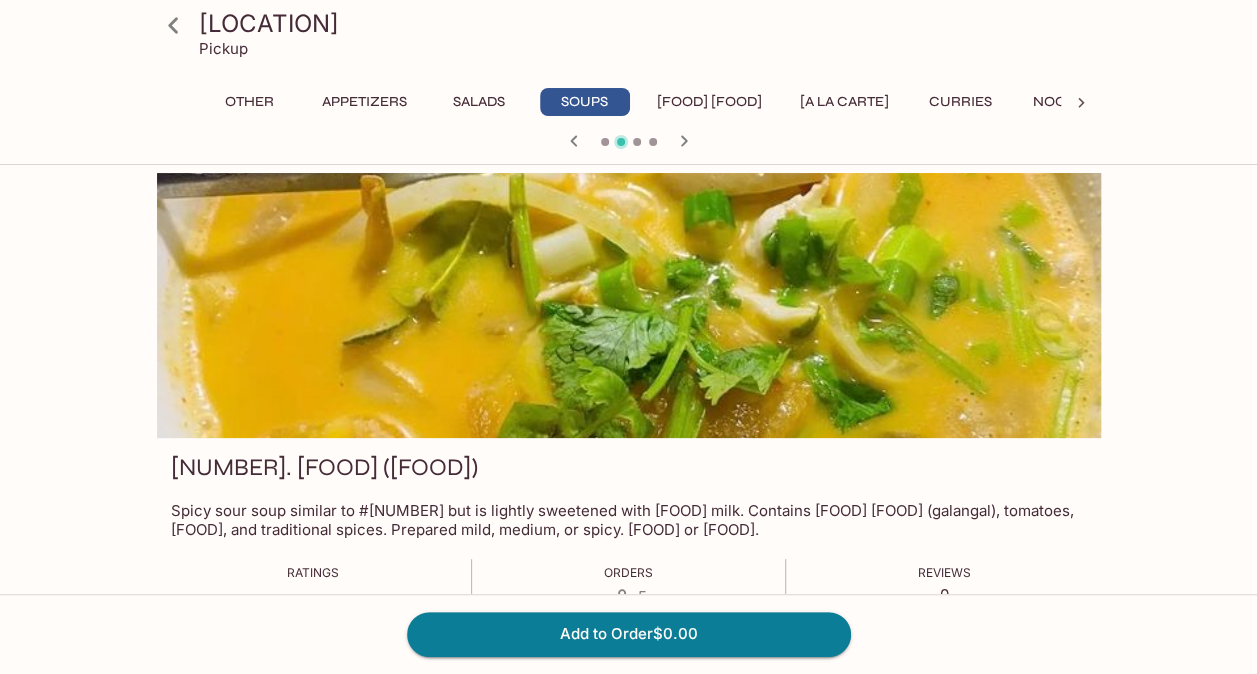 click 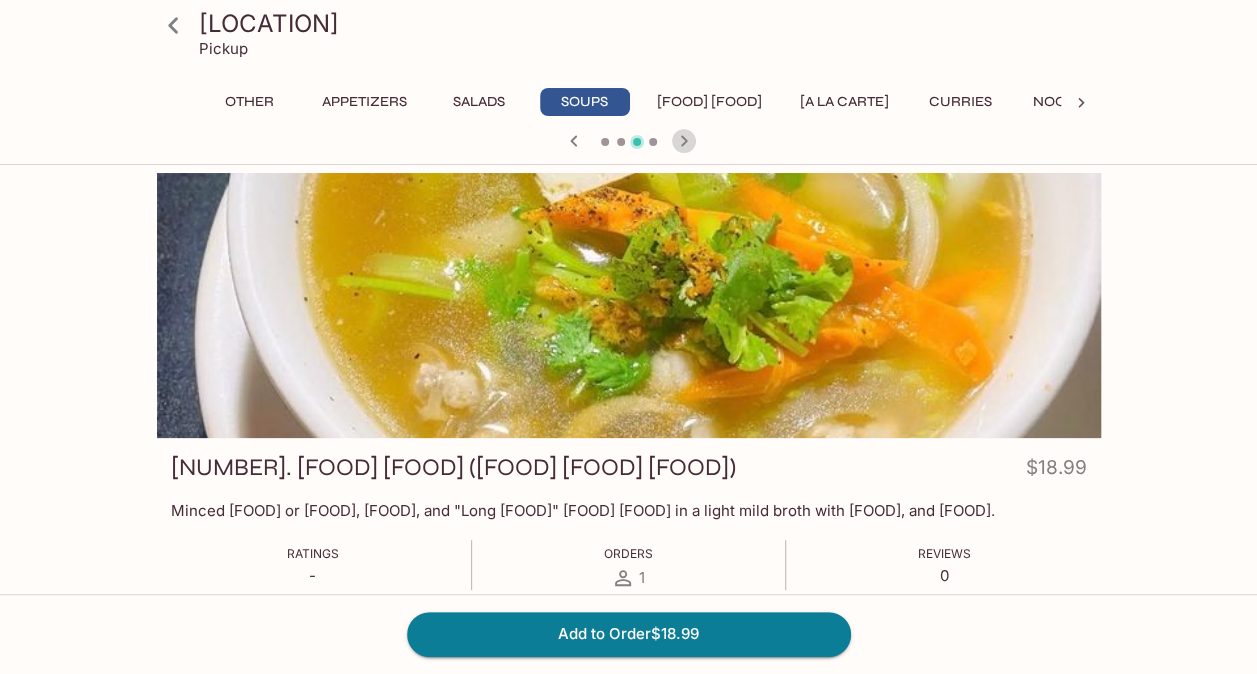 click 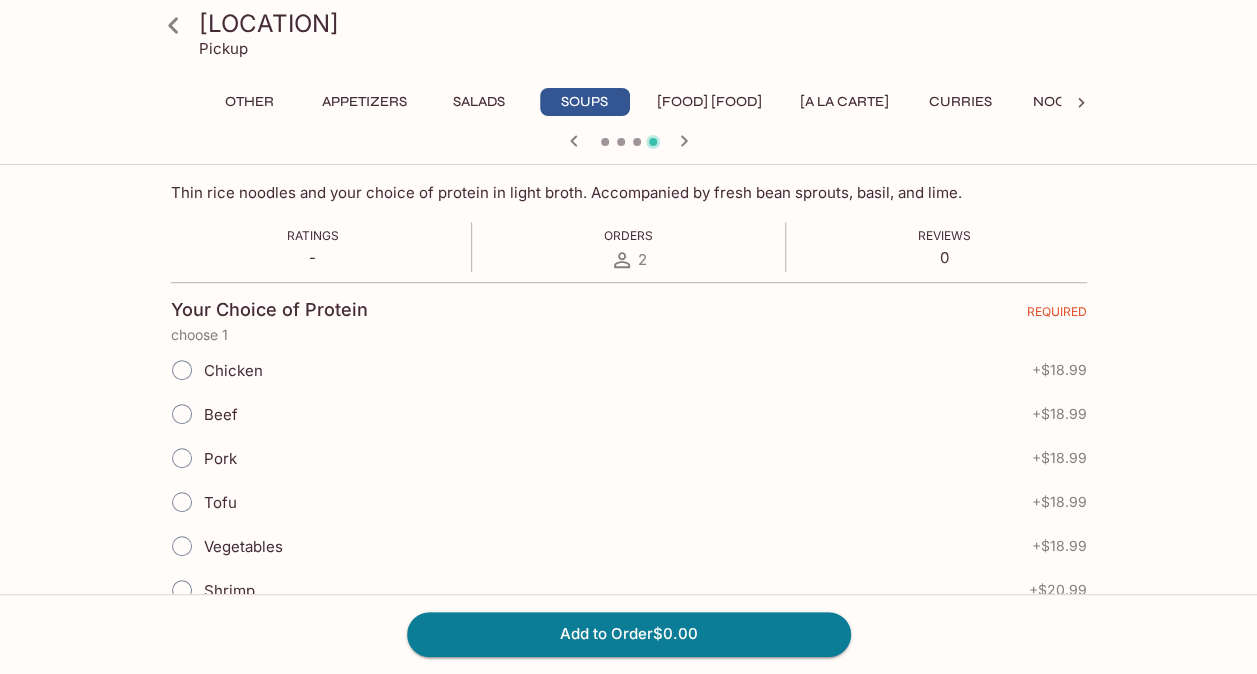 scroll, scrollTop: 316, scrollLeft: 0, axis: vertical 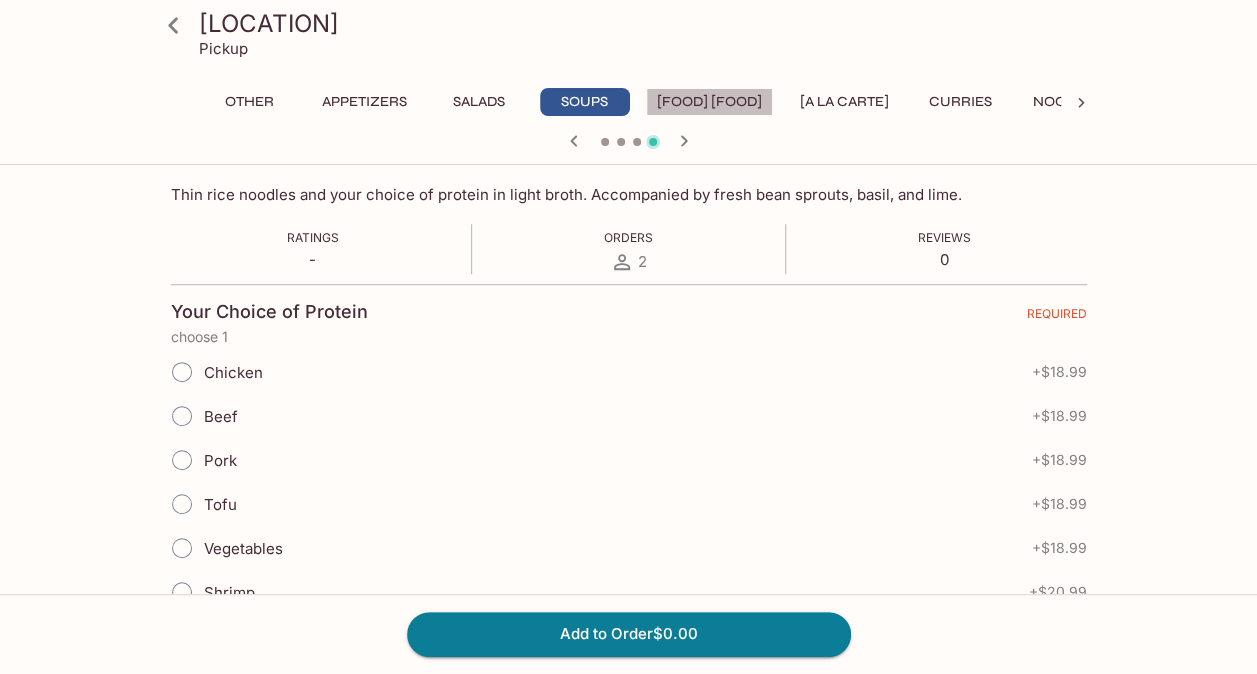 click on "[FOOD] [FOOD]" at bounding box center (709, 102) 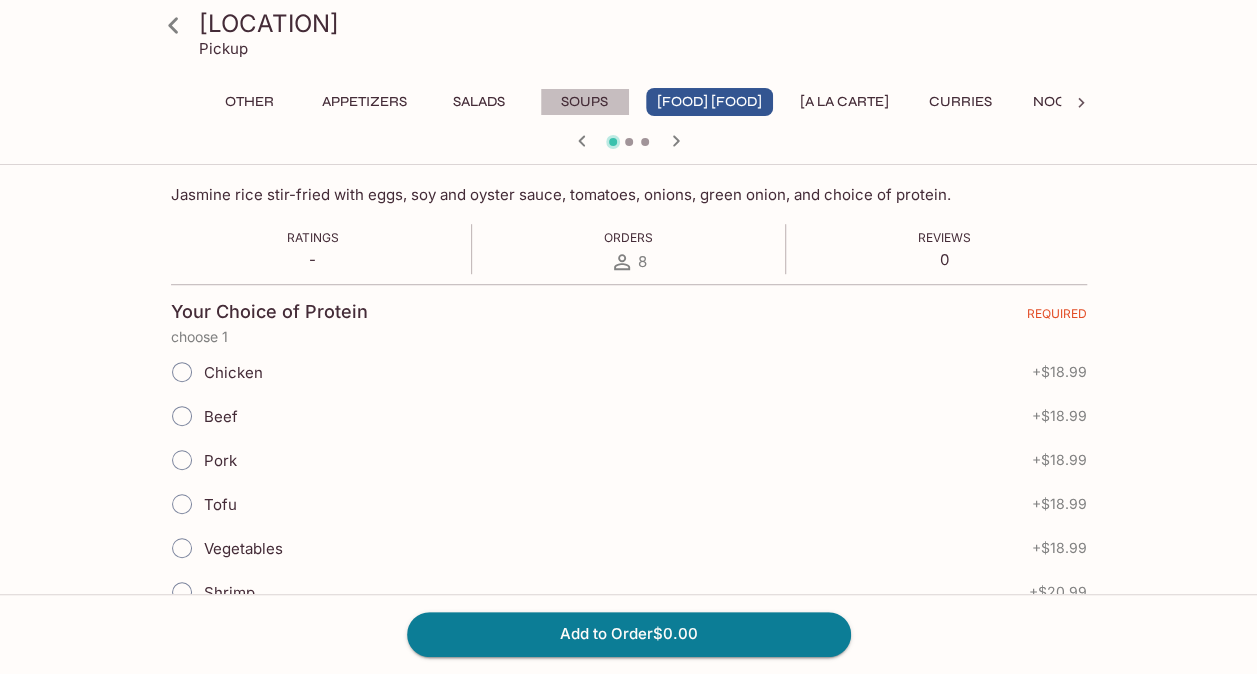 click on "Soups" at bounding box center [585, 102] 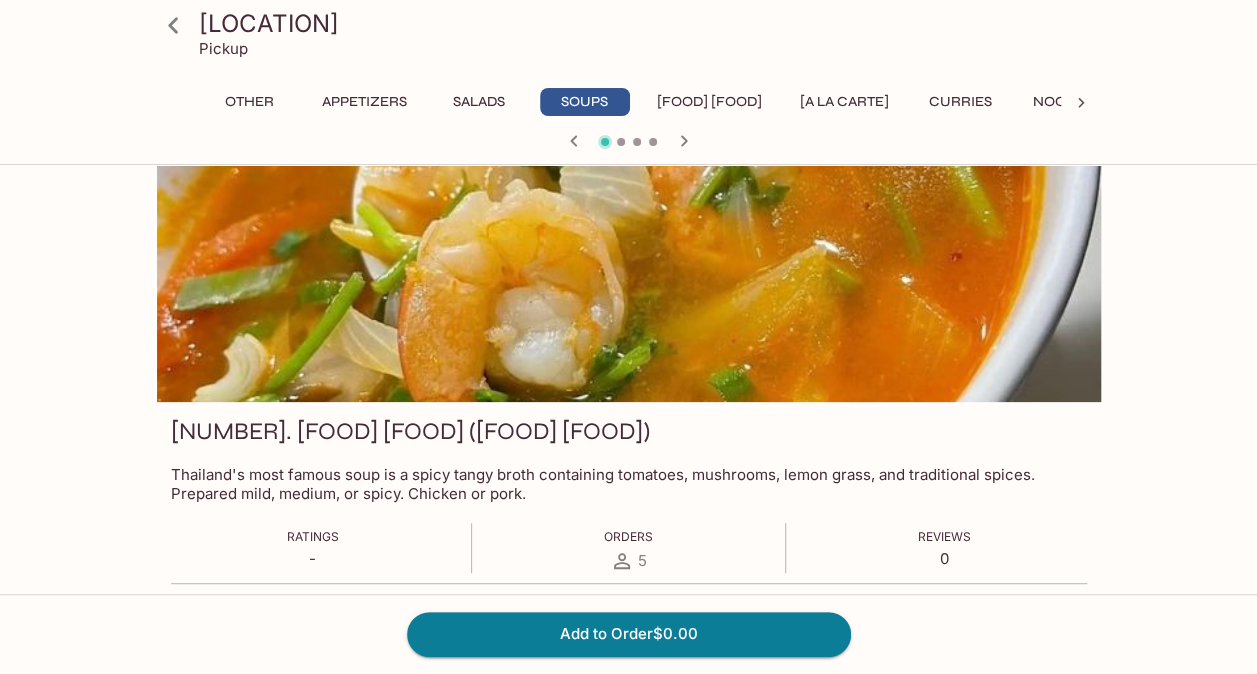 scroll, scrollTop: 0, scrollLeft: 0, axis: both 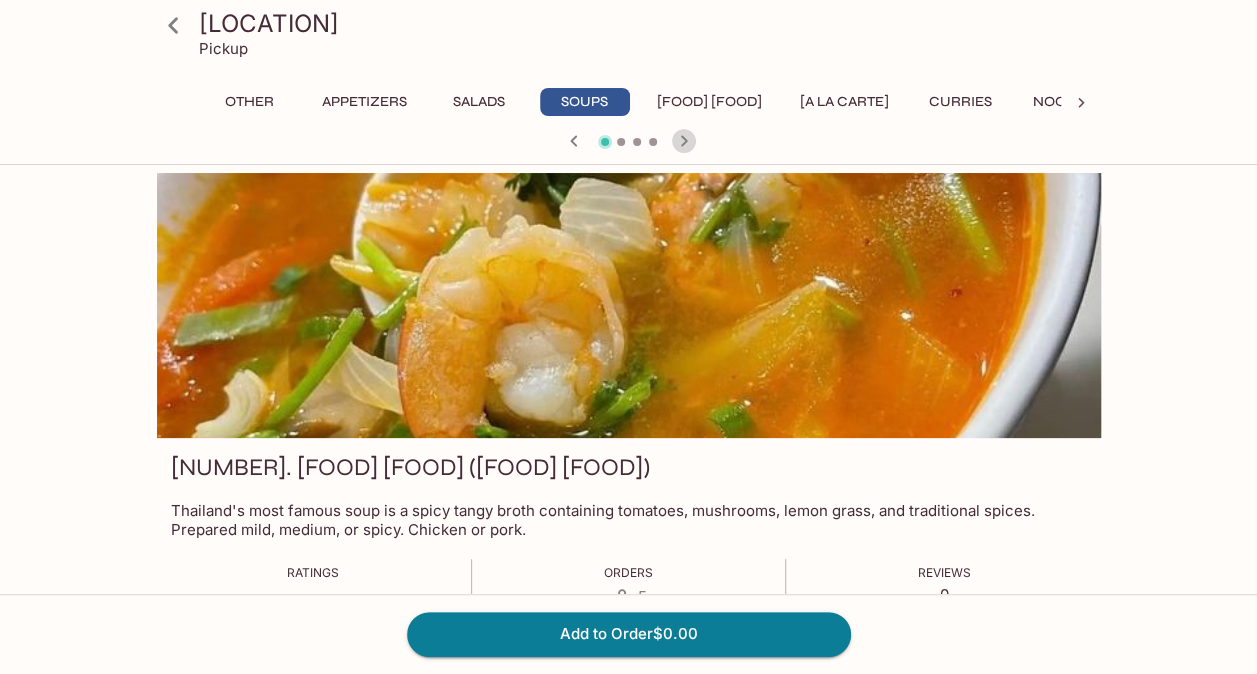 click 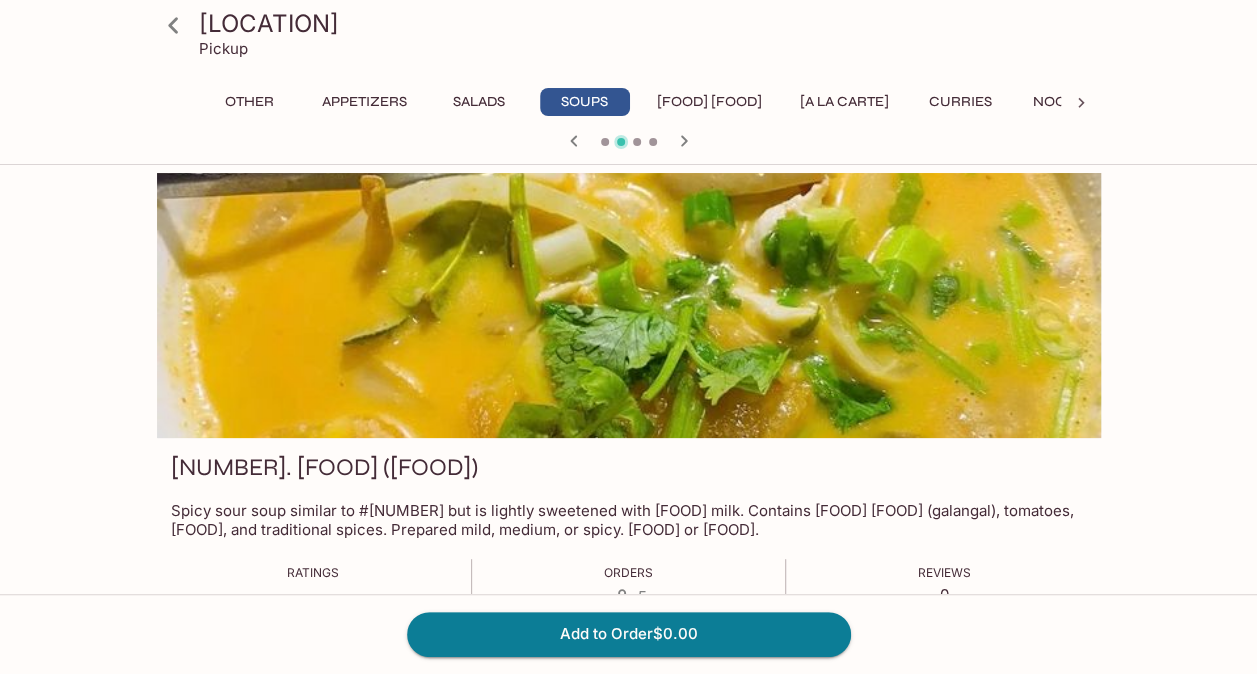 click 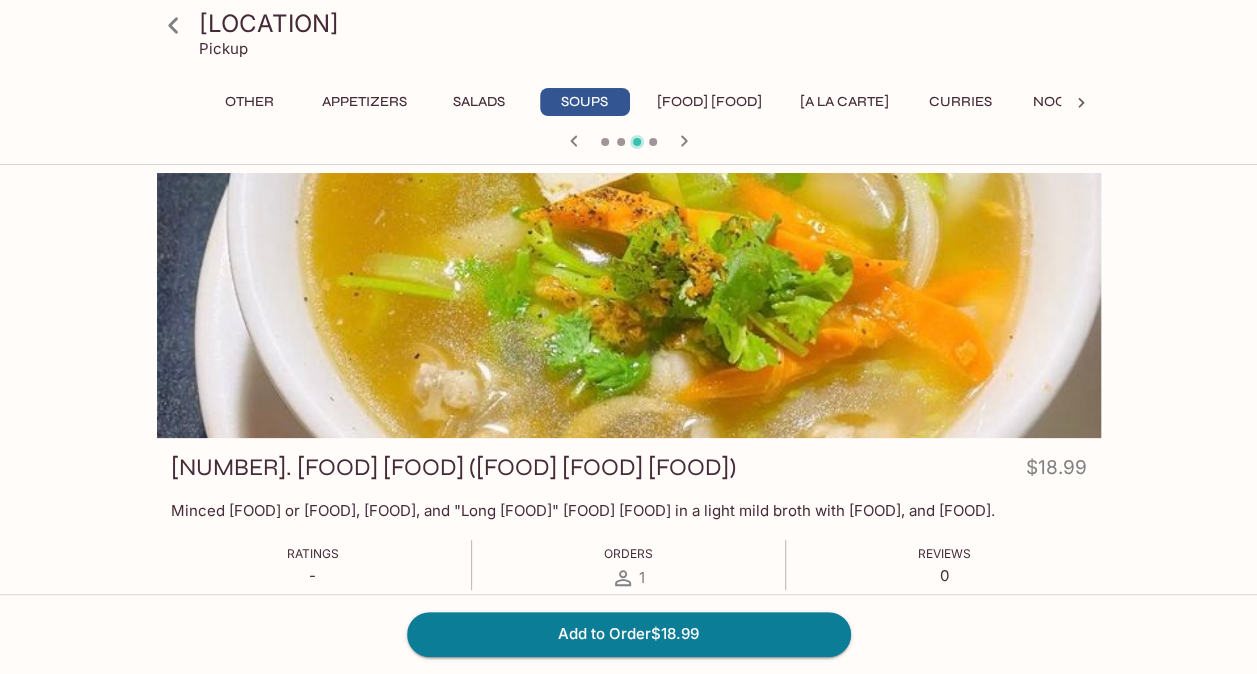 click 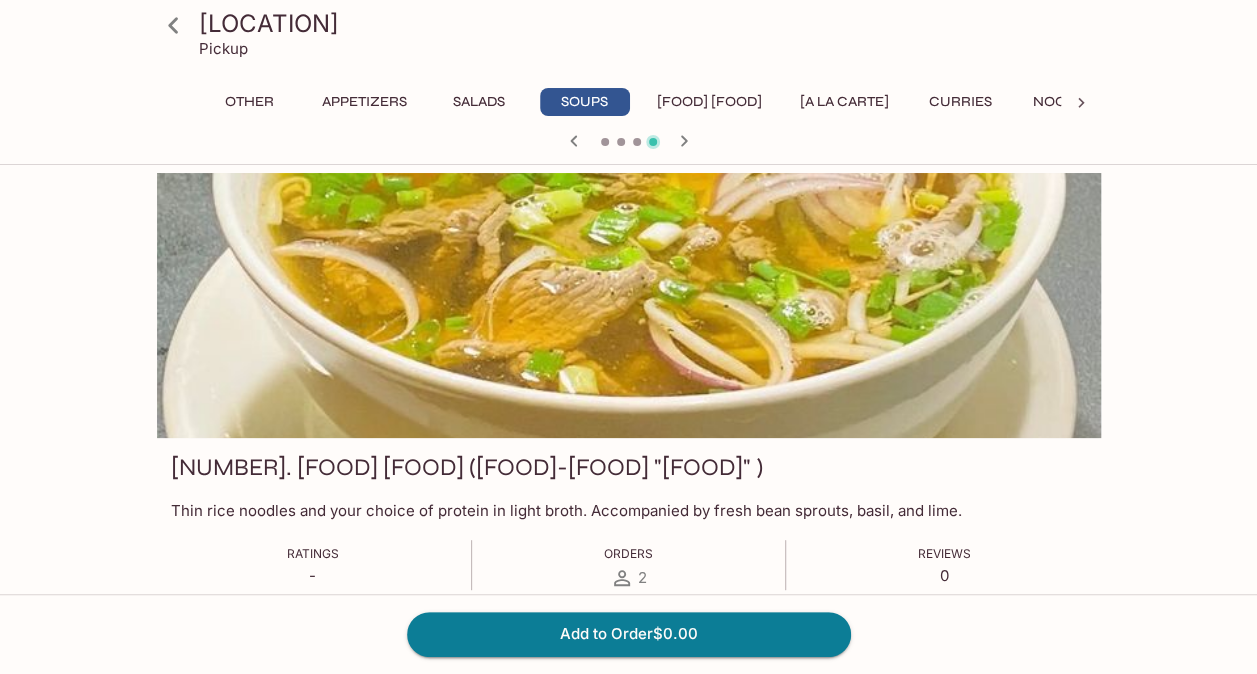 click on "[FOOD] [FOOD]" at bounding box center [709, 102] 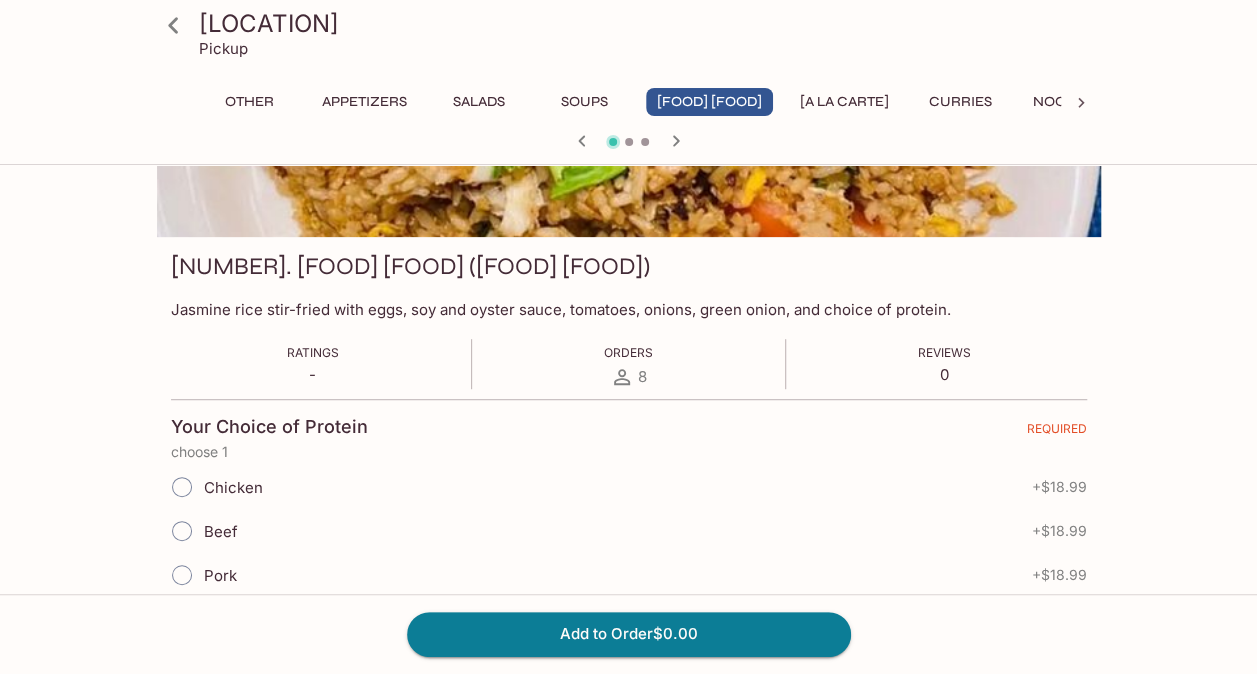 scroll, scrollTop: 80, scrollLeft: 0, axis: vertical 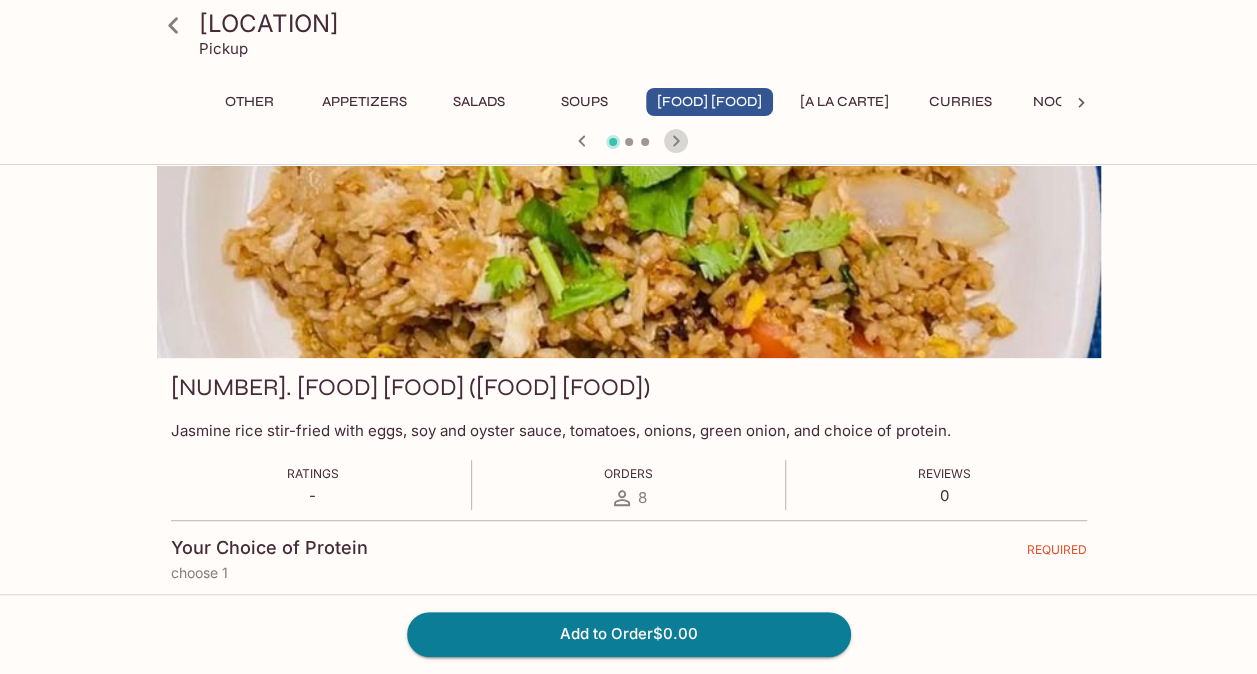 click 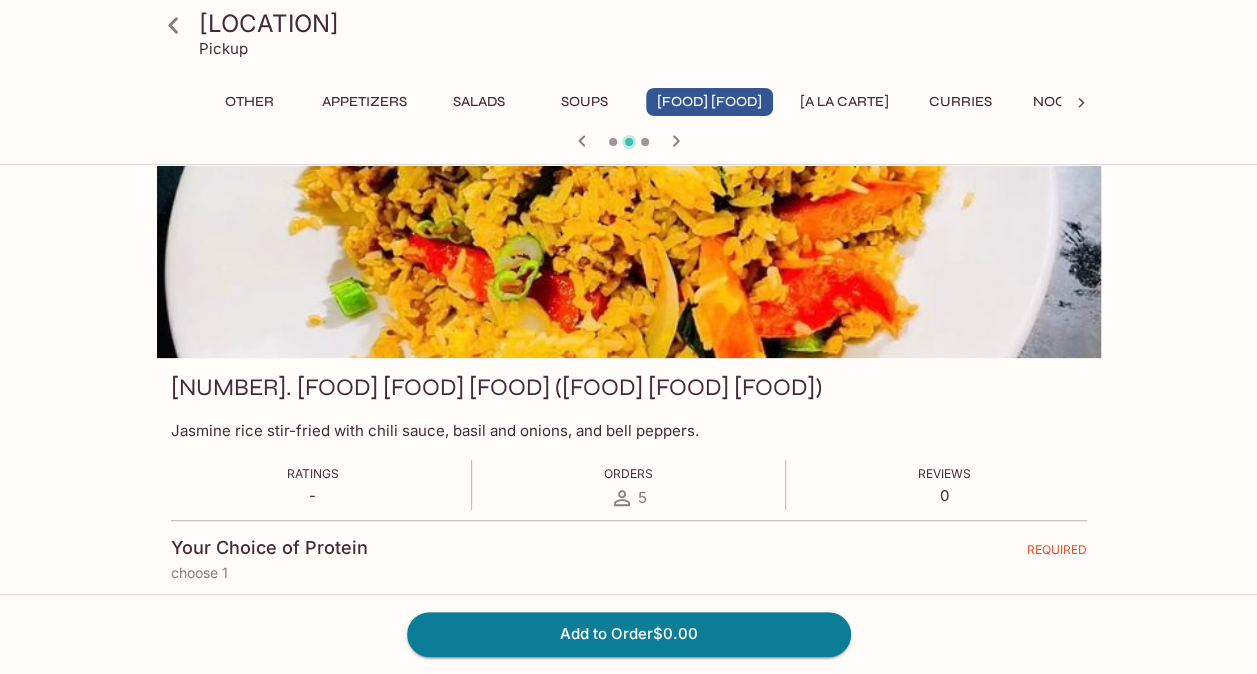 click 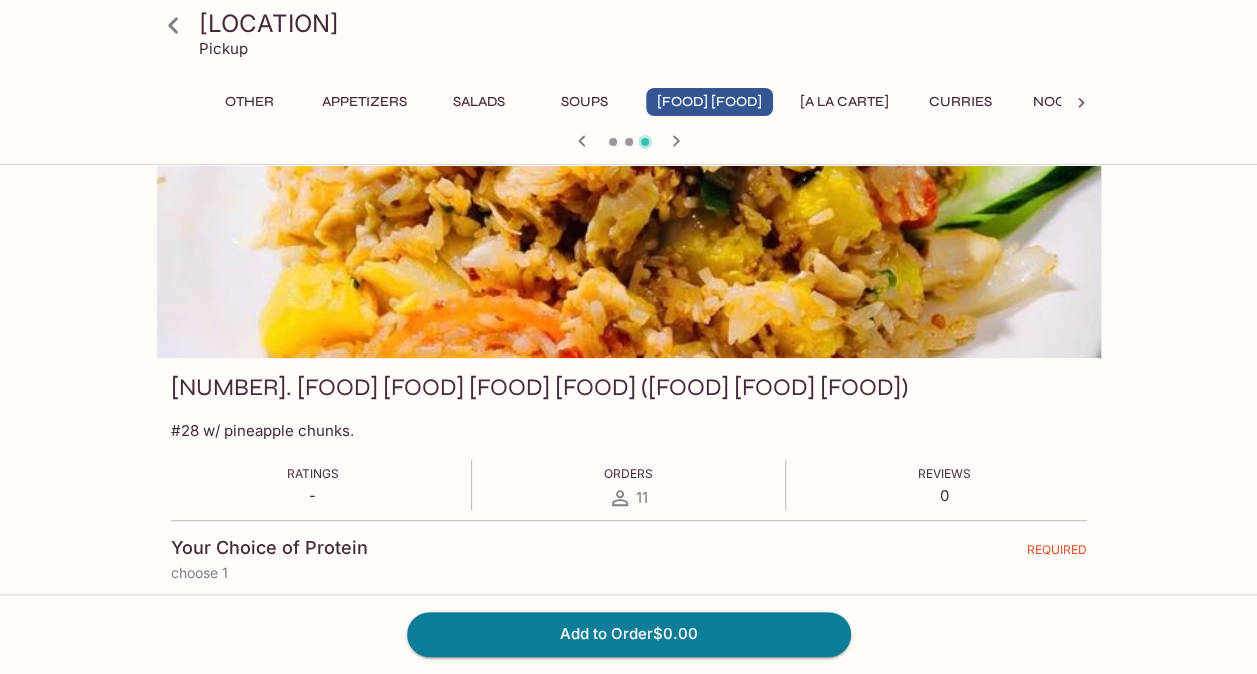 click at bounding box center [613, 142] 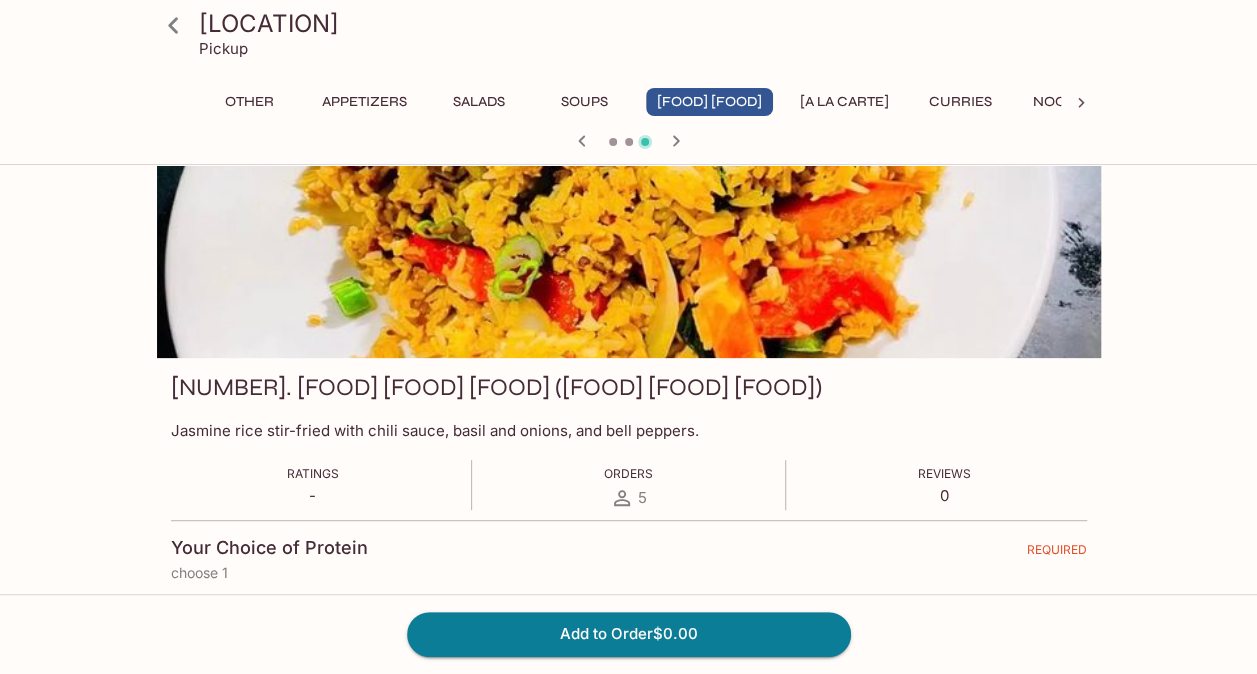 click 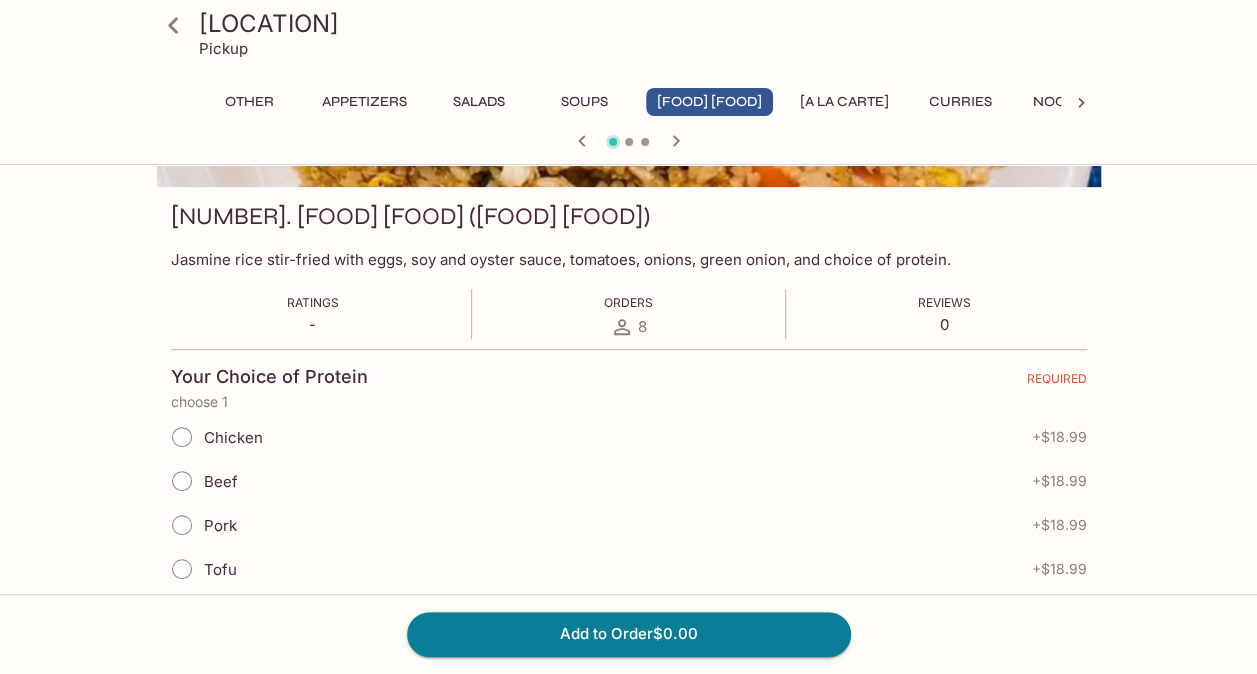 scroll, scrollTop: 256, scrollLeft: 0, axis: vertical 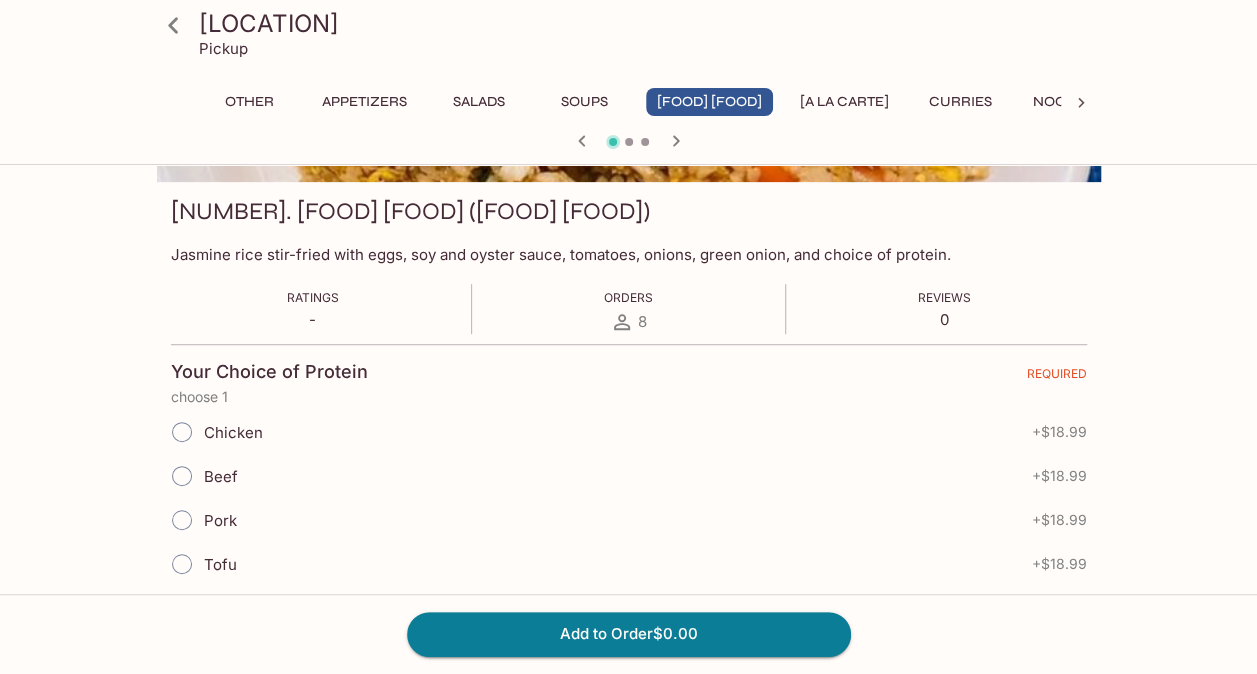 click 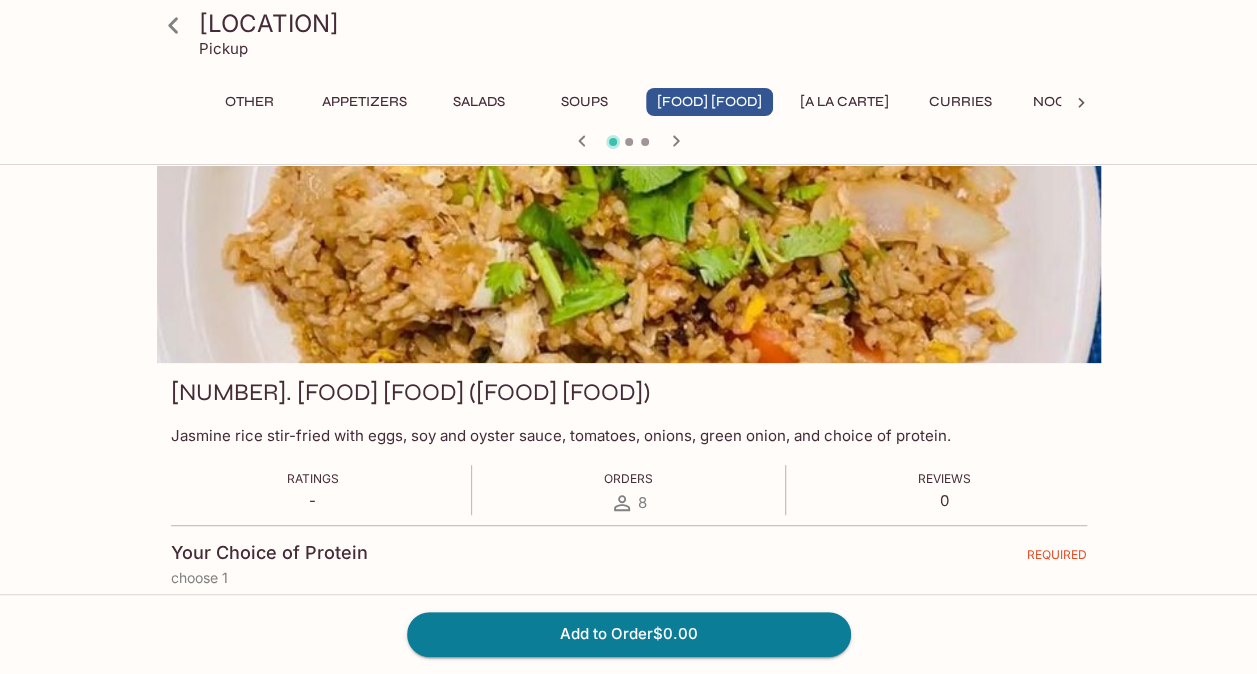 scroll, scrollTop: 0, scrollLeft: 0, axis: both 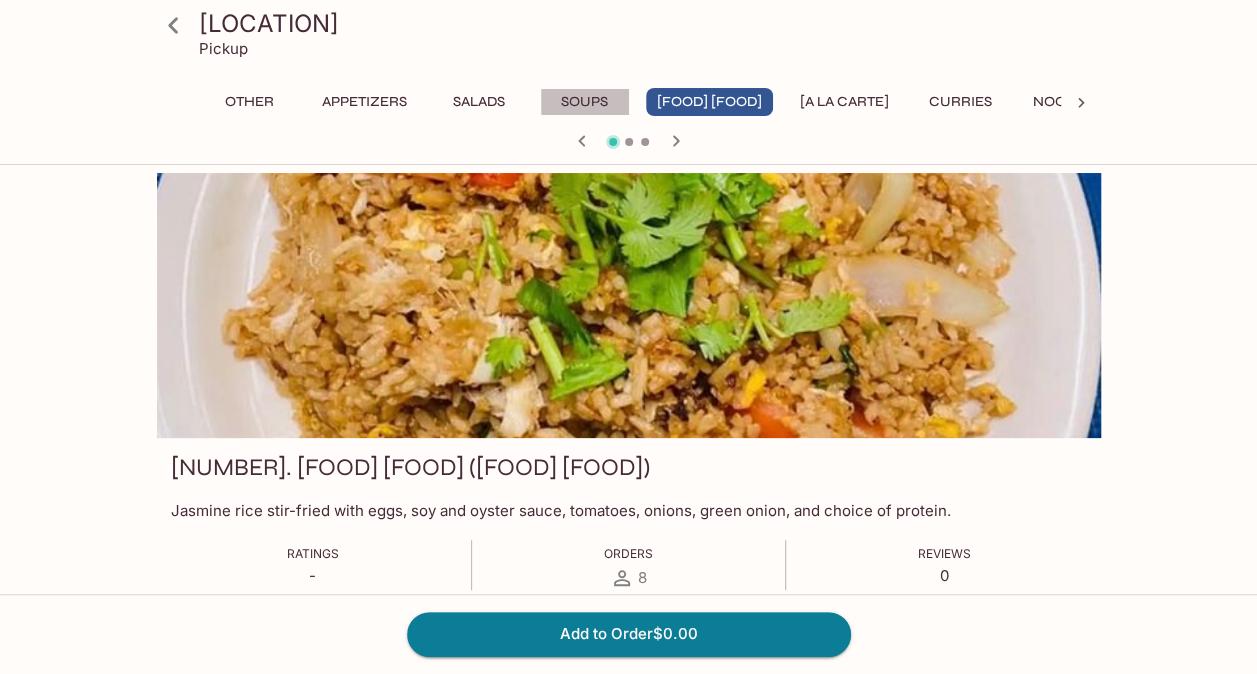 click on "Soups" at bounding box center [585, 102] 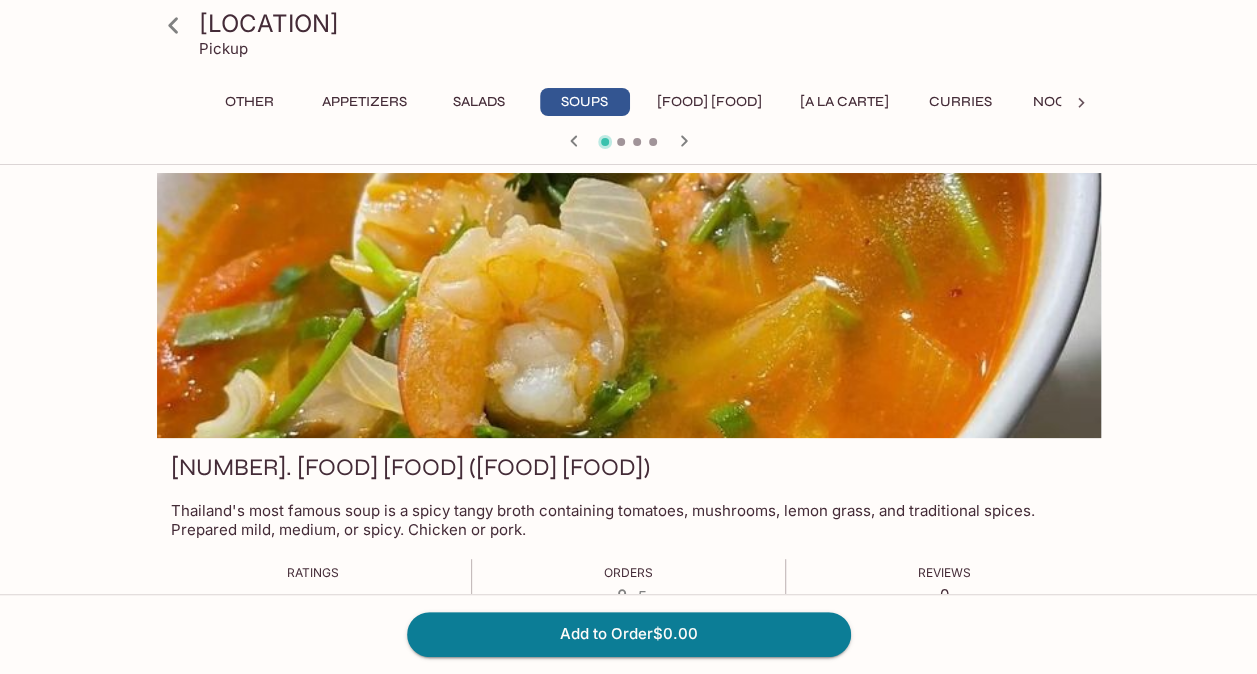 click 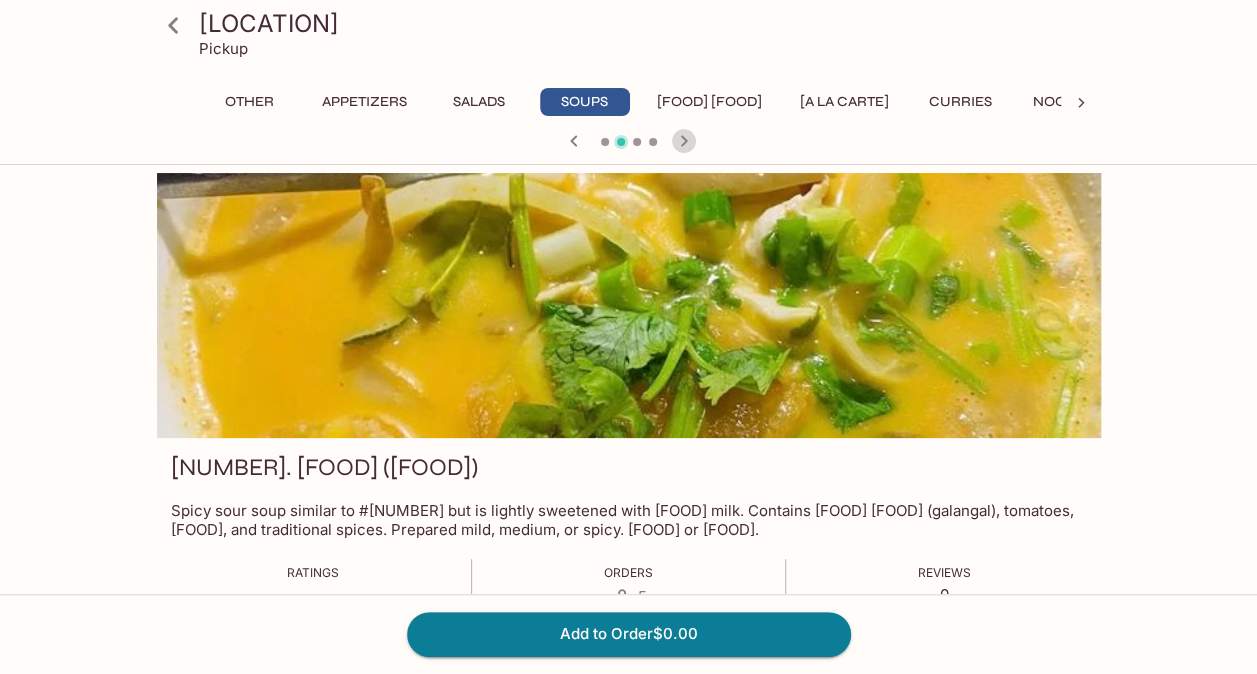 click 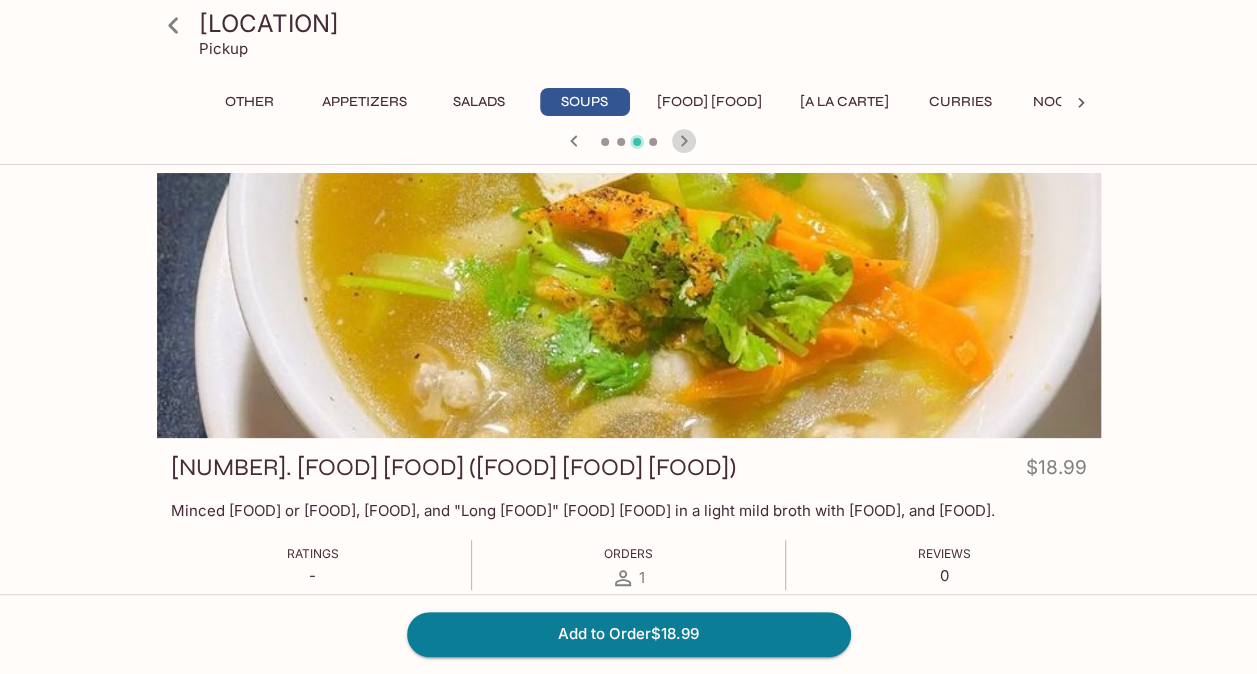click 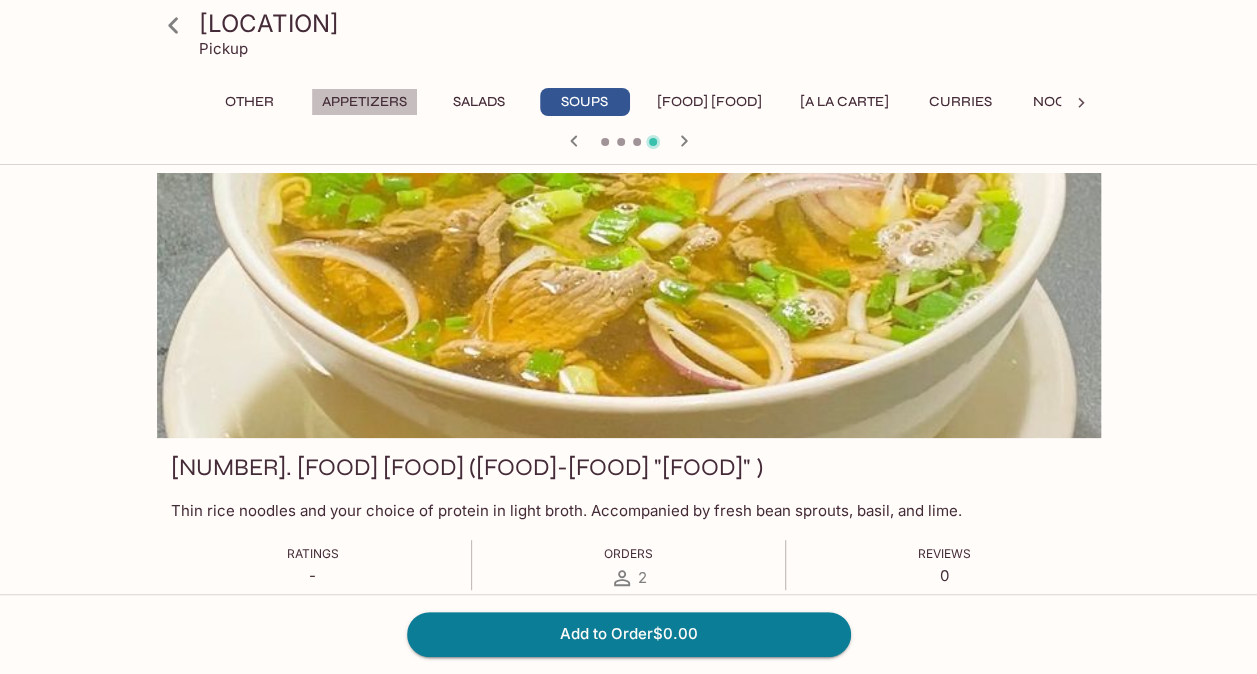 click on "Appetizers" at bounding box center [364, 102] 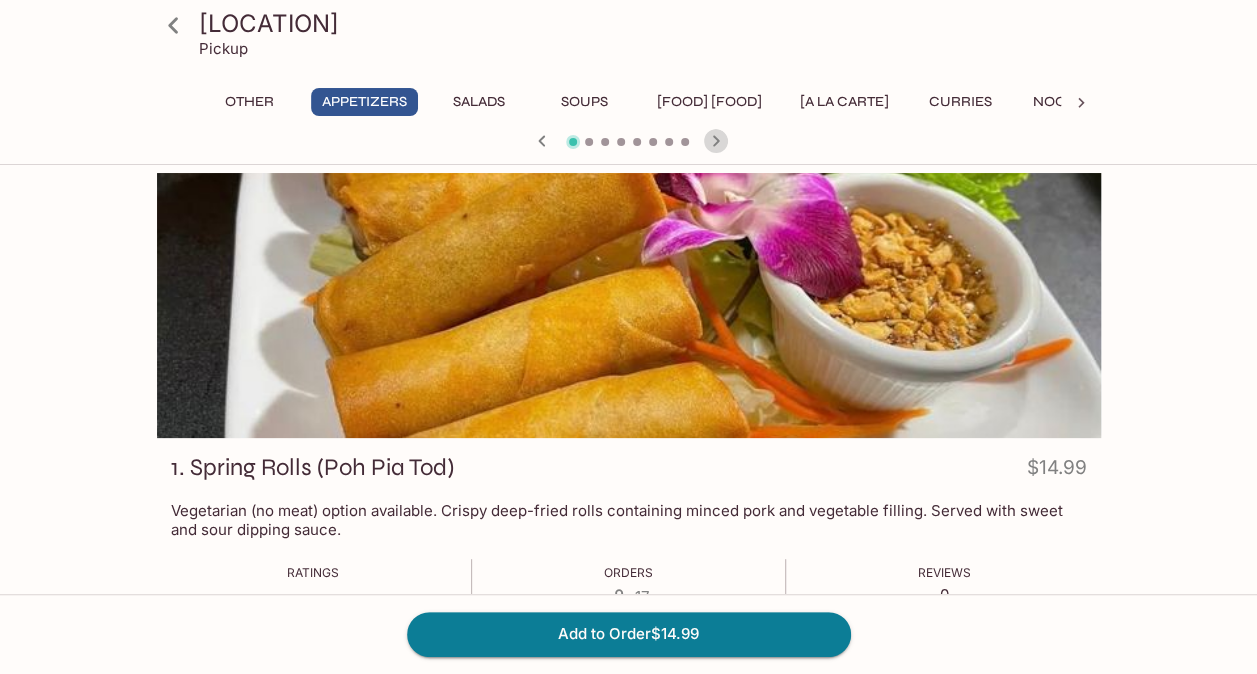 click 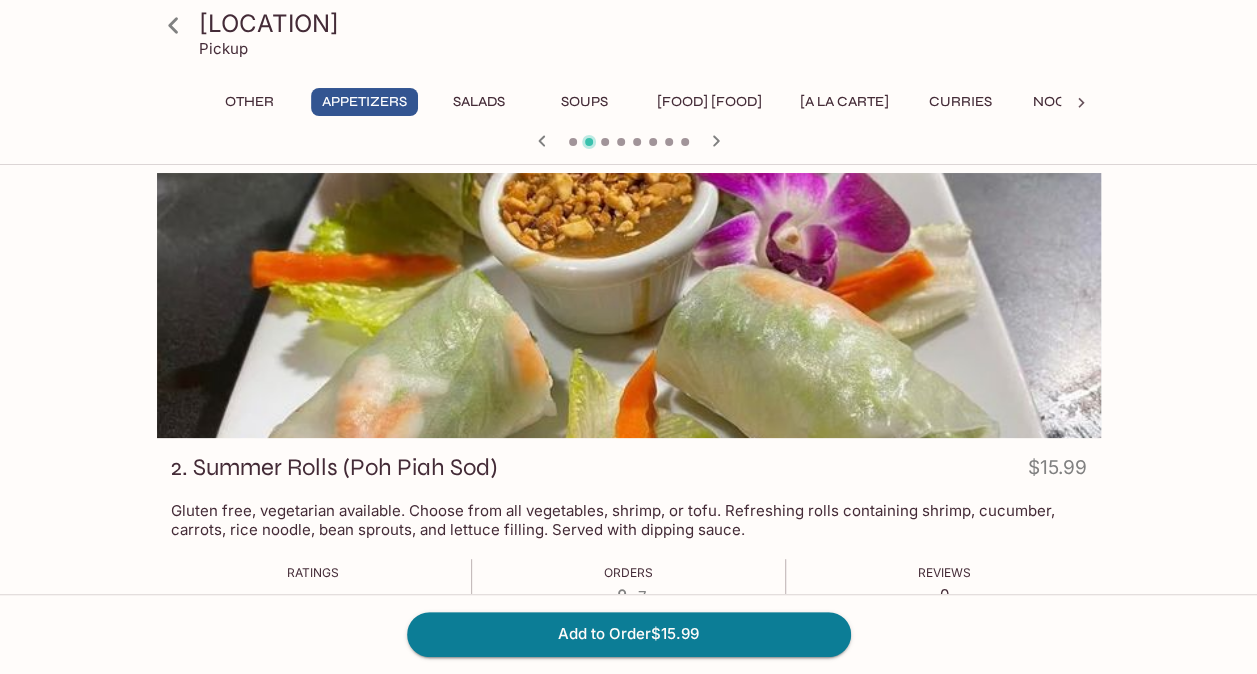 click 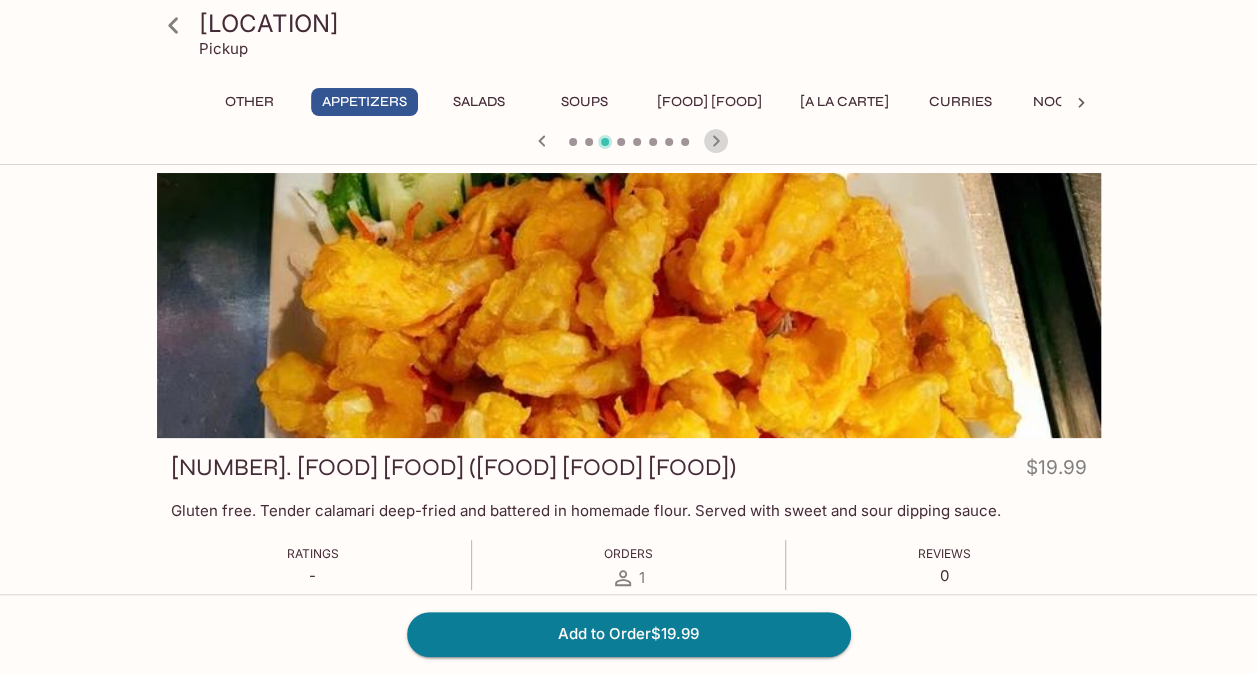 click 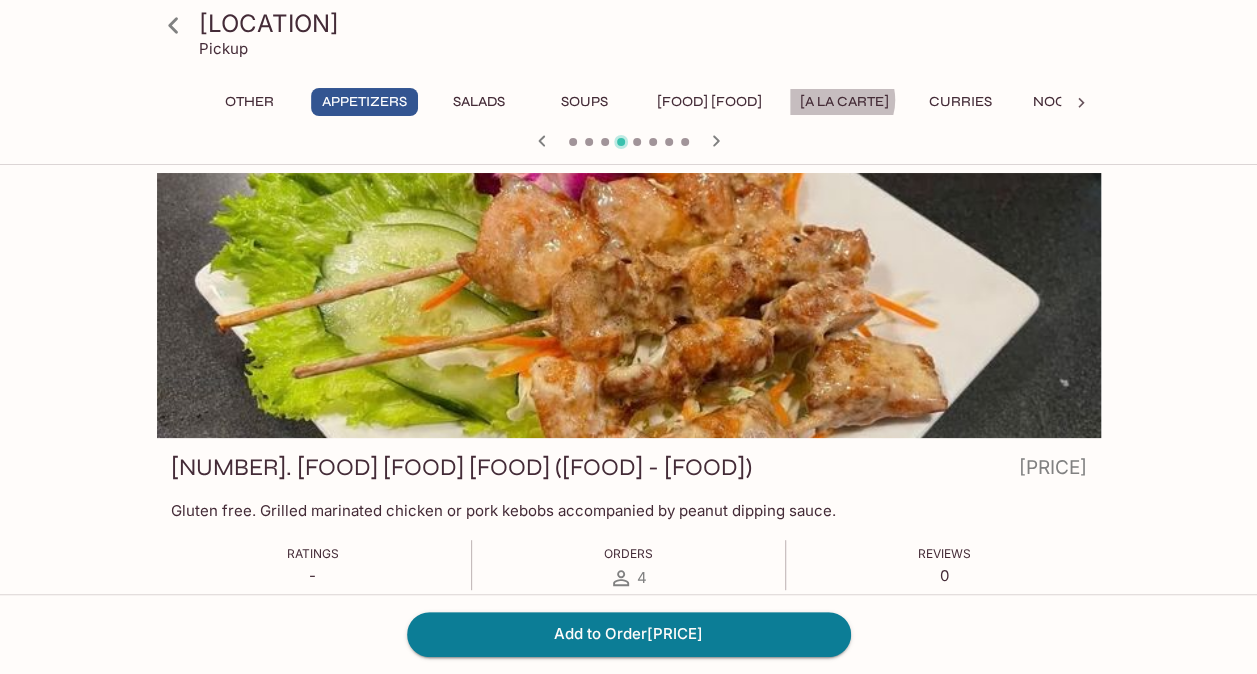 click on "[A LA CARTE]" at bounding box center (844, 102) 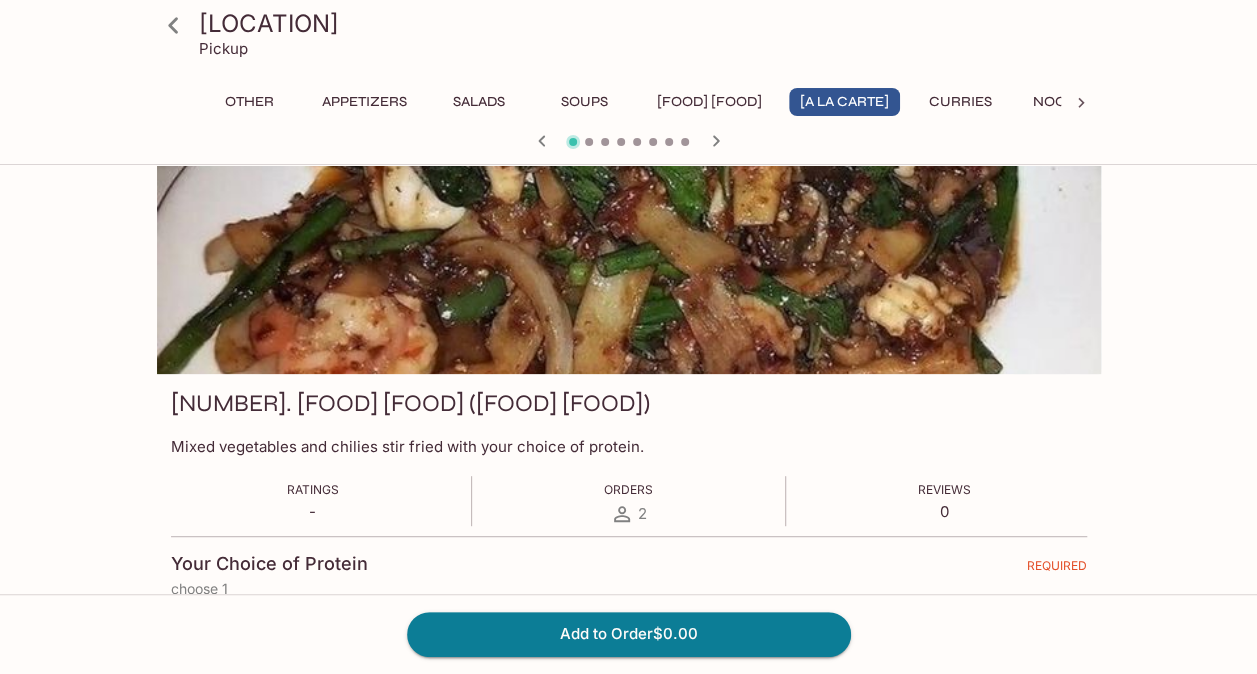 scroll, scrollTop: 63, scrollLeft: 0, axis: vertical 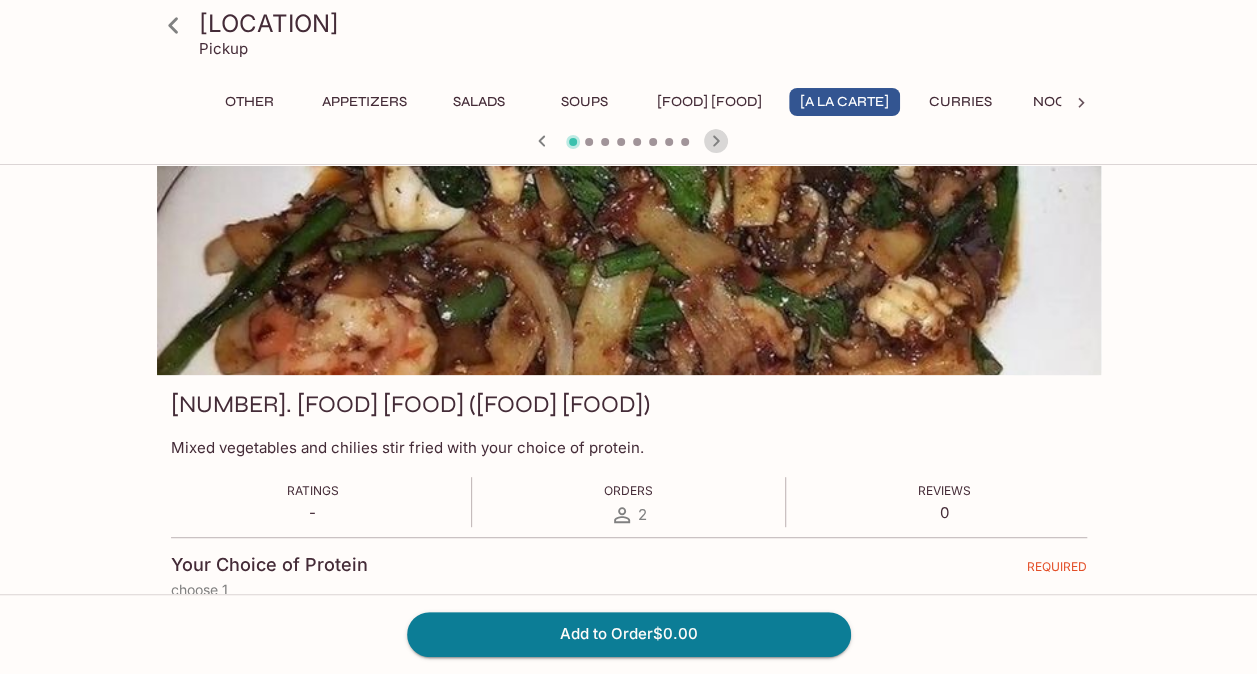 click 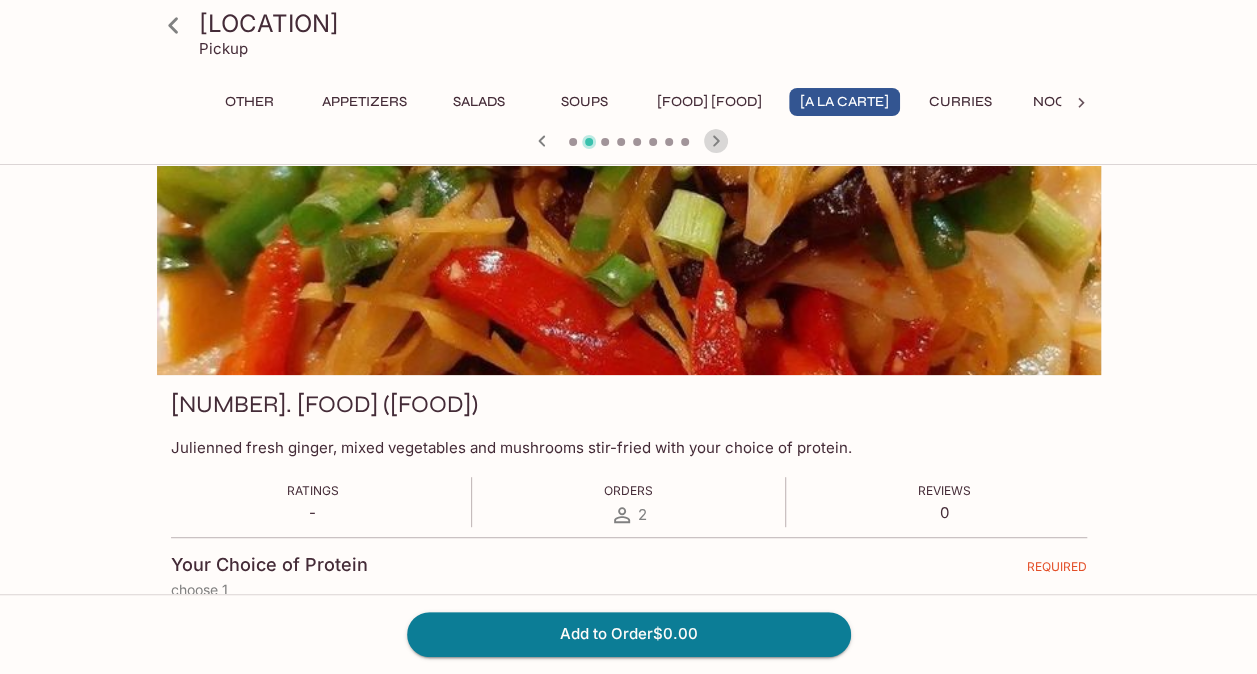 click 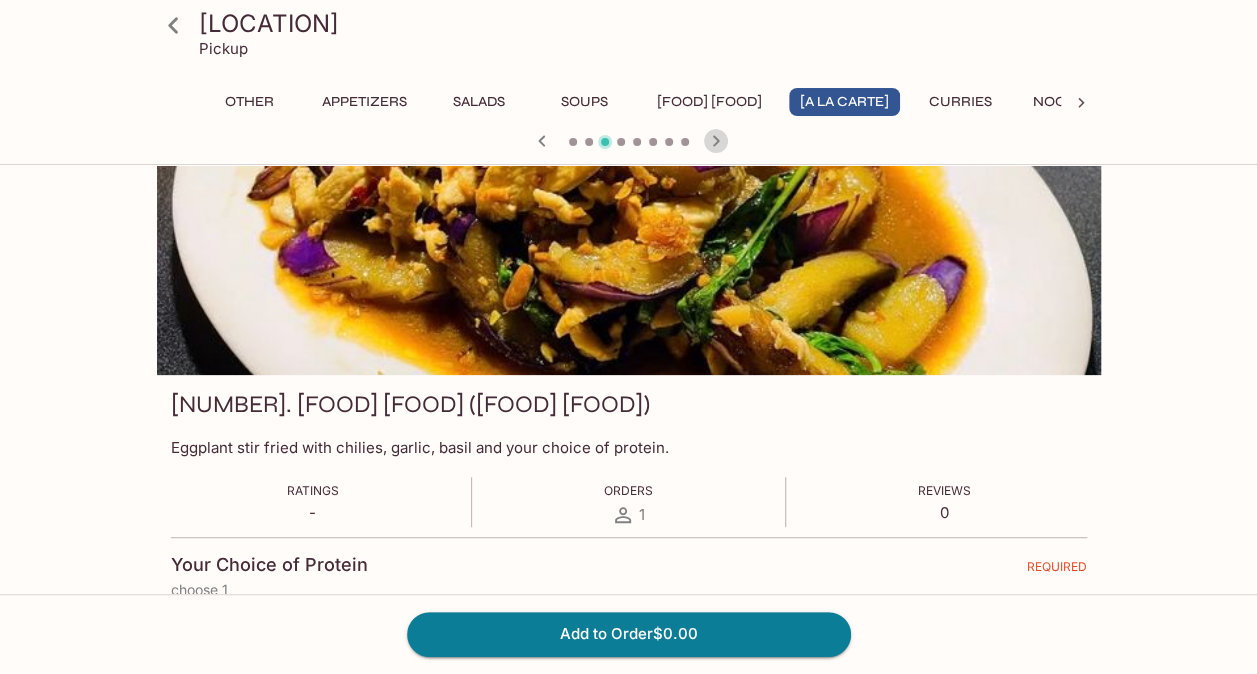 click 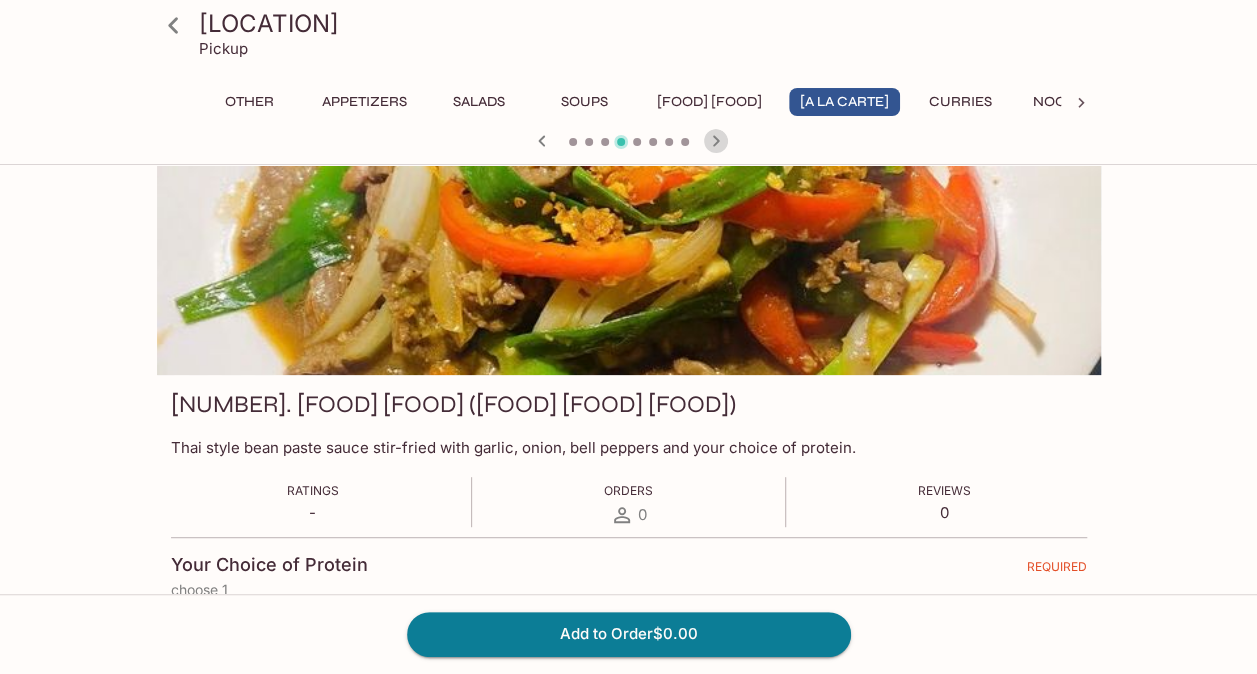 click 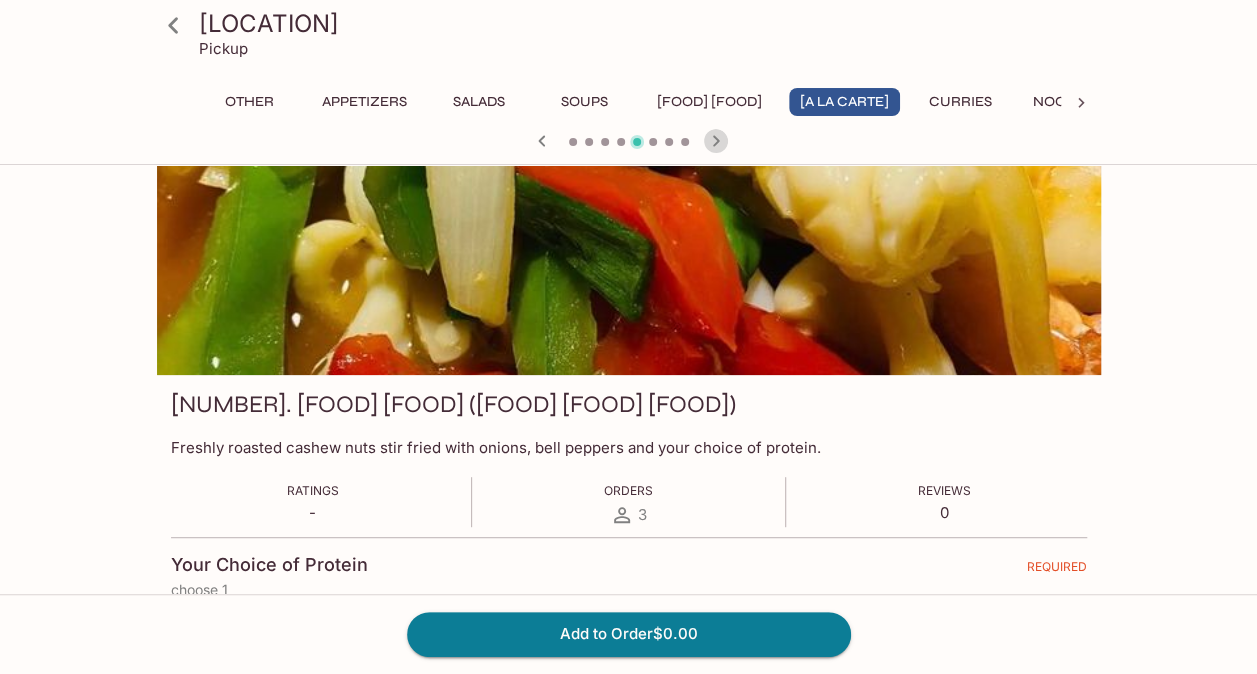 click 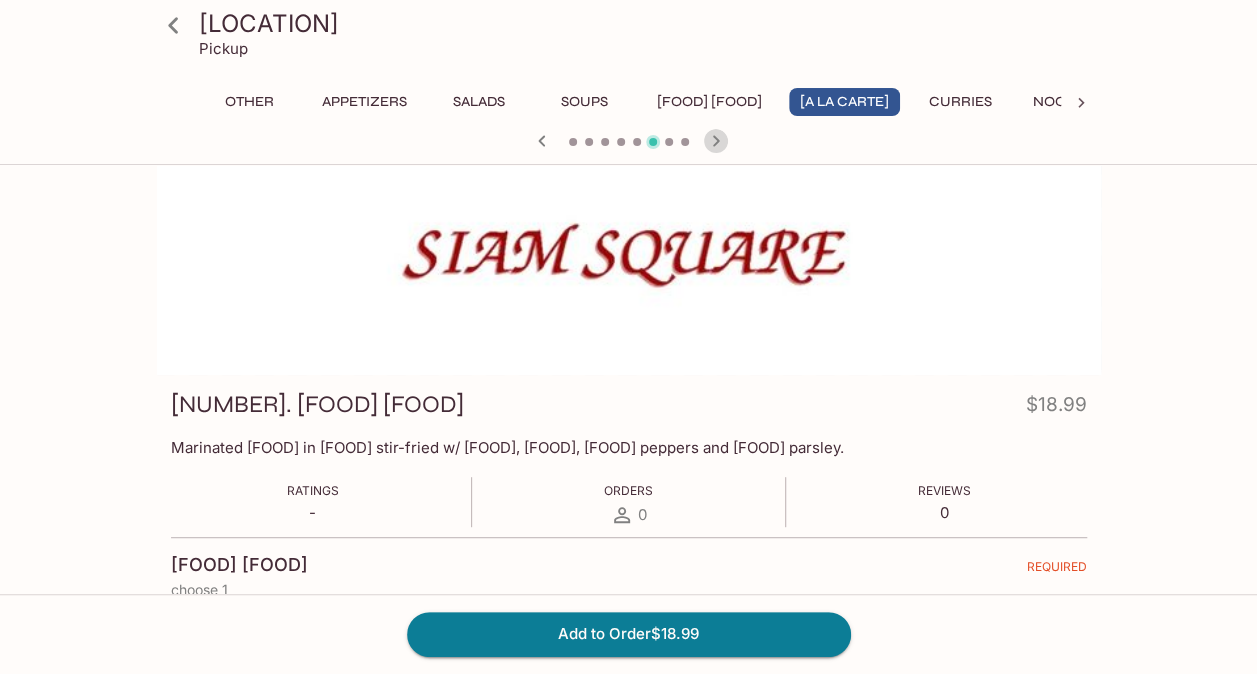 click 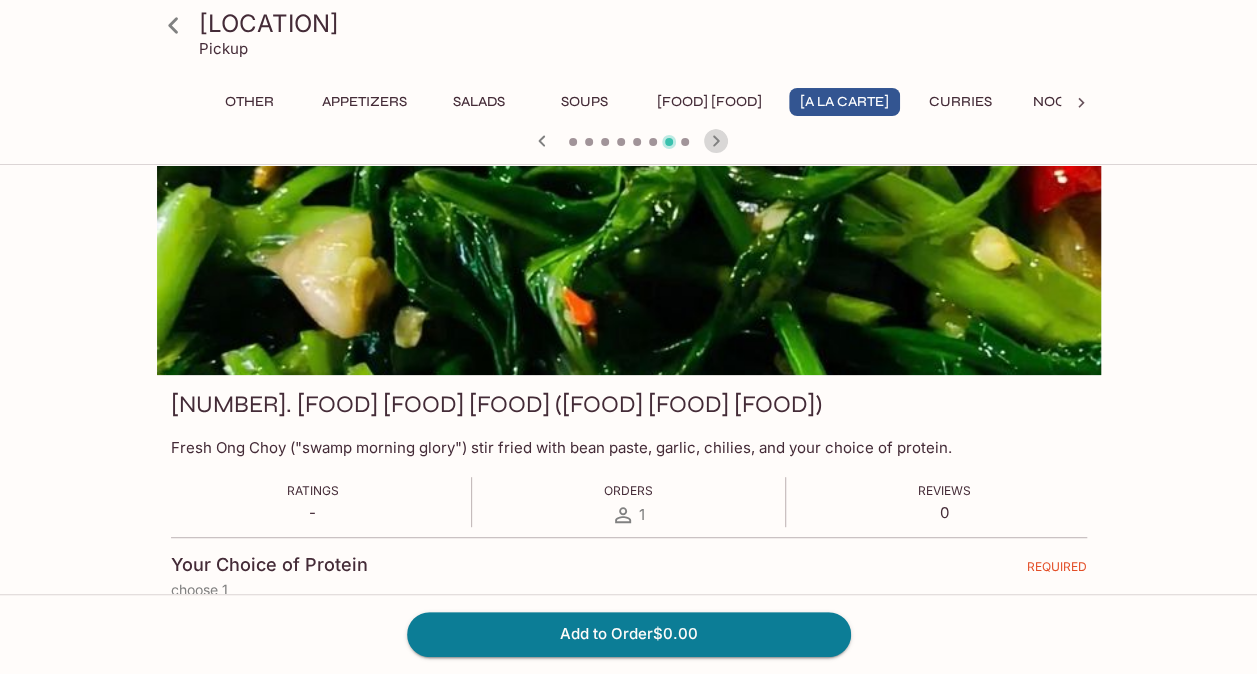 click 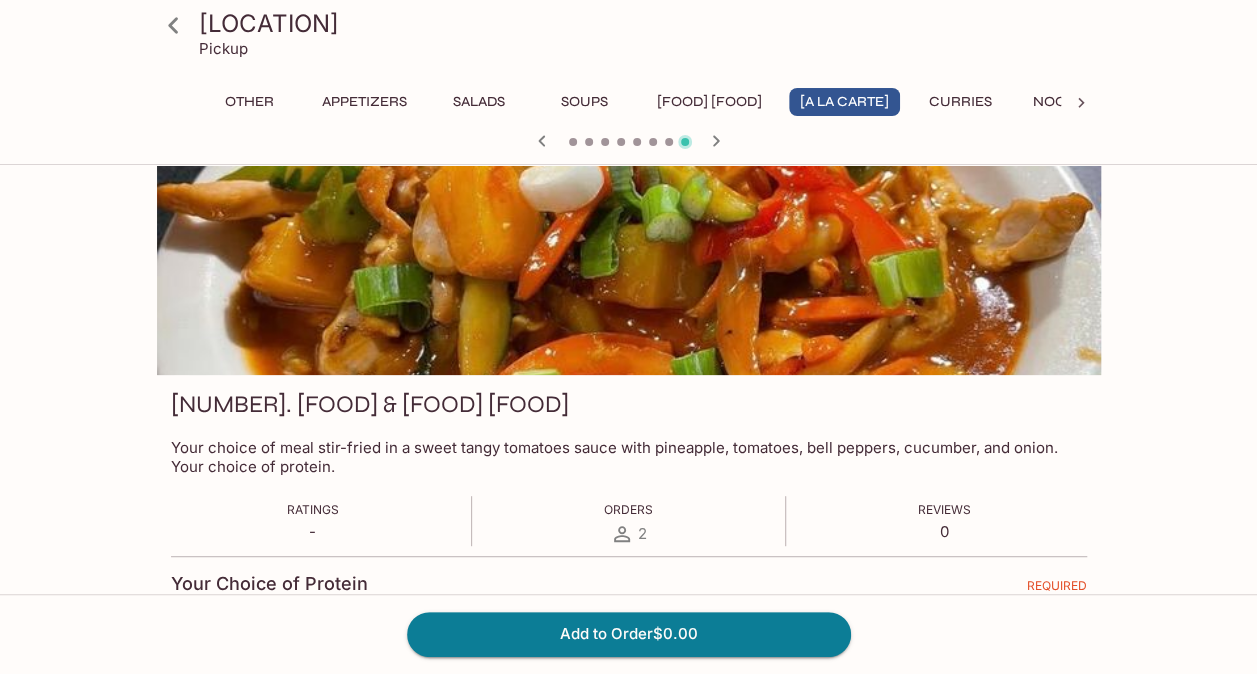 click on "Noodles" at bounding box center [1067, 102] 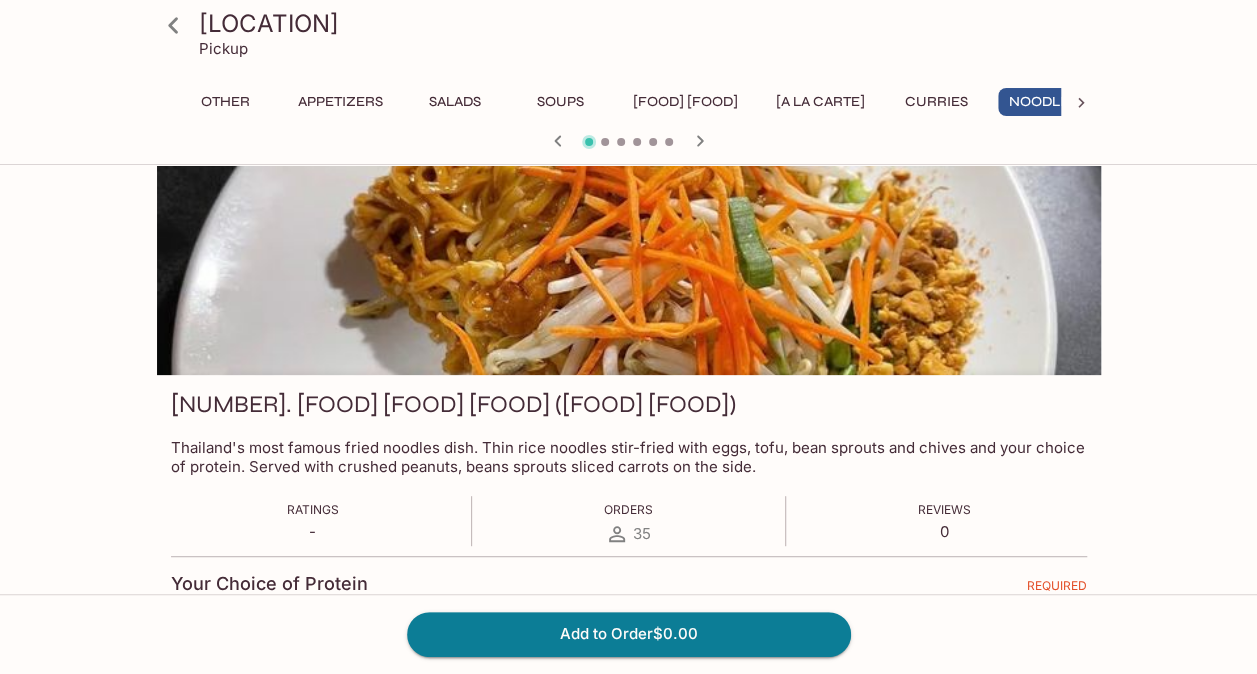 scroll, scrollTop: 0, scrollLeft: 25, axis: horizontal 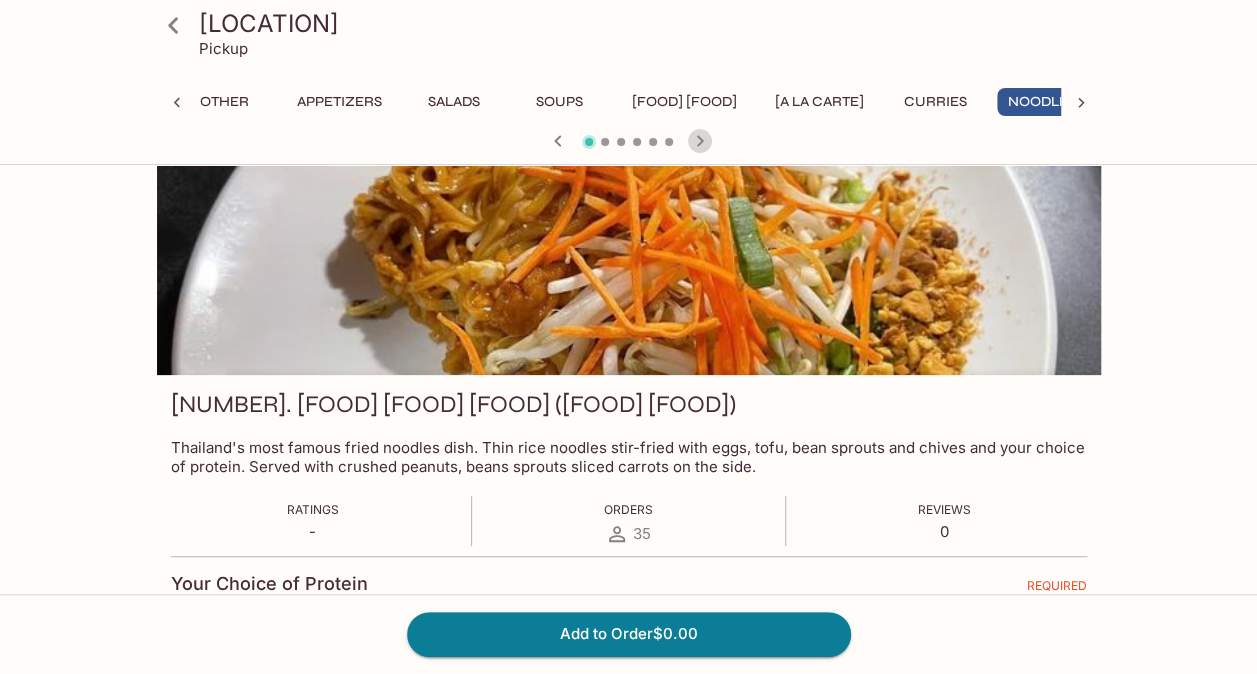 click 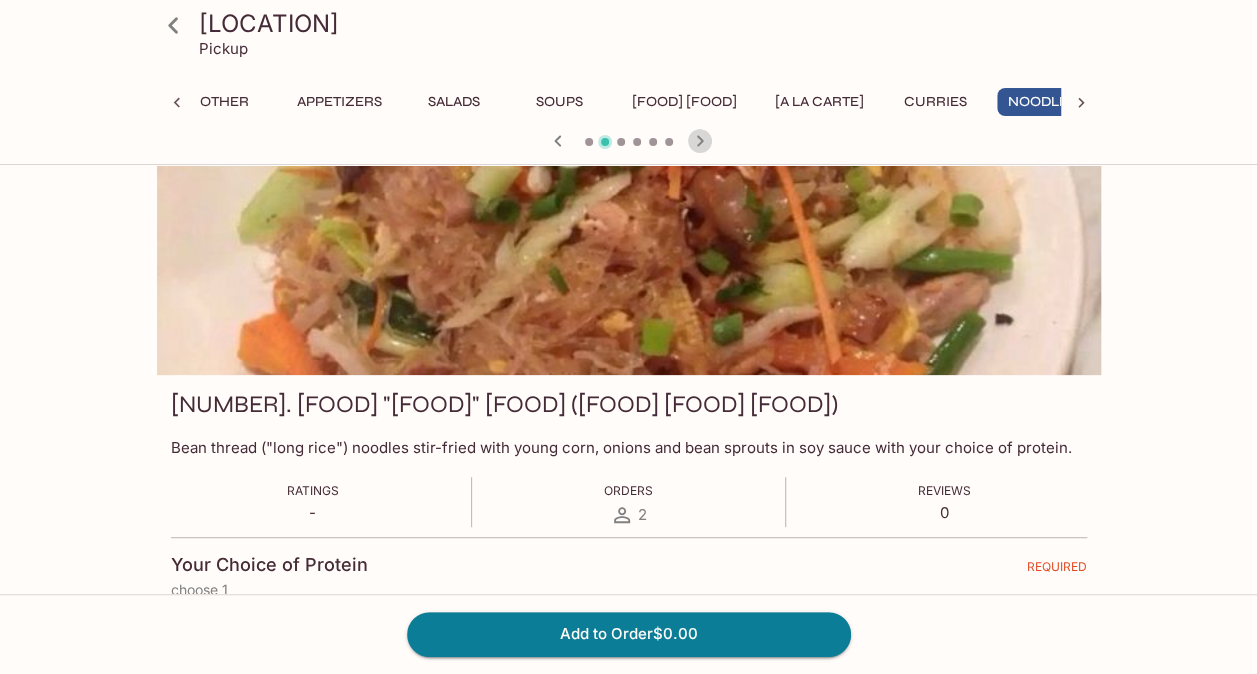 click 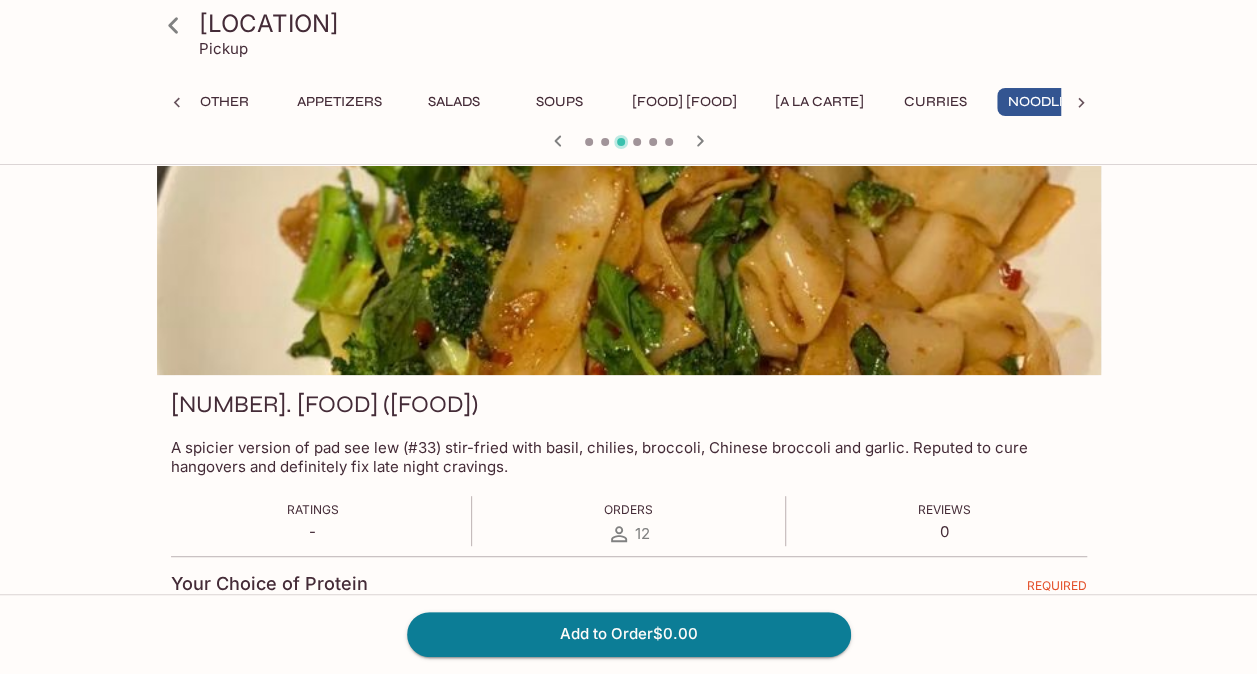 click 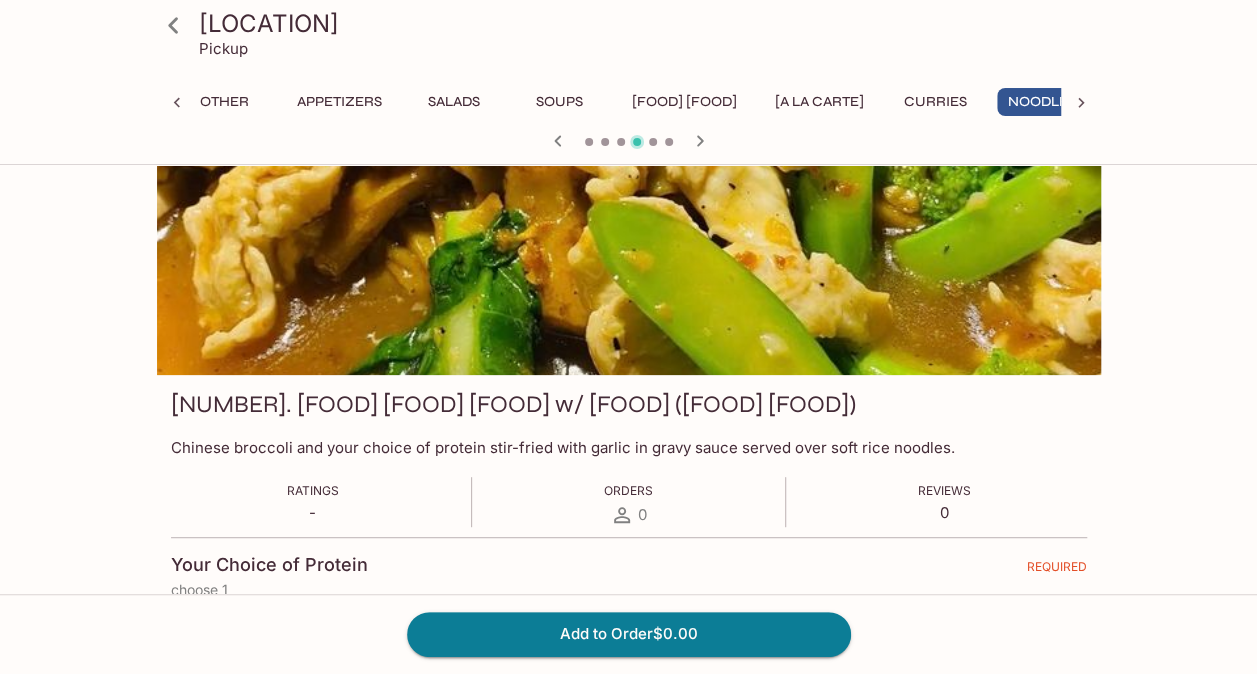 click 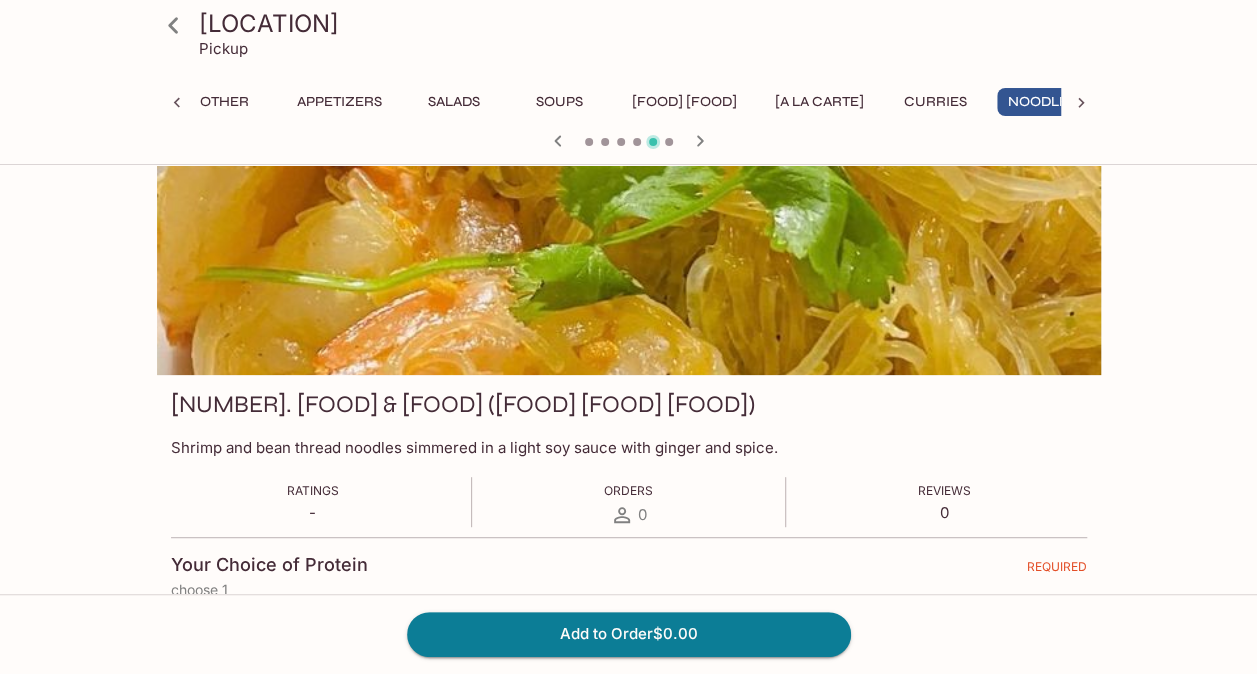 click 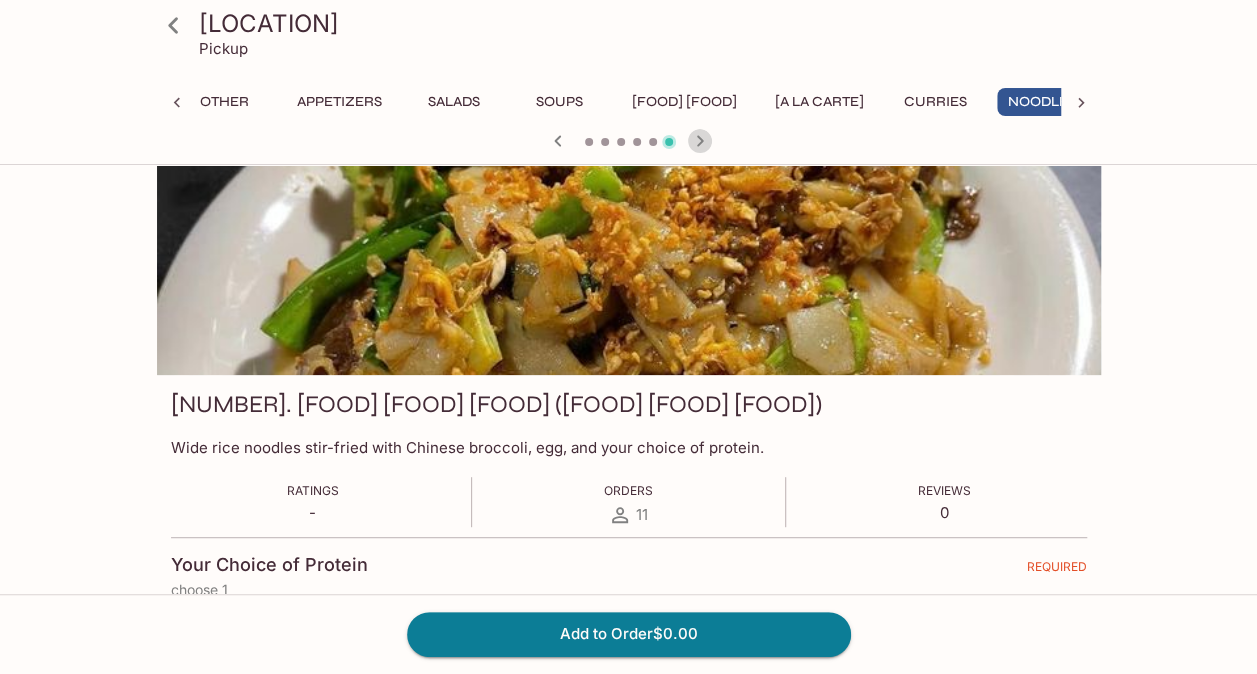 click 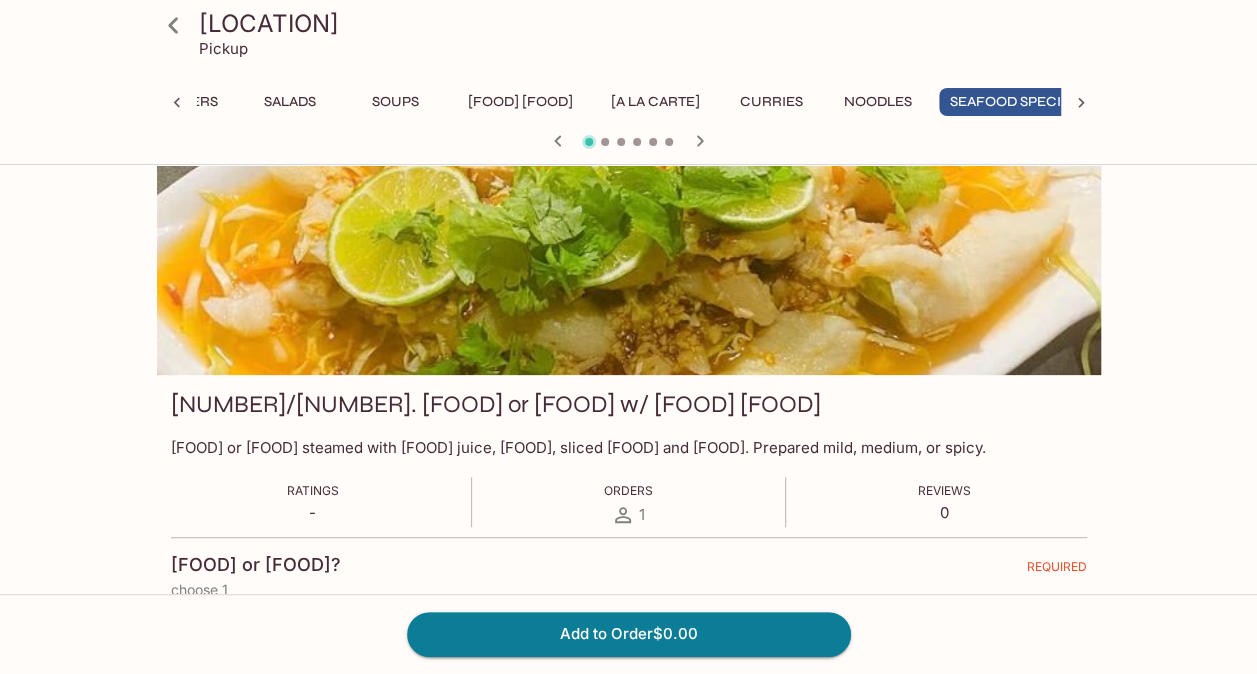 scroll, scrollTop: 0, scrollLeft: 200, axis: horizontal 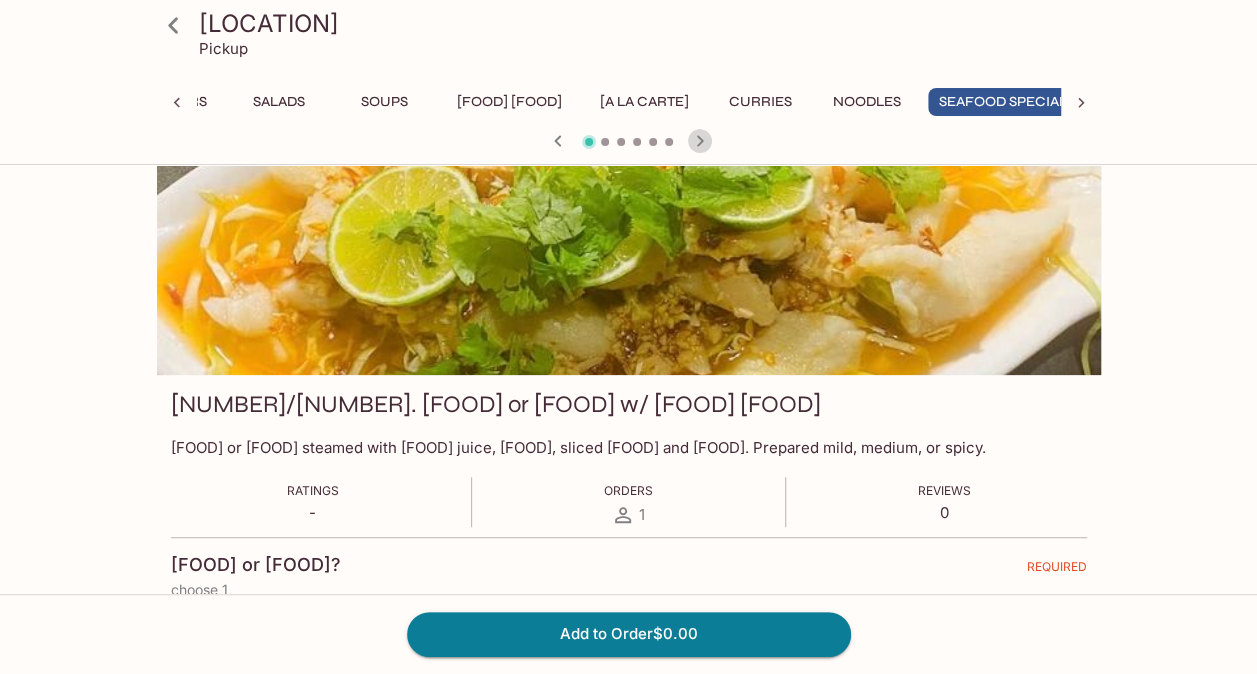 click 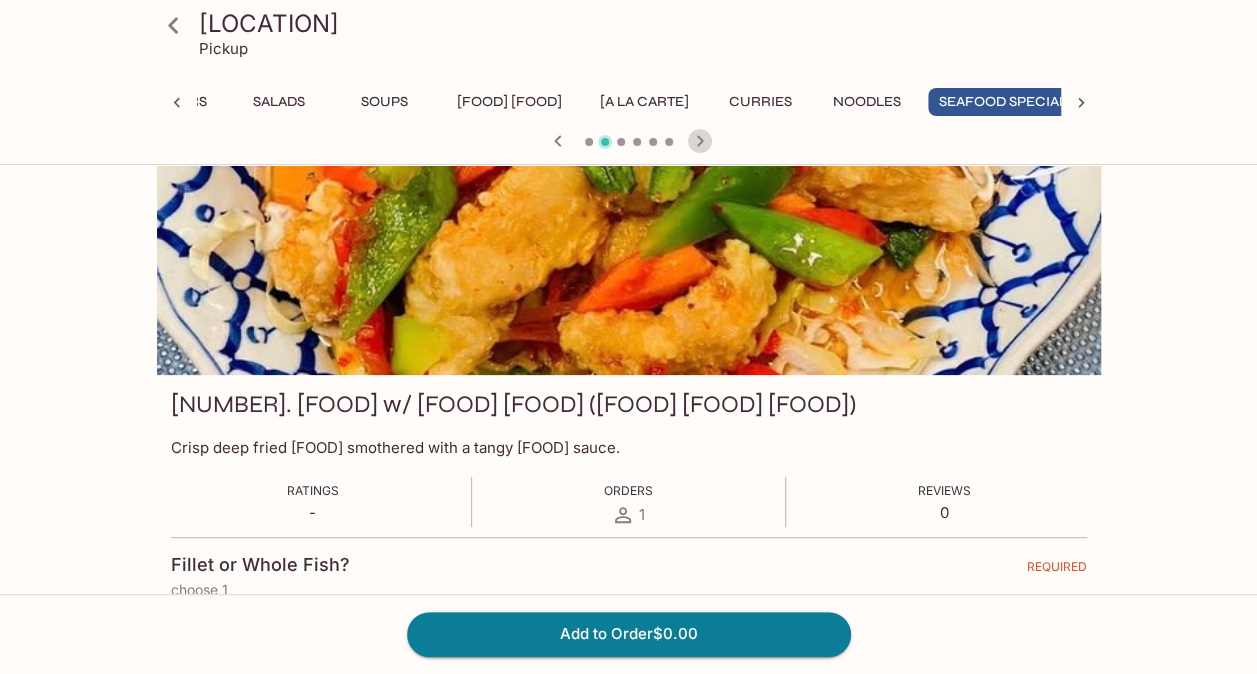click 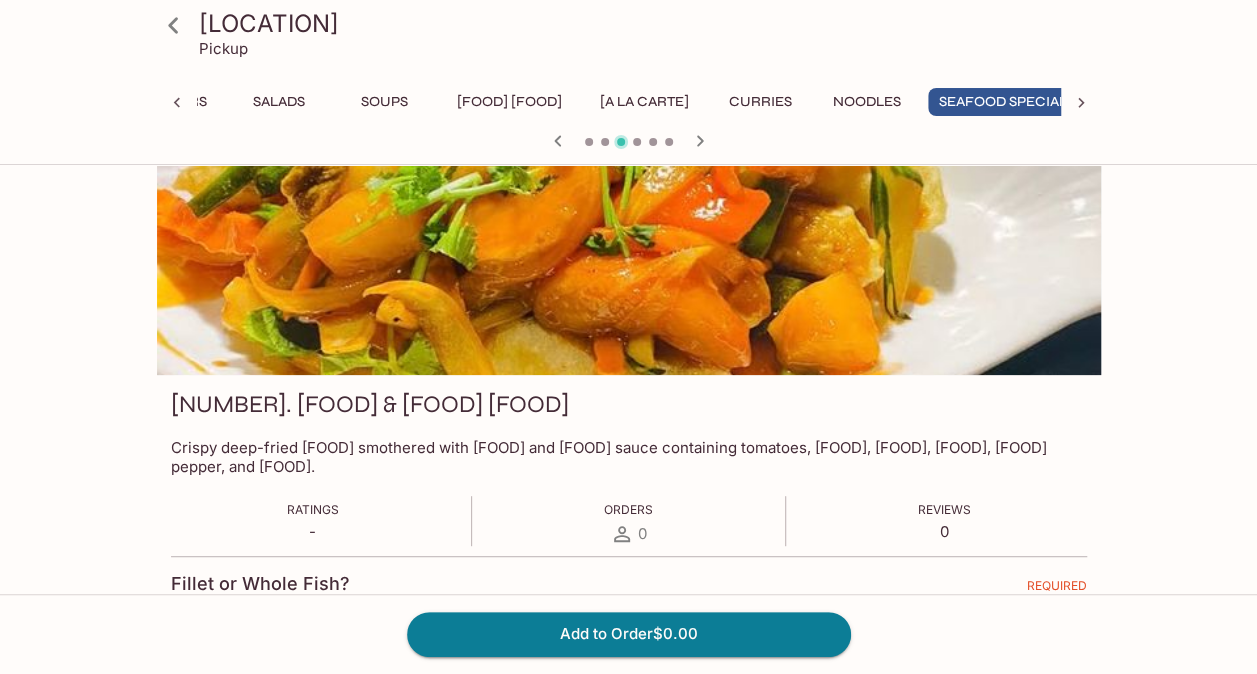 click 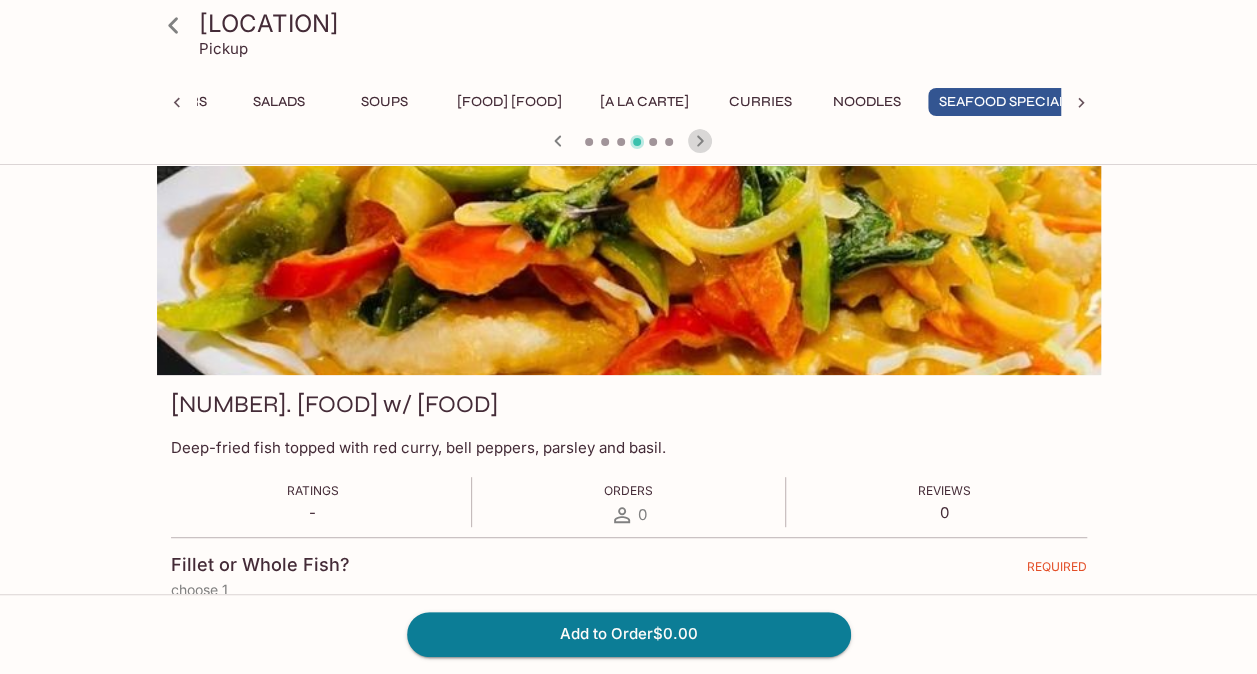 click 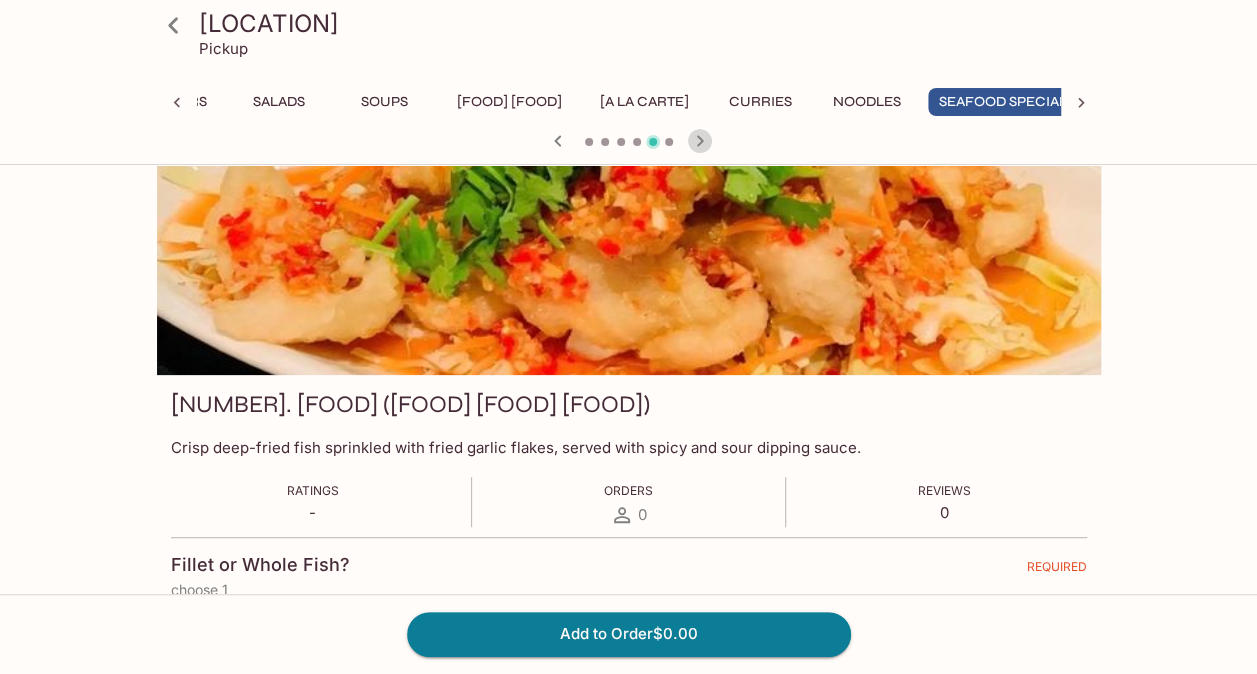 click 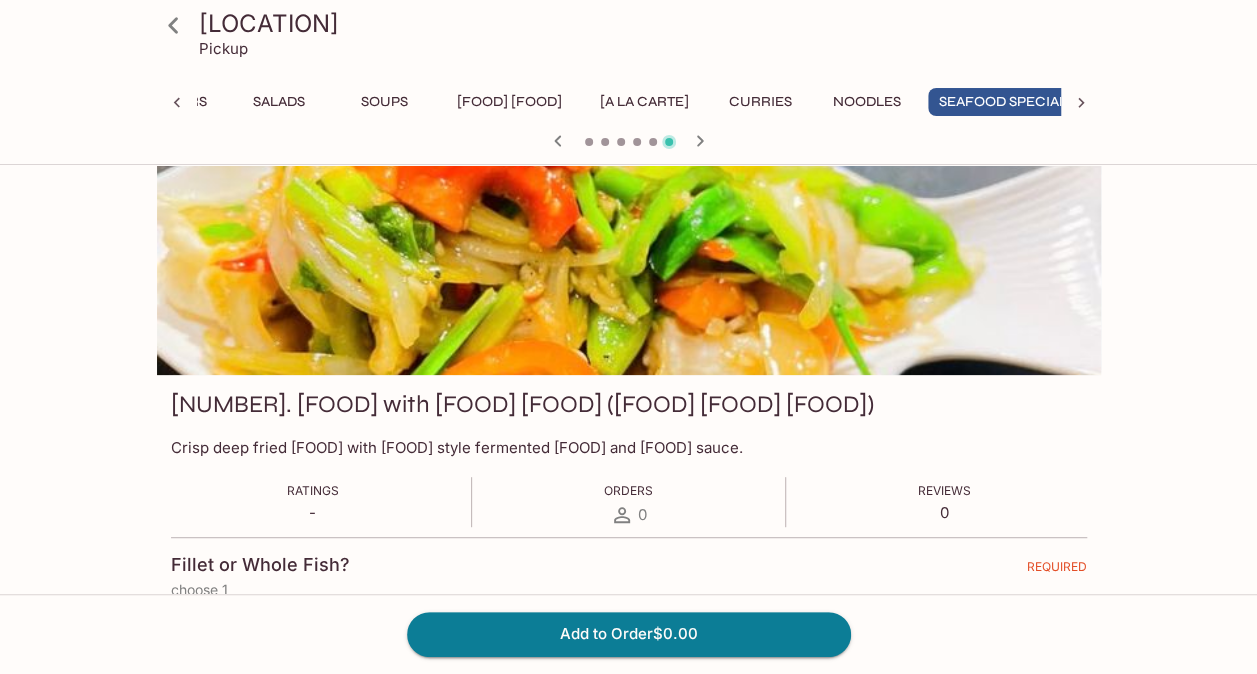 click 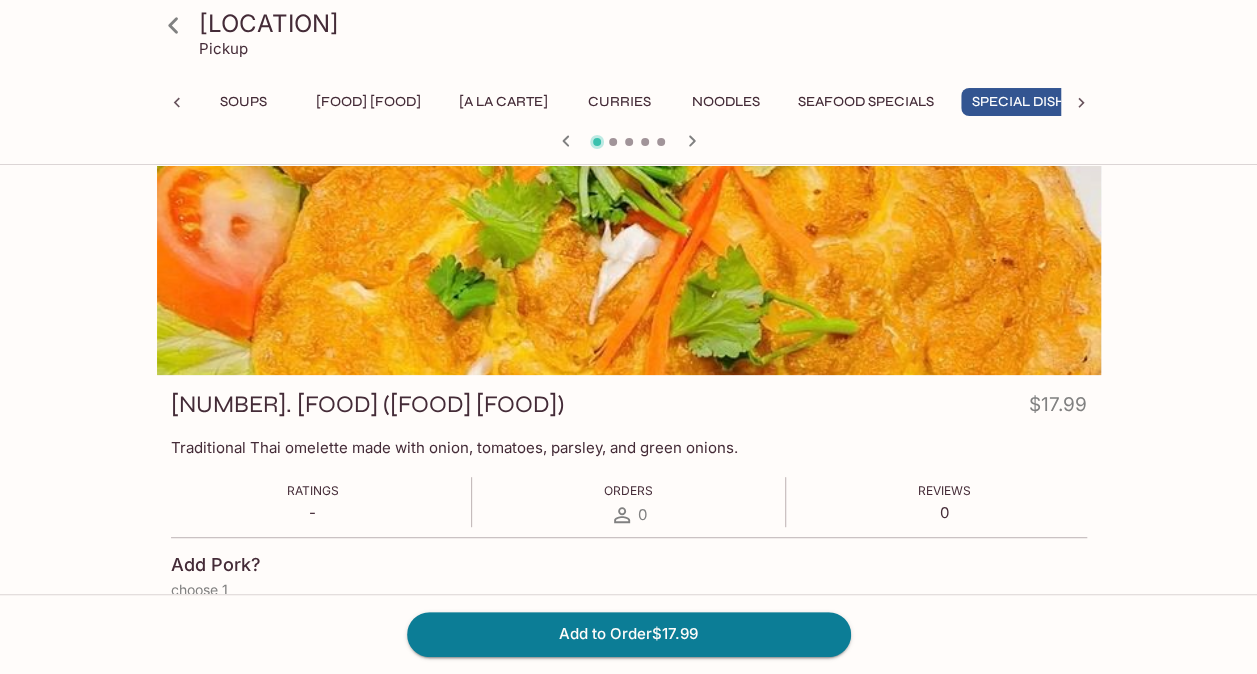 scroll, scrollTop: 0, scrollLeft: 351, axis: horizontal 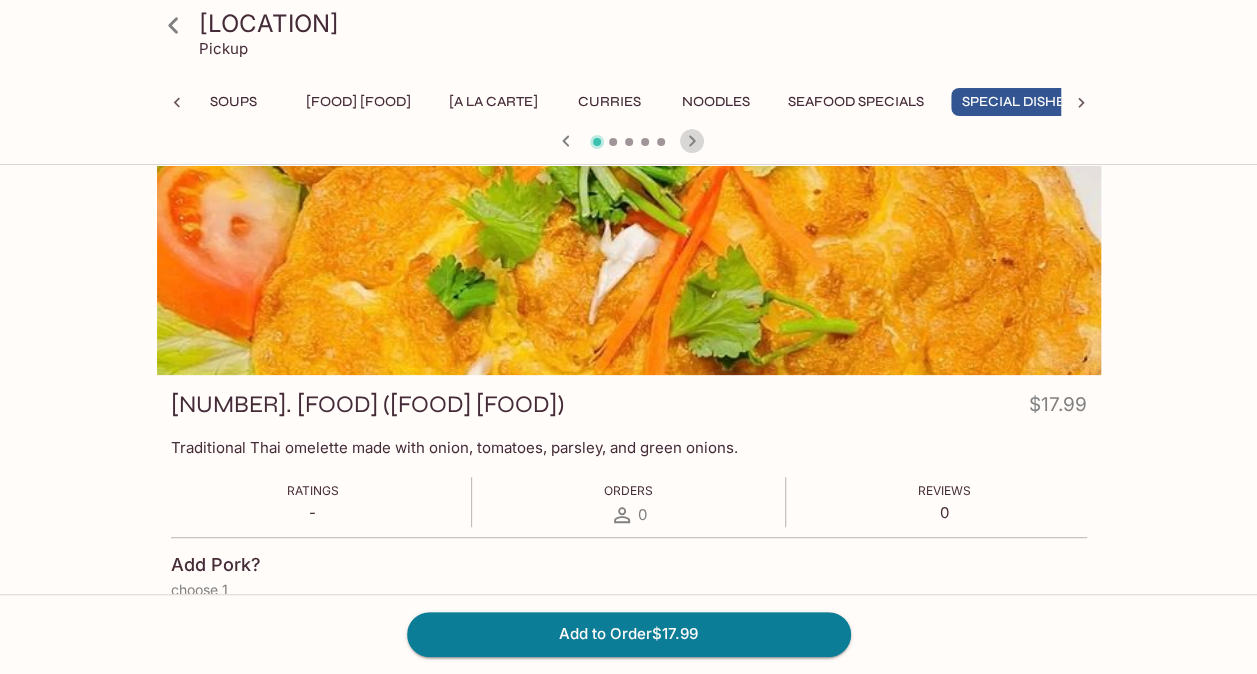 click 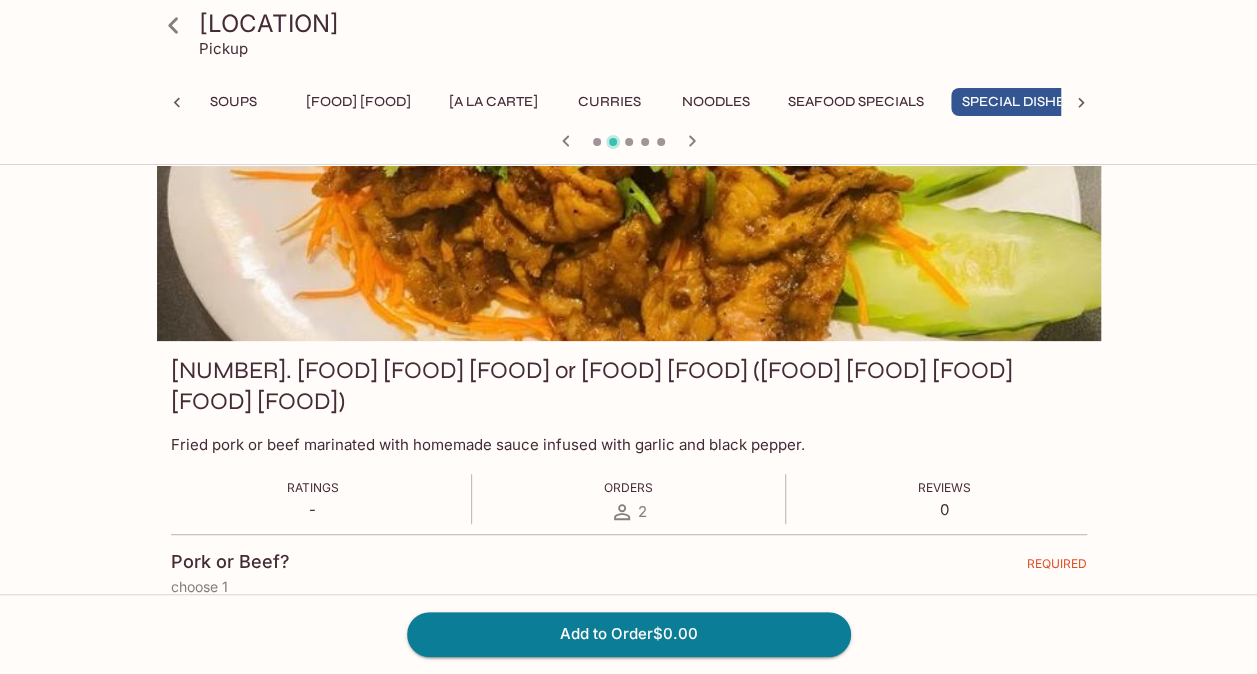 scroll, scrollTop: 101, scrollLeft: 0, axis: vertical 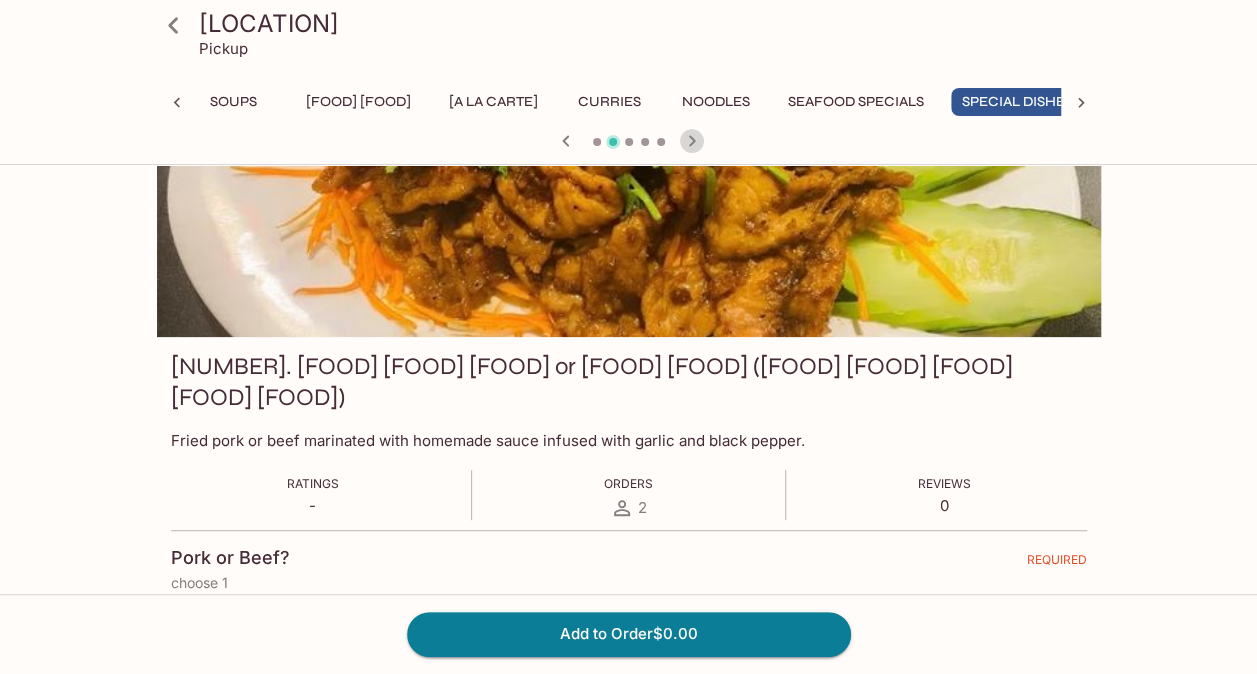 click 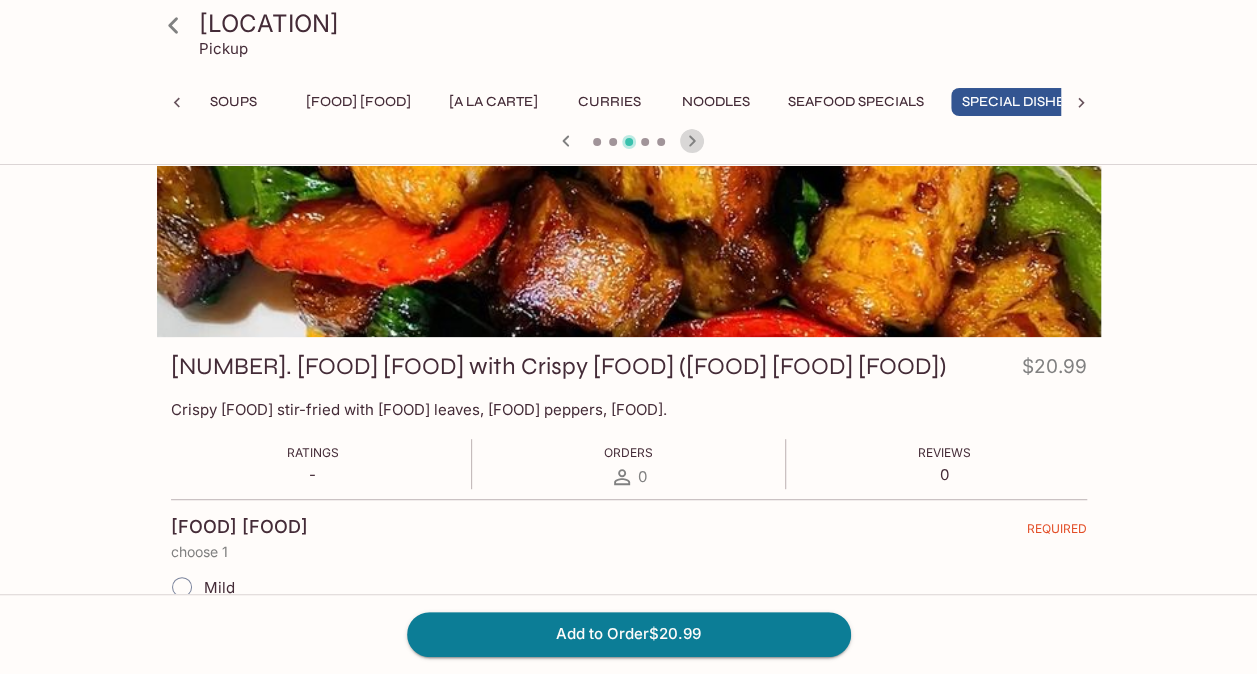 click 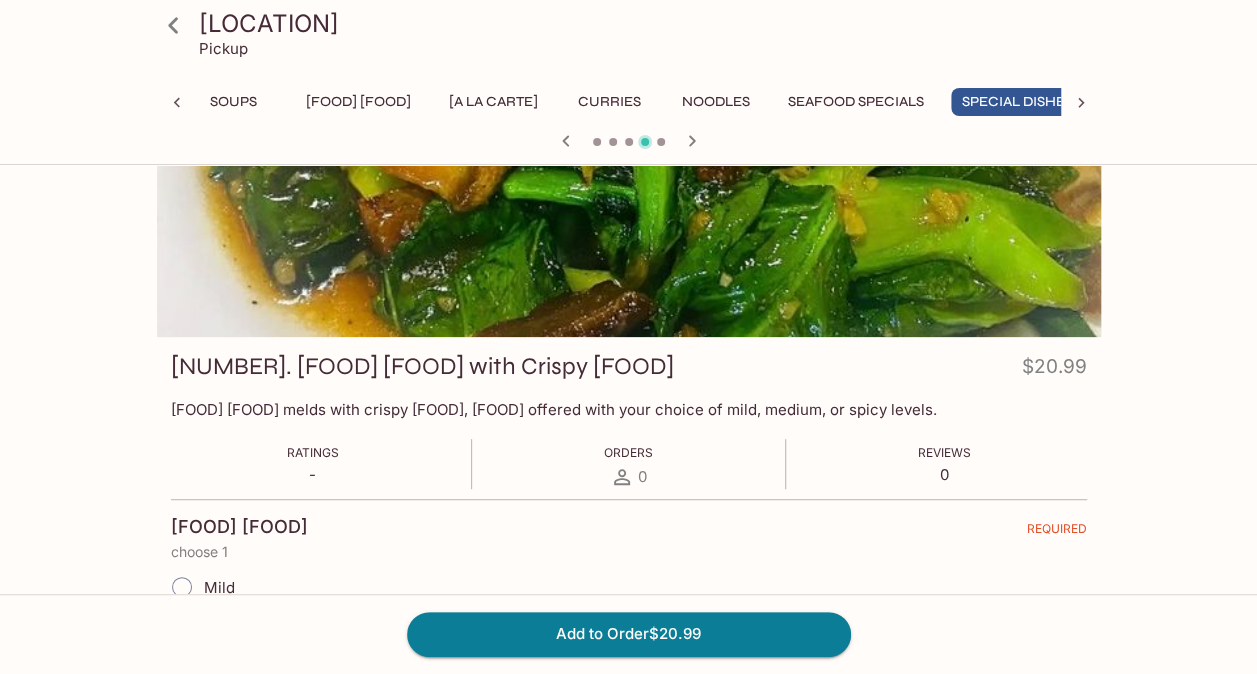 click 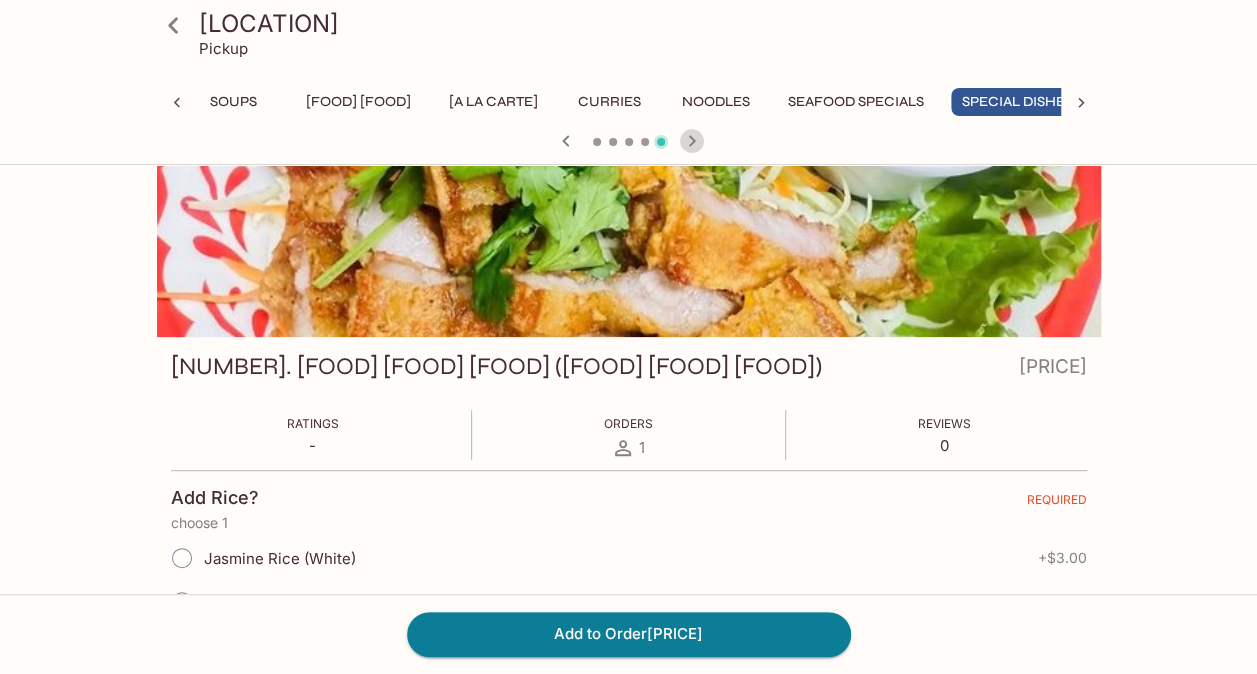 click 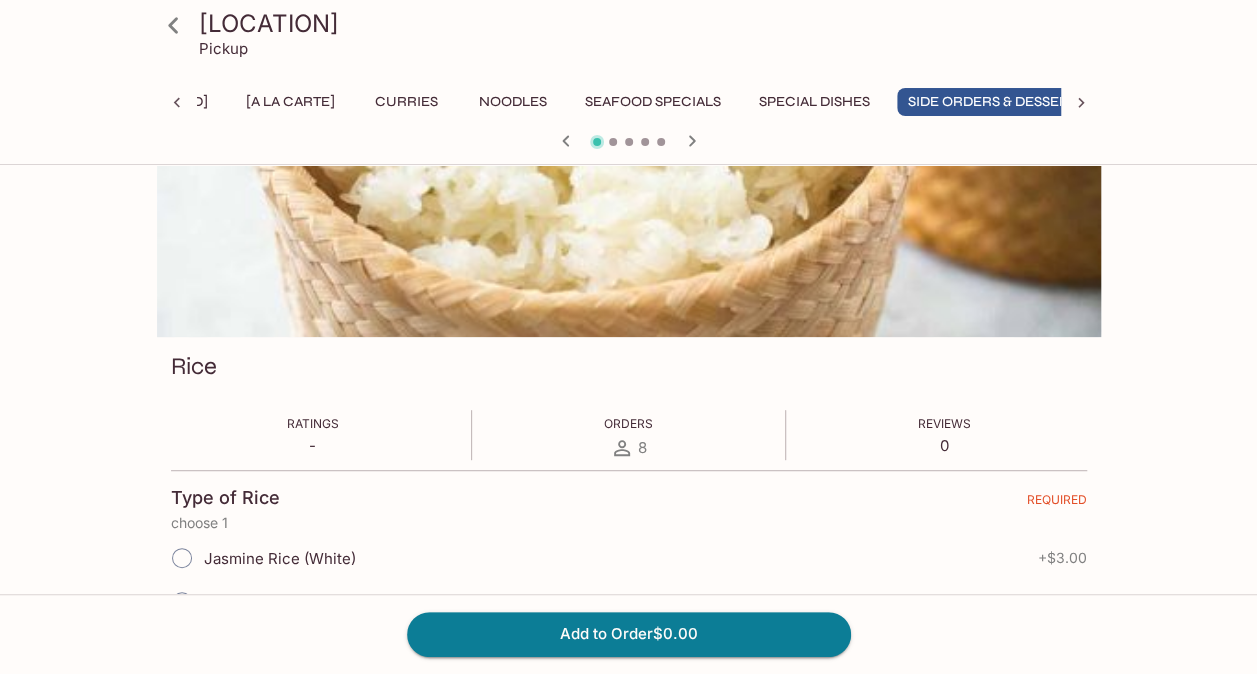 scroll, scrollTop: 0, scrollLeft: 569, axis: horizontal 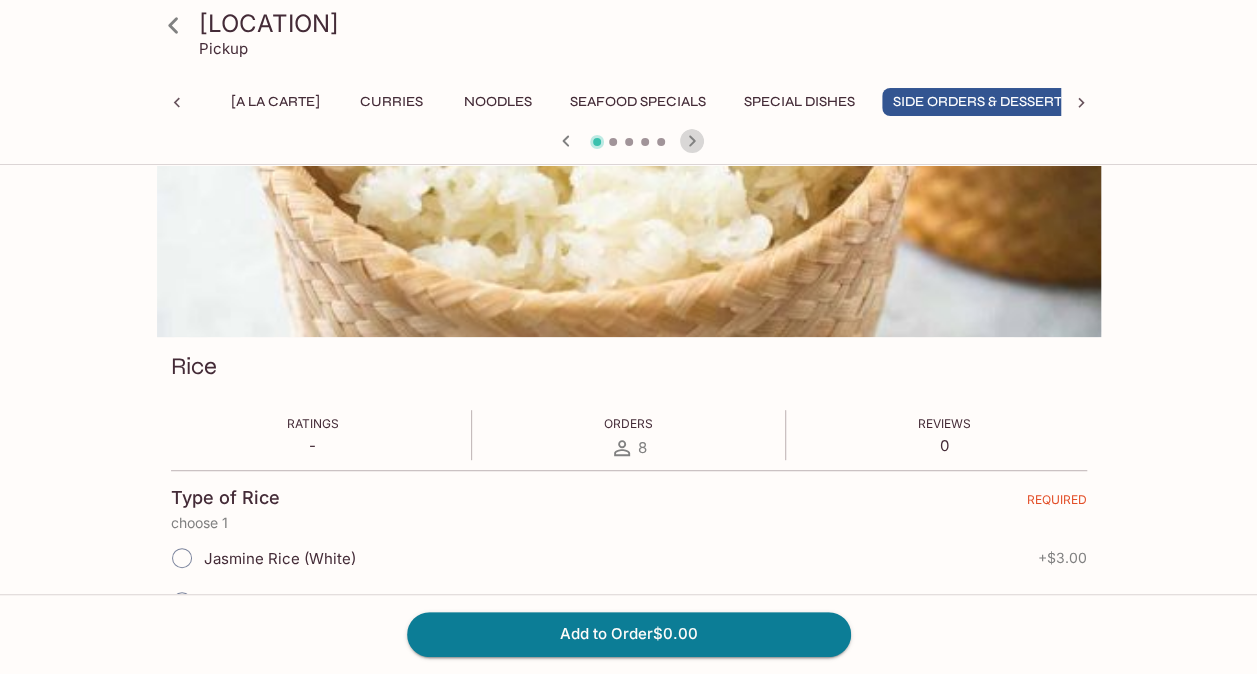 click 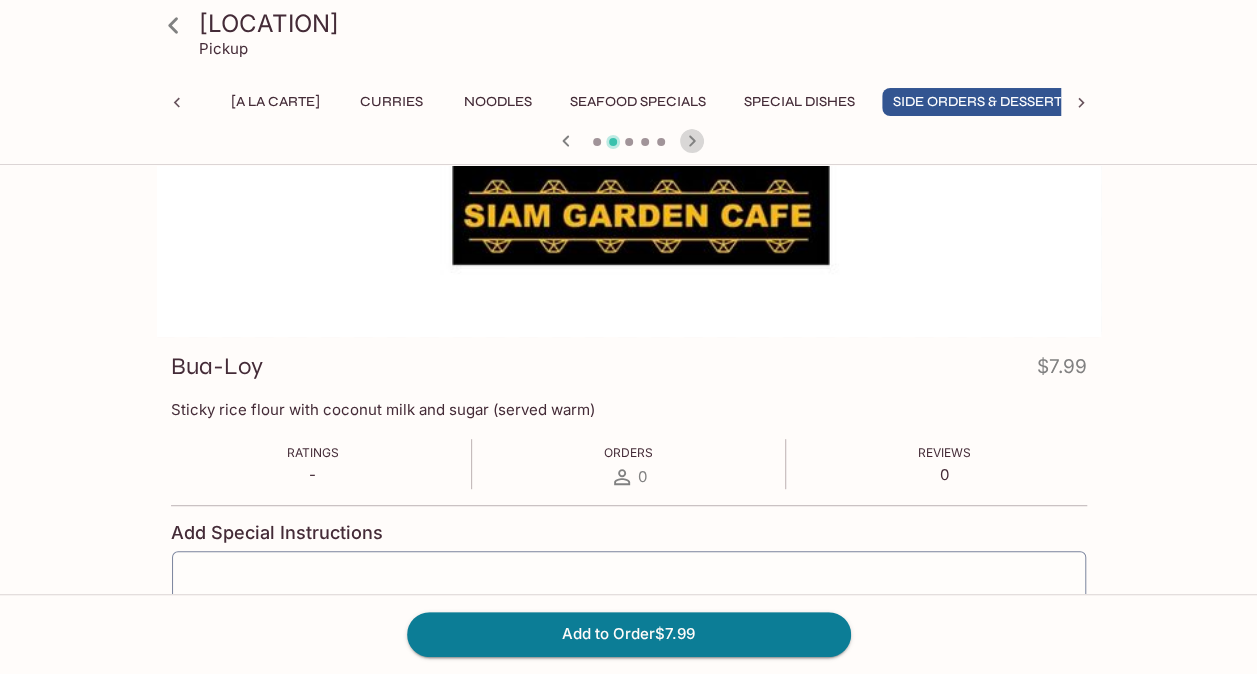 click 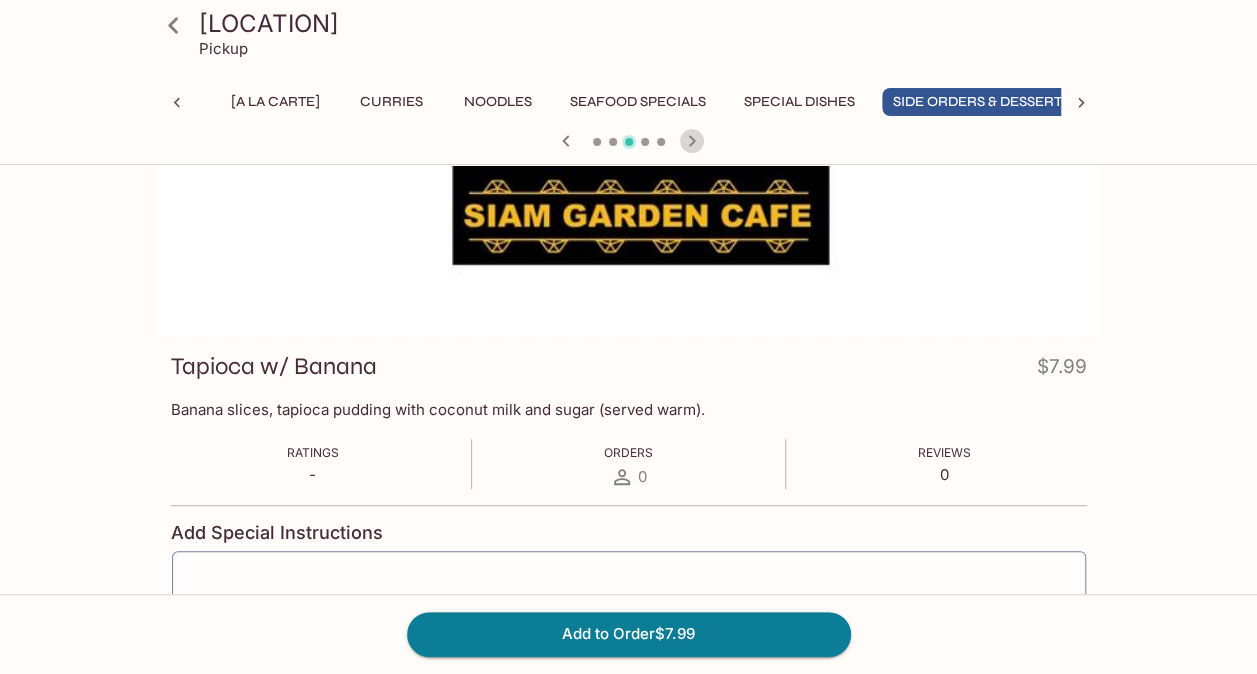 click 